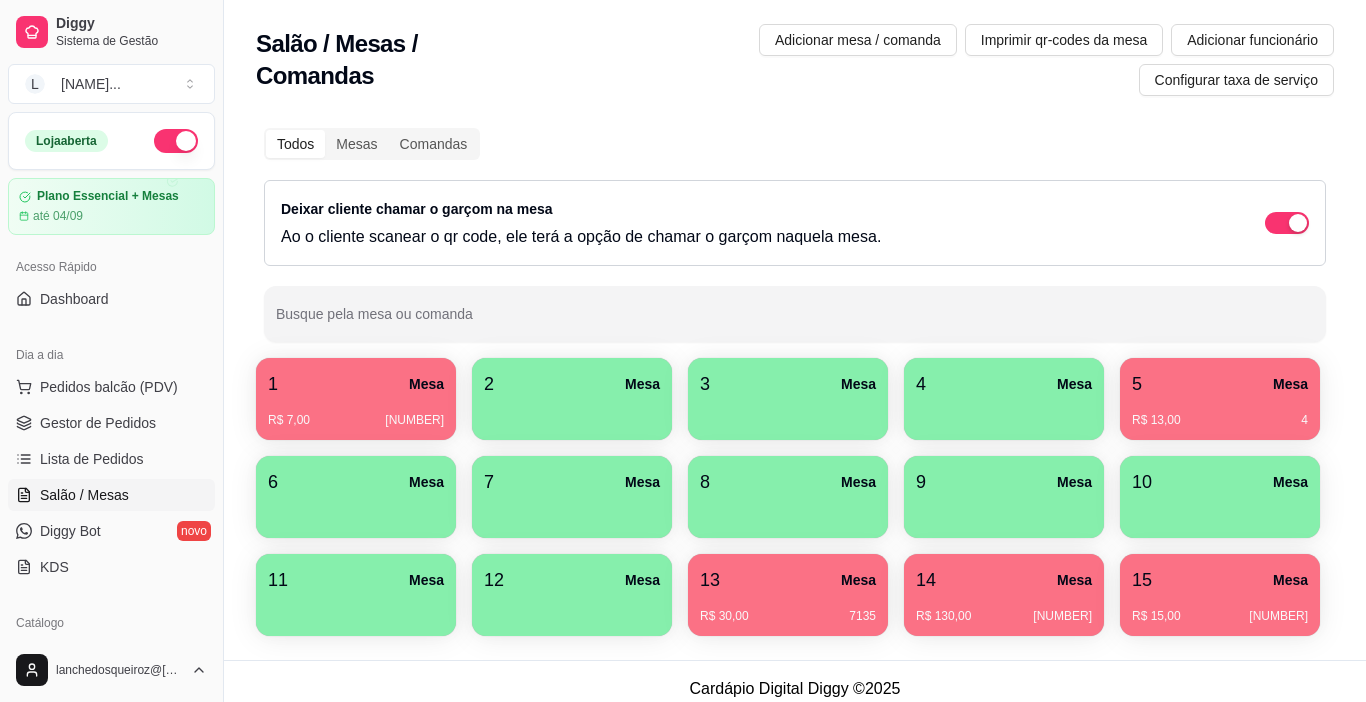 scroll, scrollTop: 0, scrollLeft: 0, axis: both 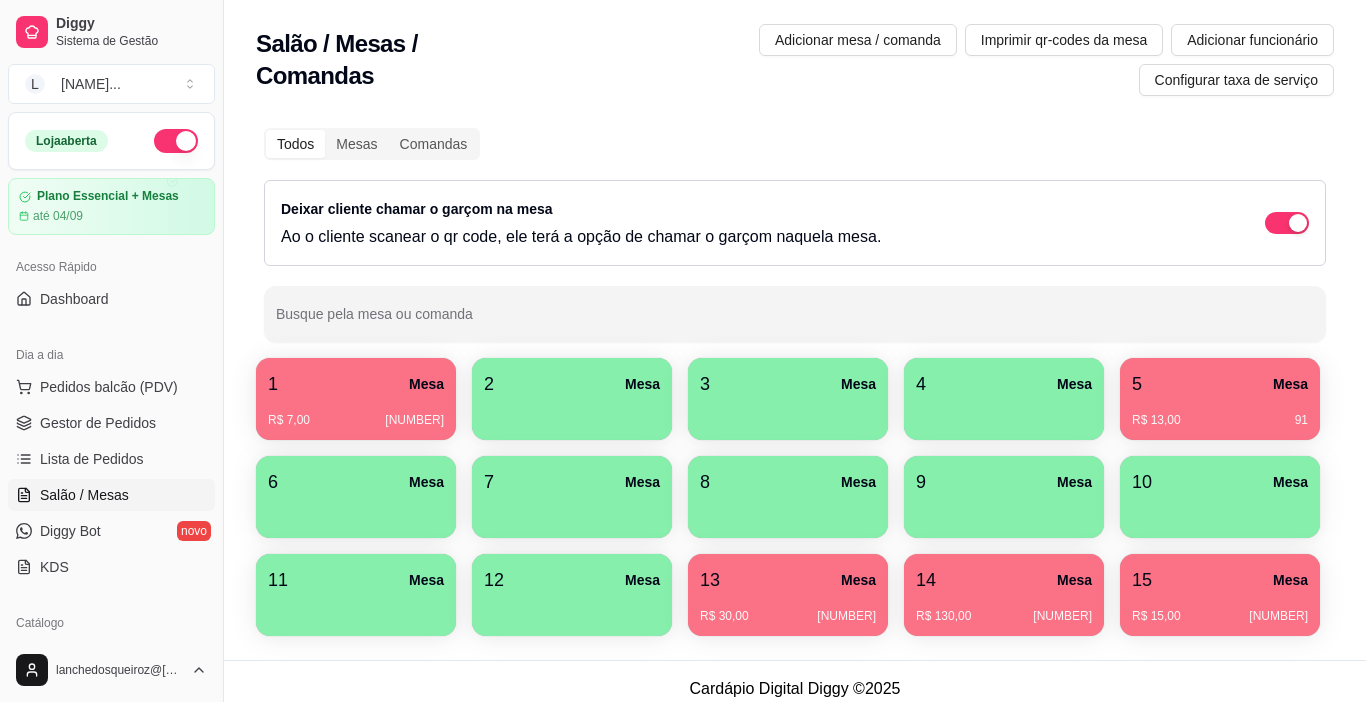 type 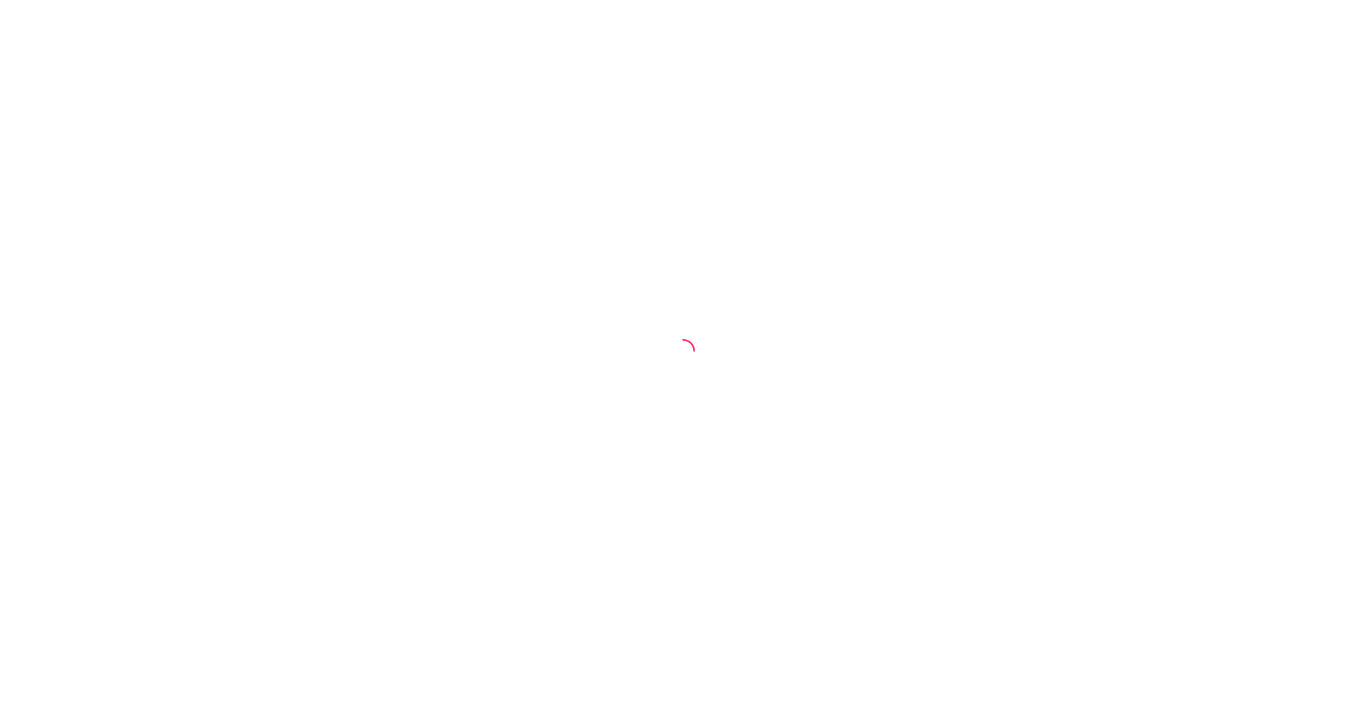 scroll, scrollTop: 0, scrollLeft: 0, axis: both 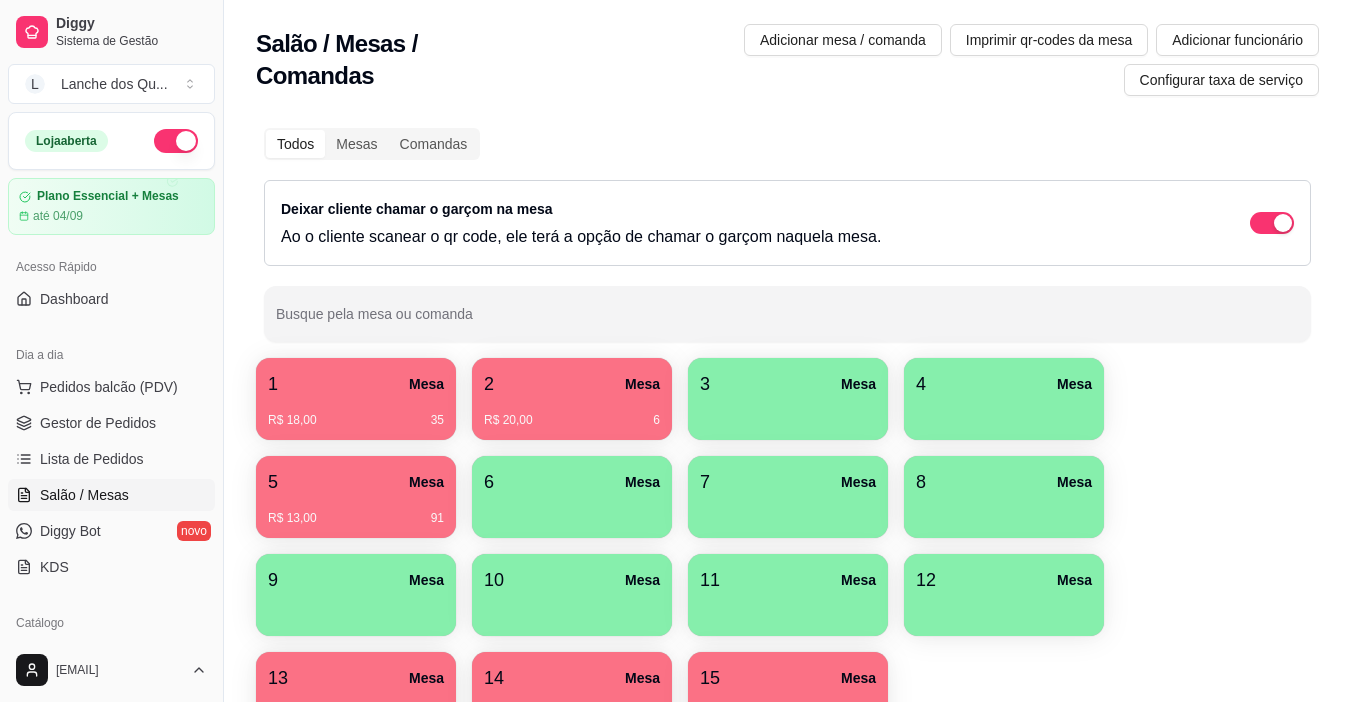 click on "3 Mesa" at bounding box center (788, 384) 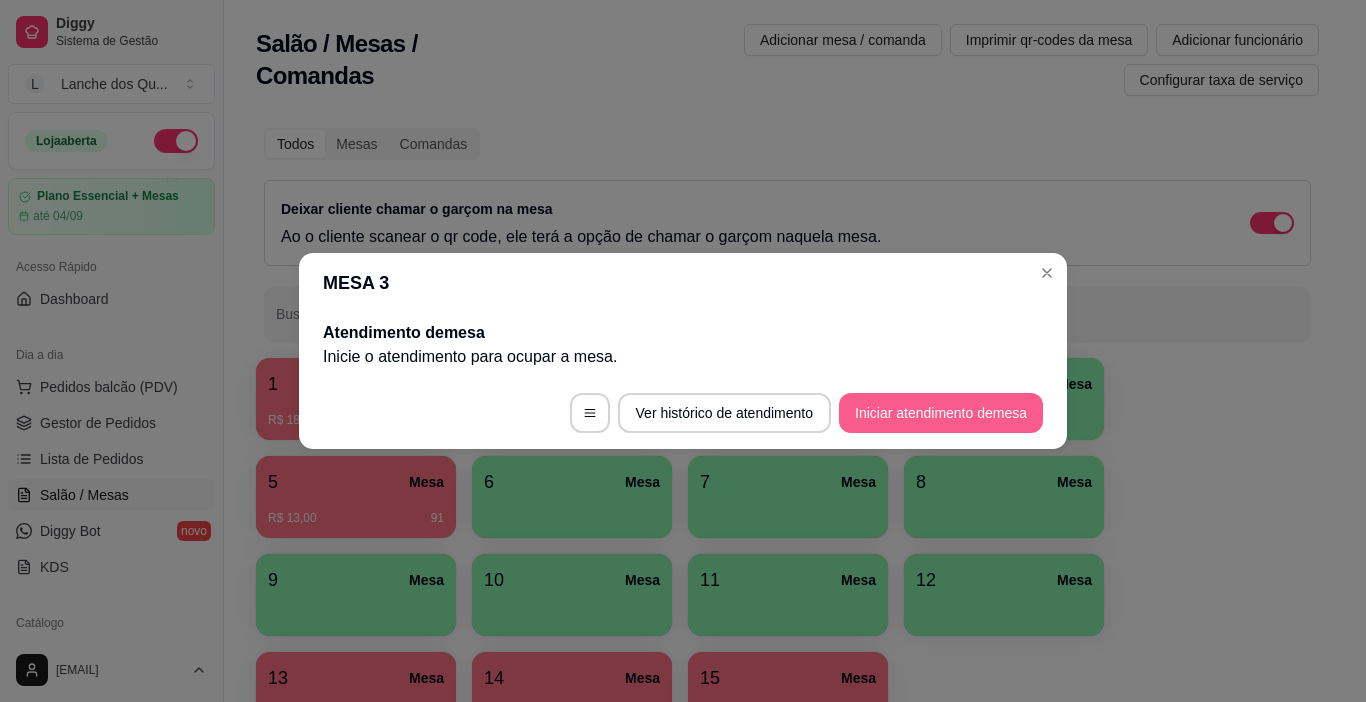 click on "Iniciar atendimento de  mesa" at bounding box center [941, 413] 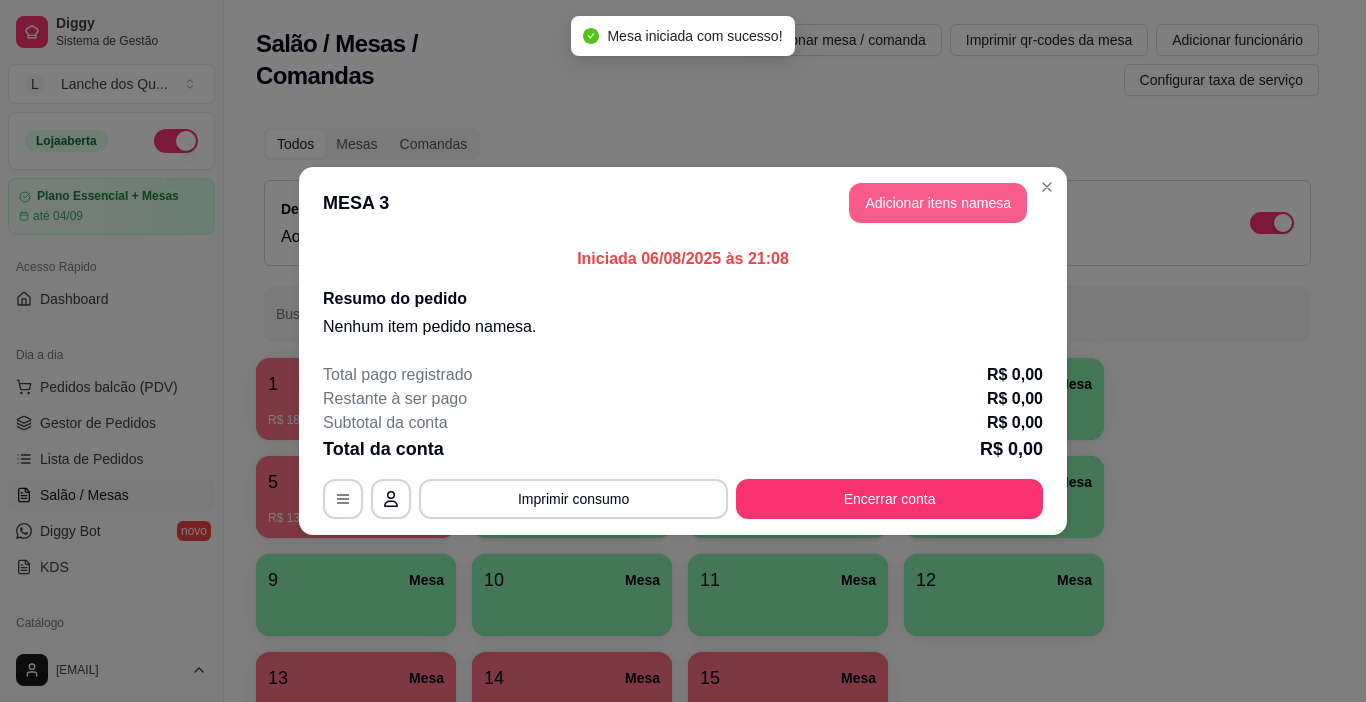 click on "Adicionar itens na  mesa" at bounding box center [938, 203] 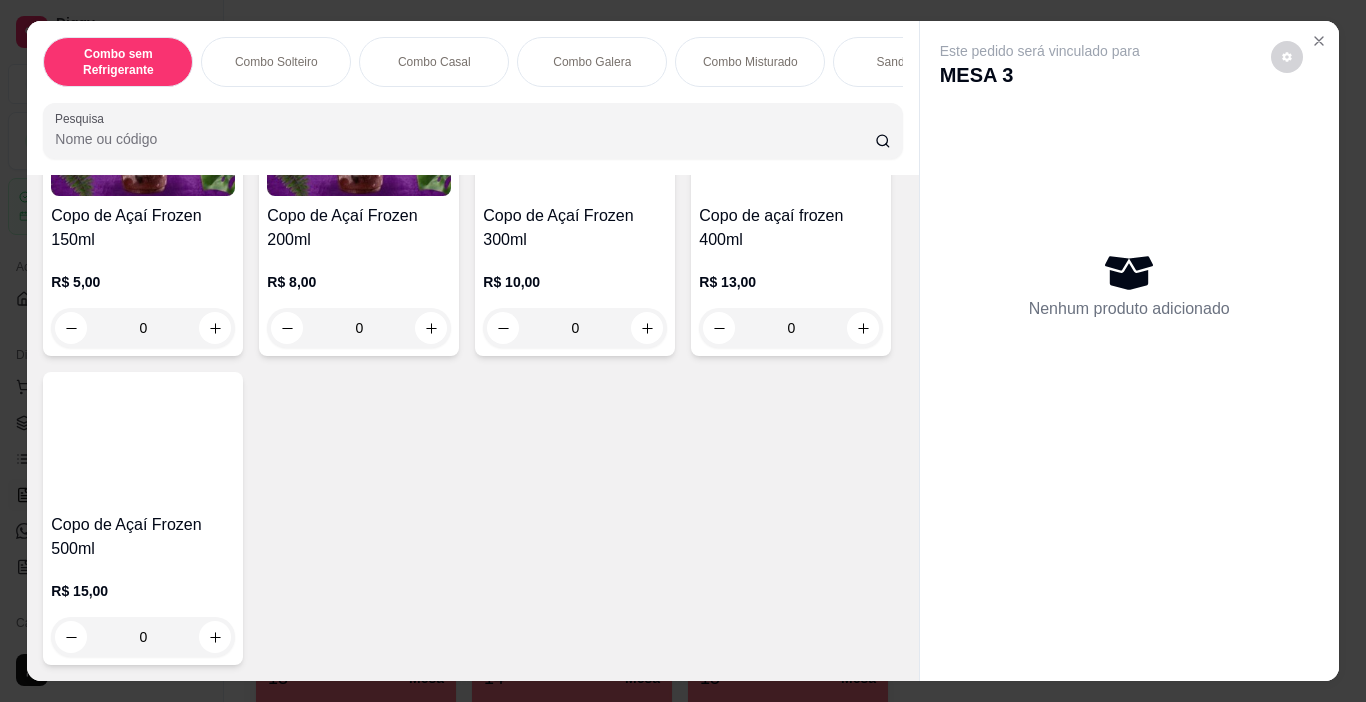 scroll, scrollTop: 5100, scrollLeft: 0, axis: vertical 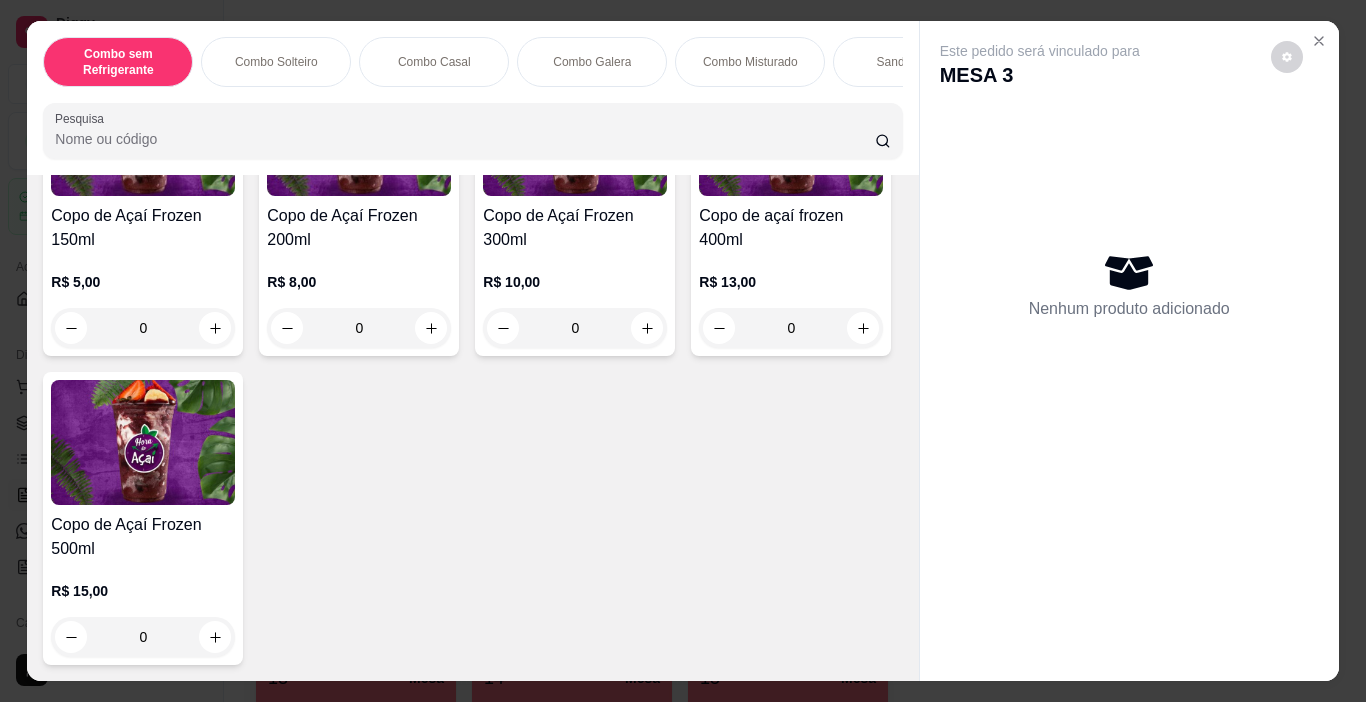 click at bounding box center (143, 133) 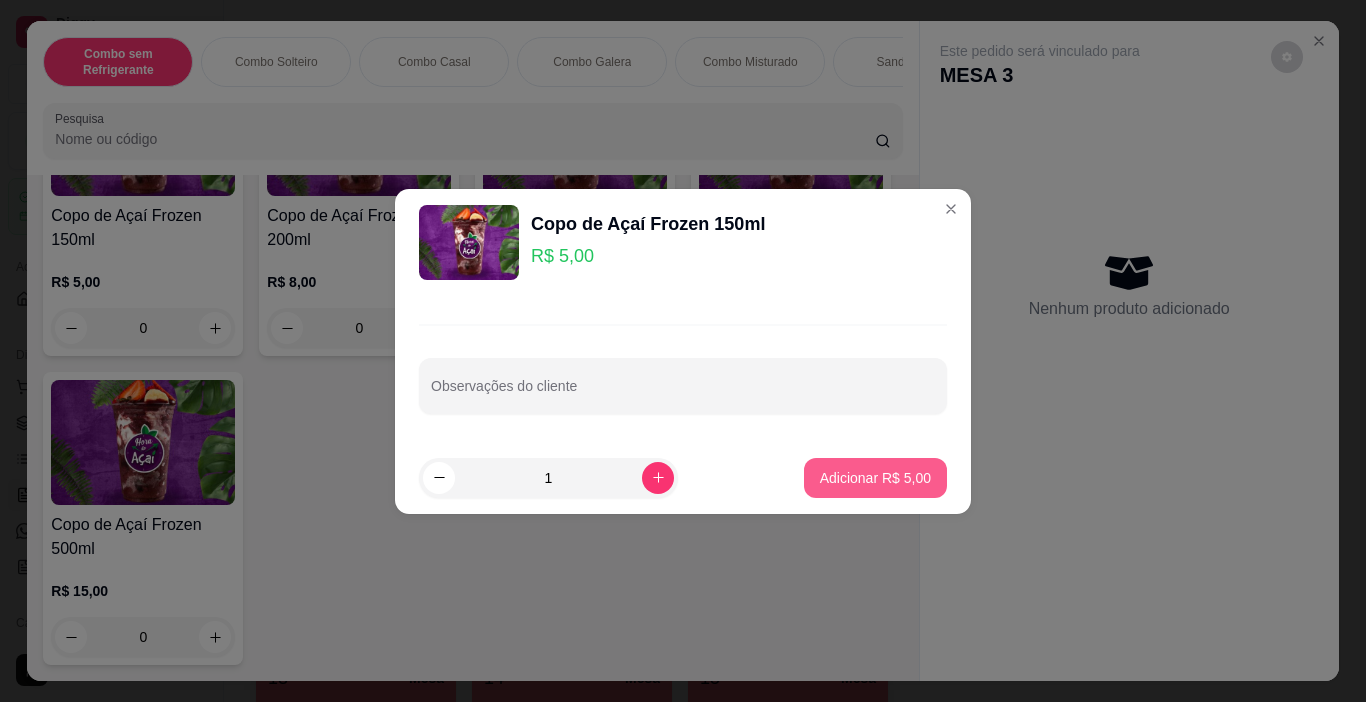 click on "Adicionar   R$ 5,00" at bounding box center [875, 478] 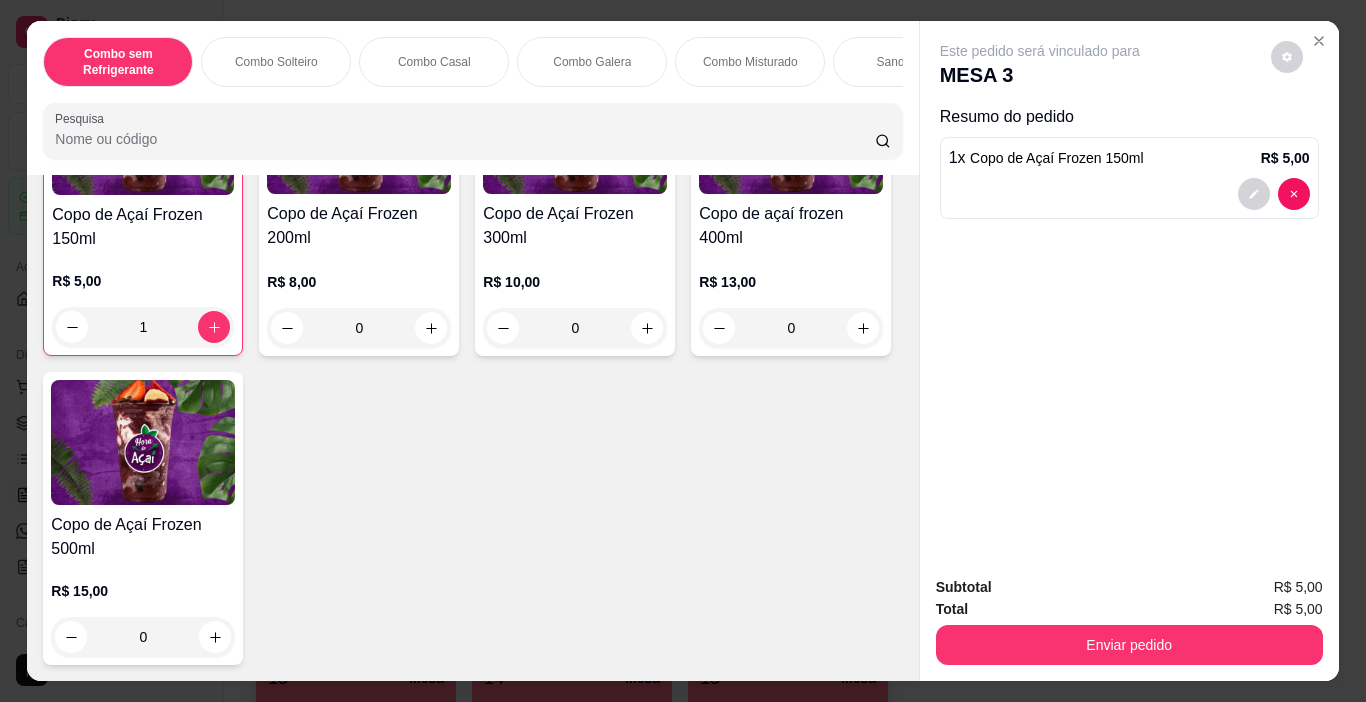 scroll, scrollTop: 5101, scrollLeft: 0, axis: vertical 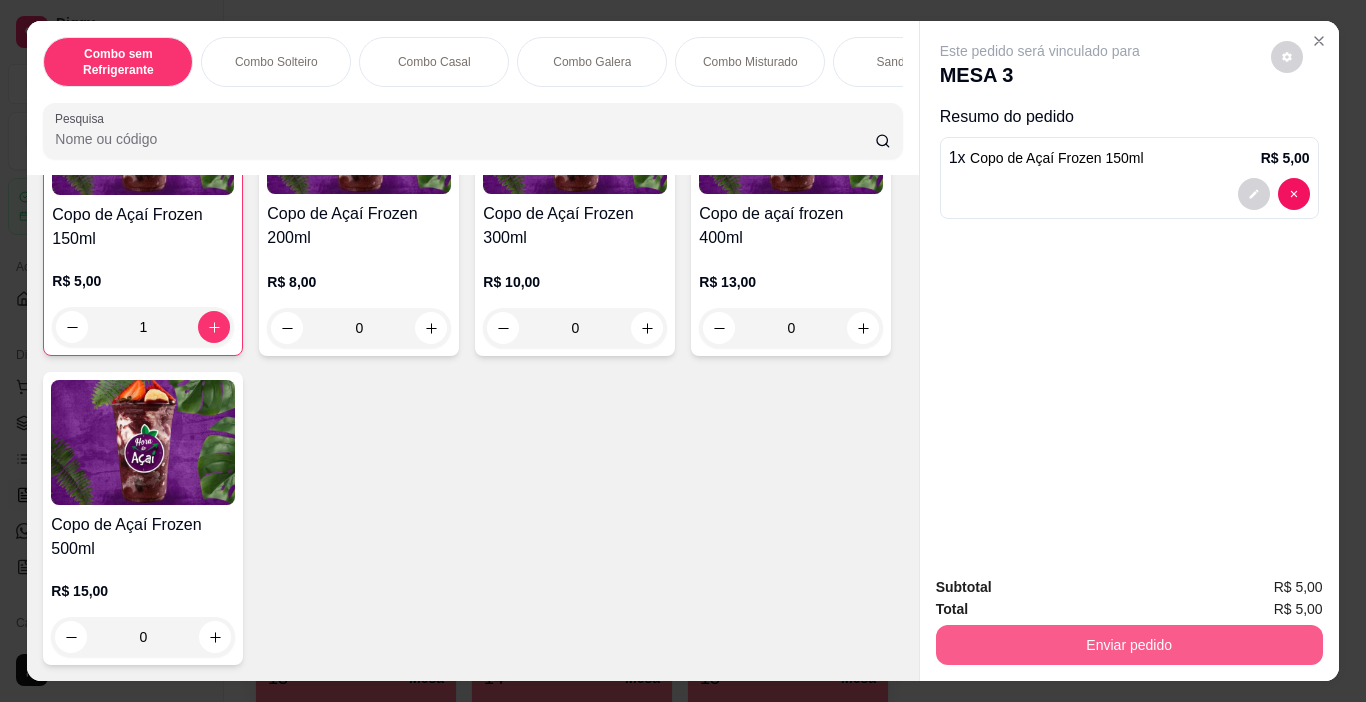 click on "Enviar pedido" at bounding box center [1129, 645] 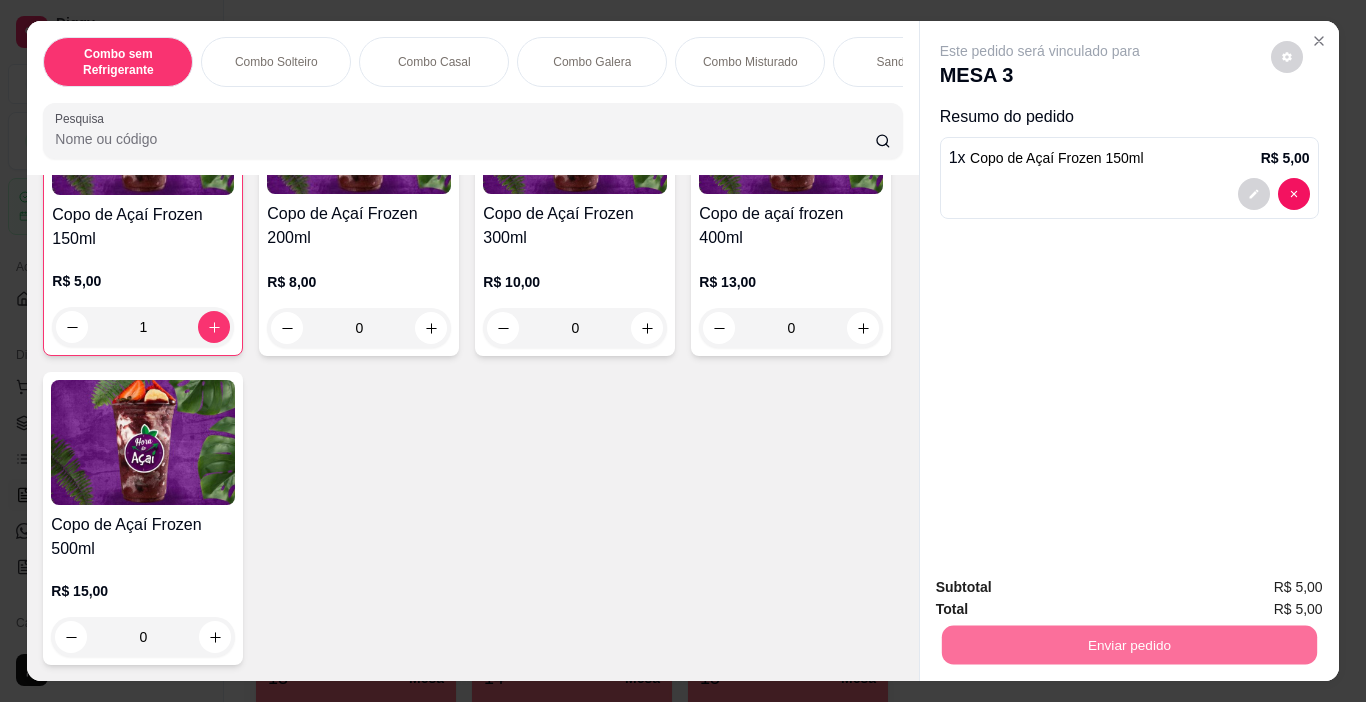 click on "Não registrar e enviar pedido" at bounding box center [1063, 587] 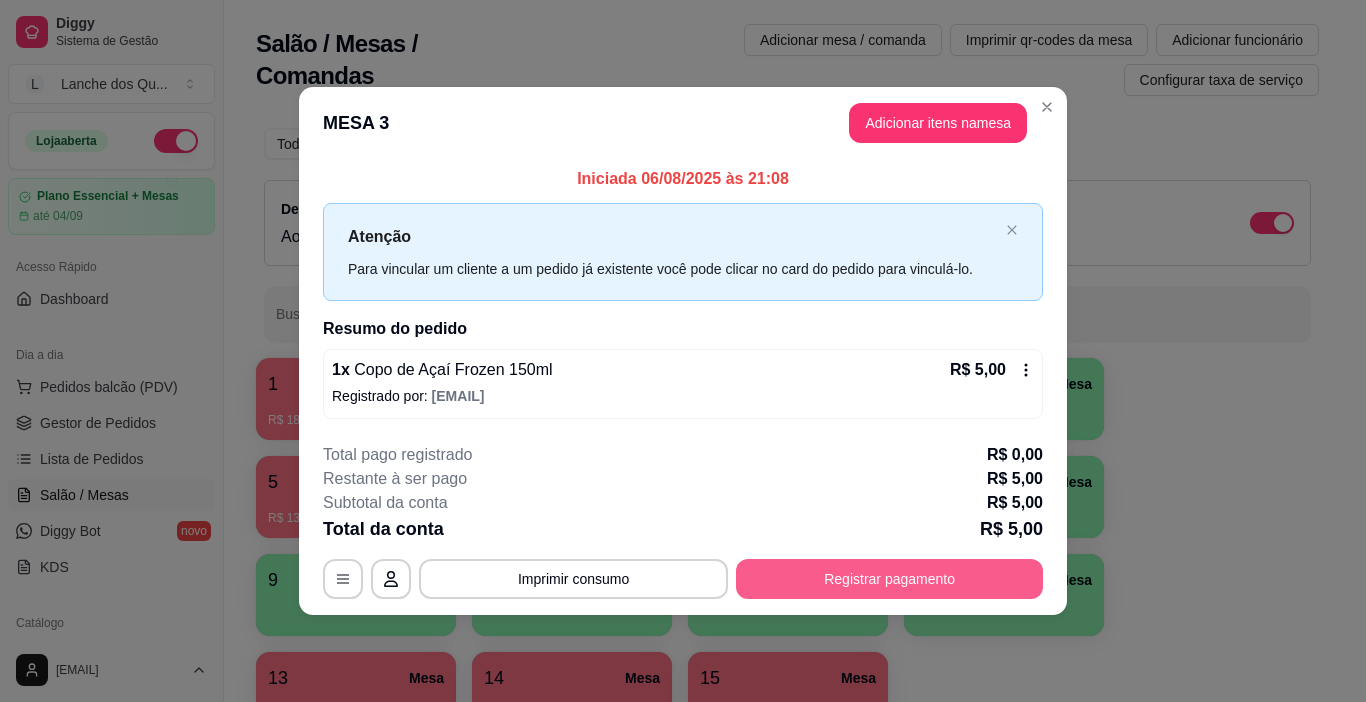 click on "Registrar pagamento" at bounding box center (889, 579) 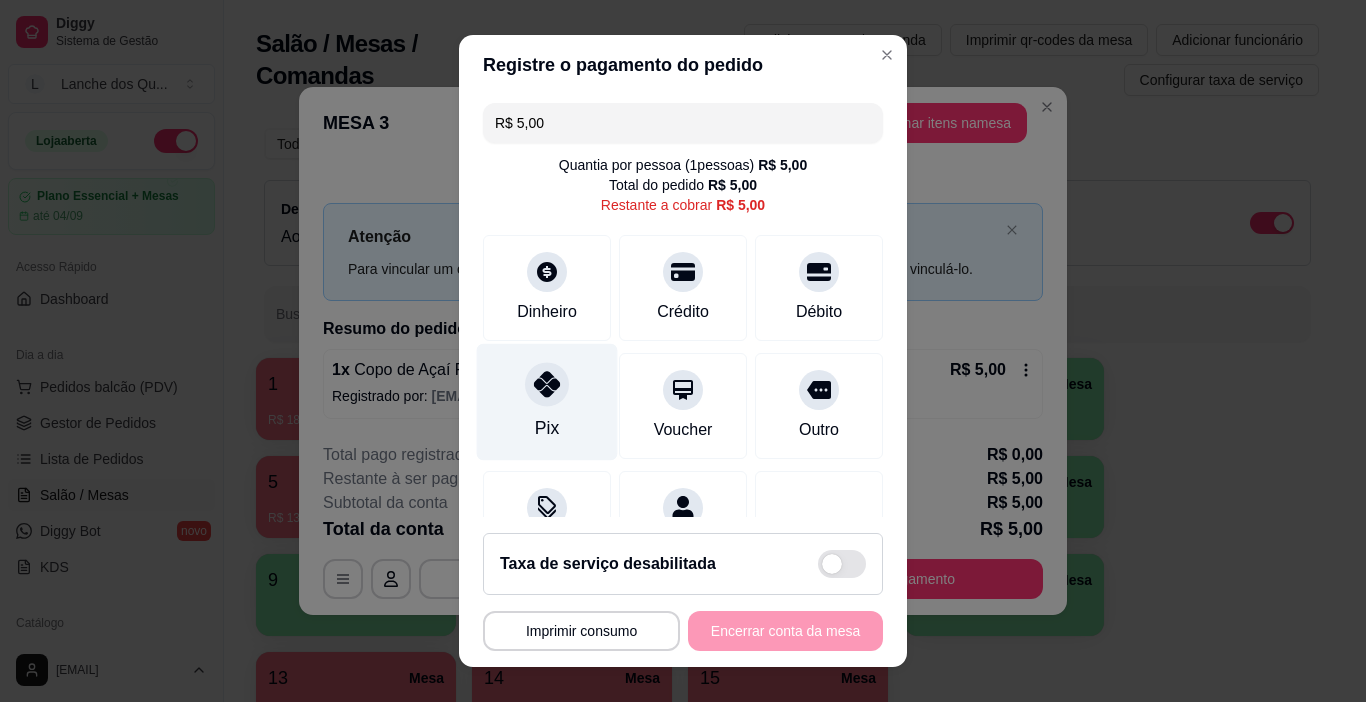 click on "Pix" at bounding box center (547, 428) 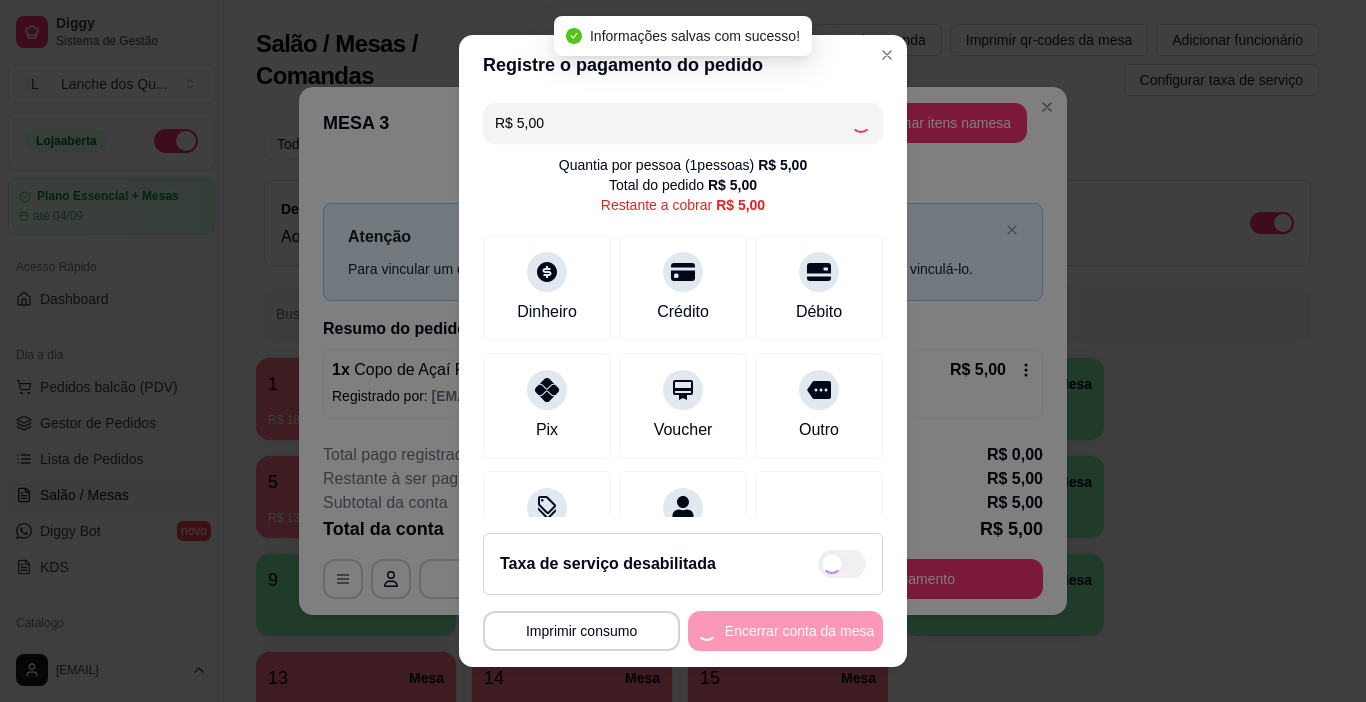 type on "R$ 0,00" 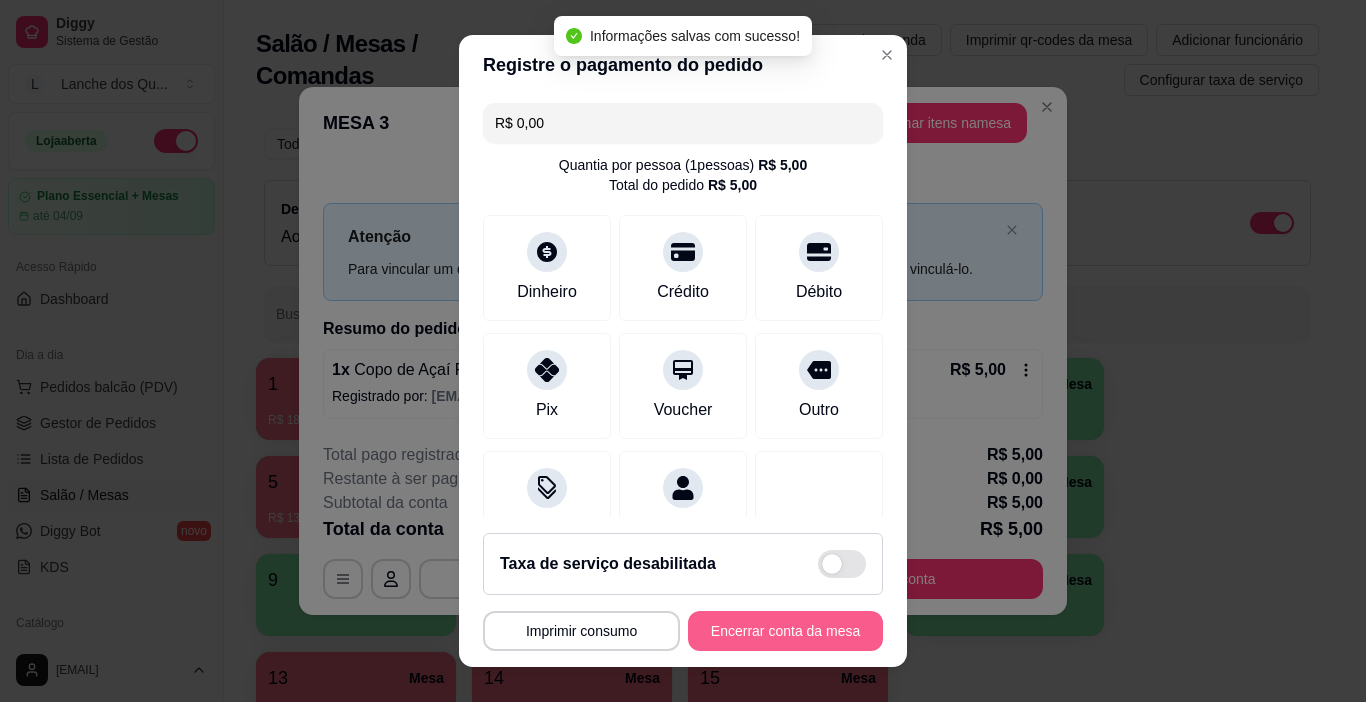 click on "Encerrar conta da mesa" at bounding box center (785, 631) 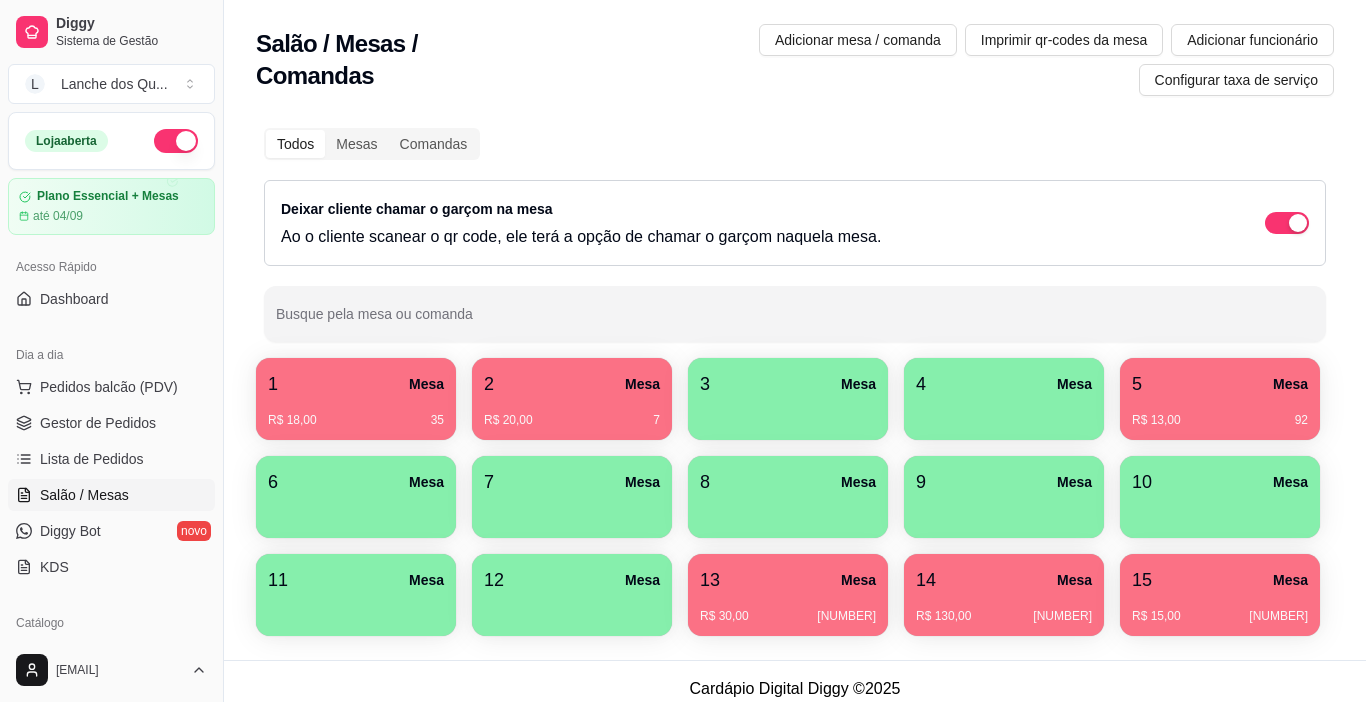 type 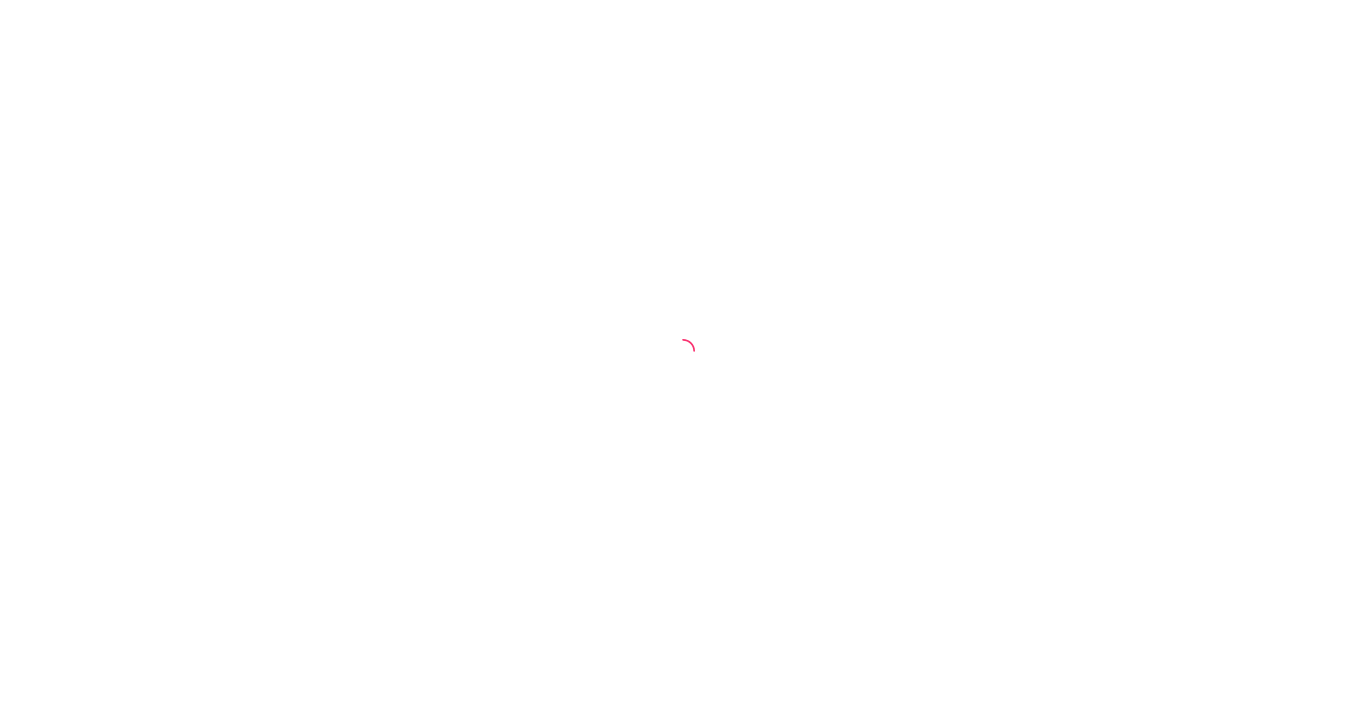 scroll, scrollTop: 0, scrollLeft: 0, axis: both 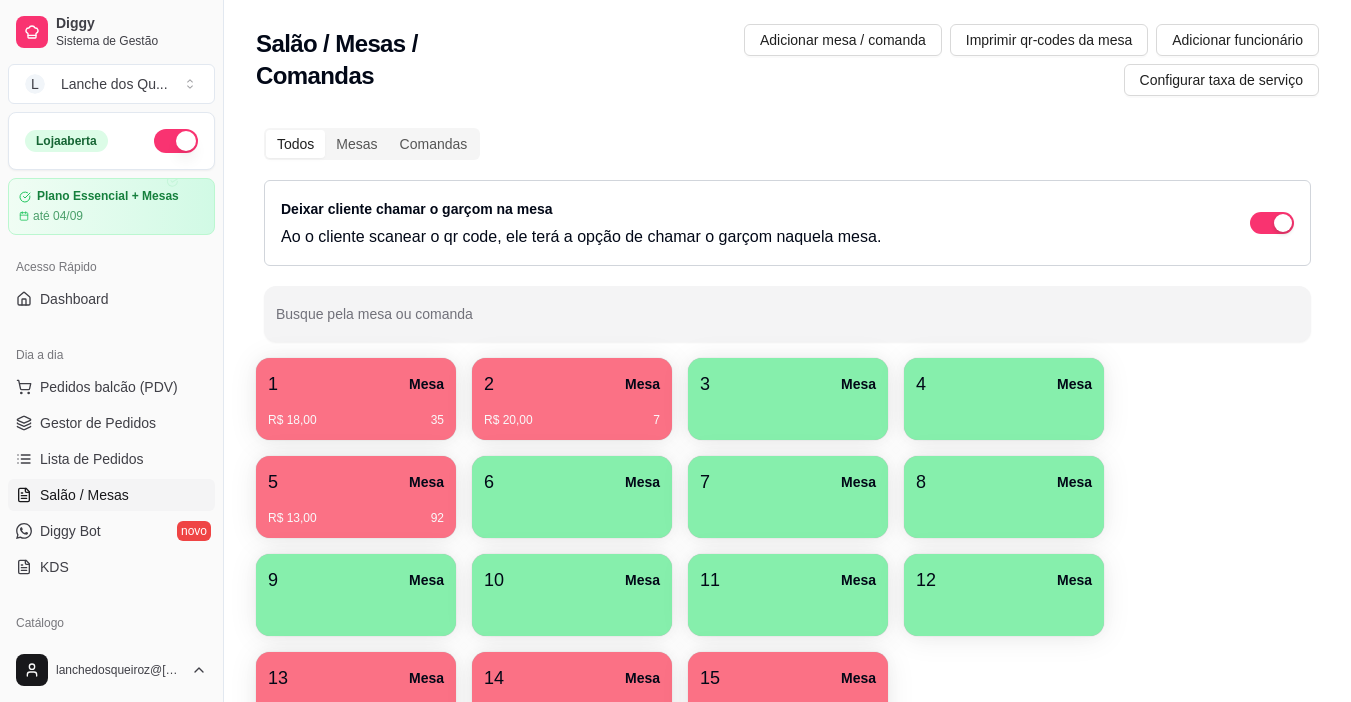 click on "5 Mesa" at bounding box center (356, 482) 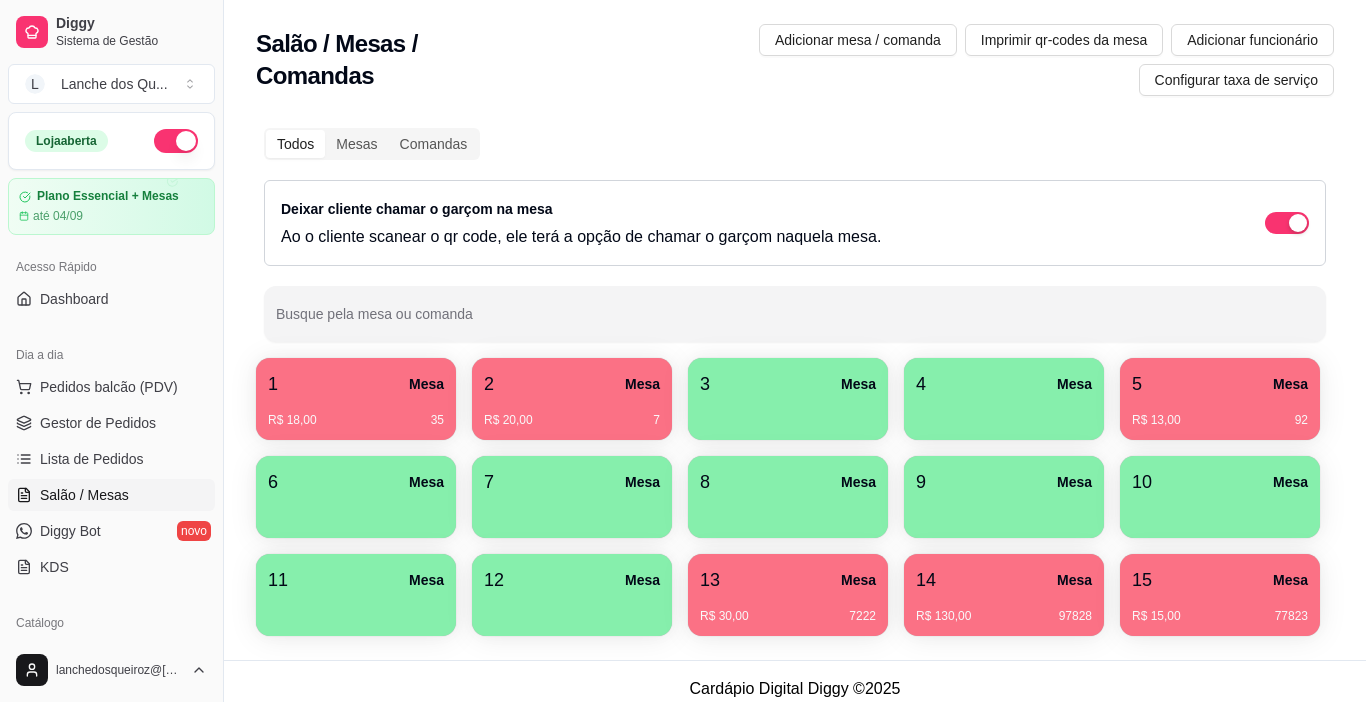 click on "1 Mesa" at bounding box center (356, 384) 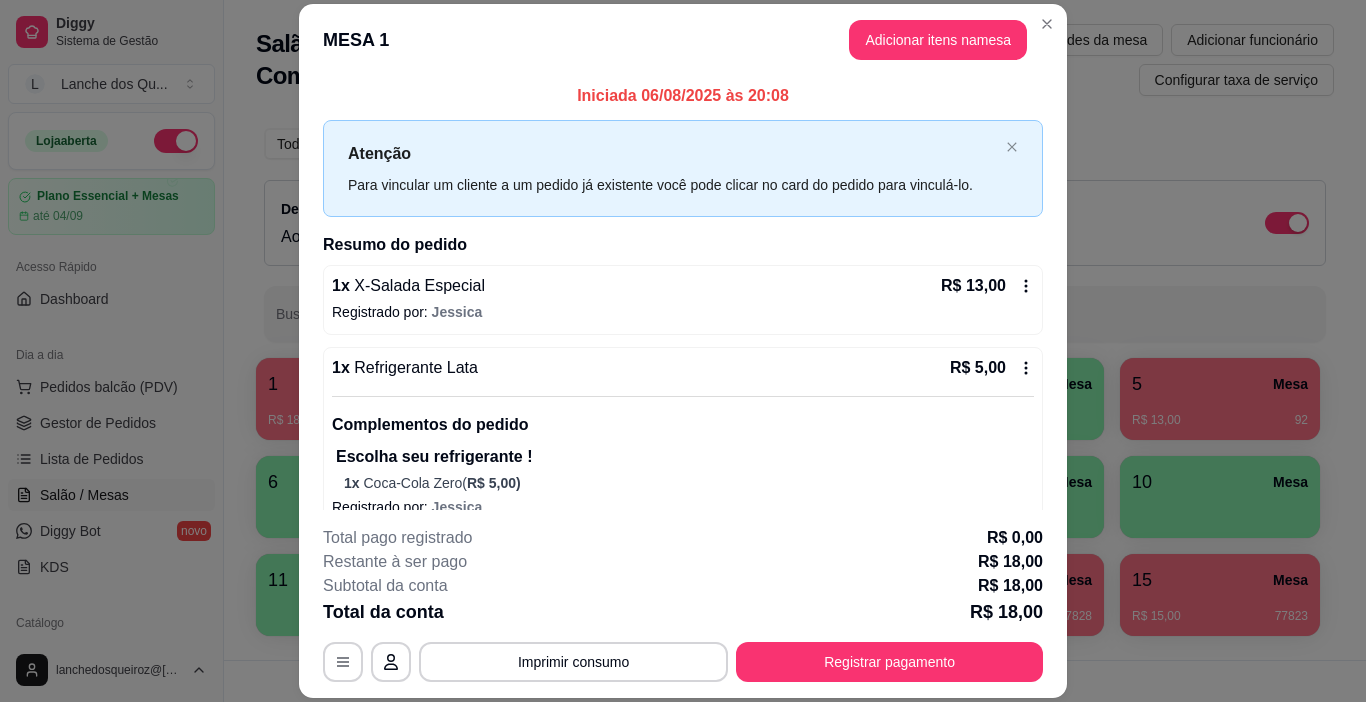 click on "Registrar pagamento" at bounding box center [889, 662] 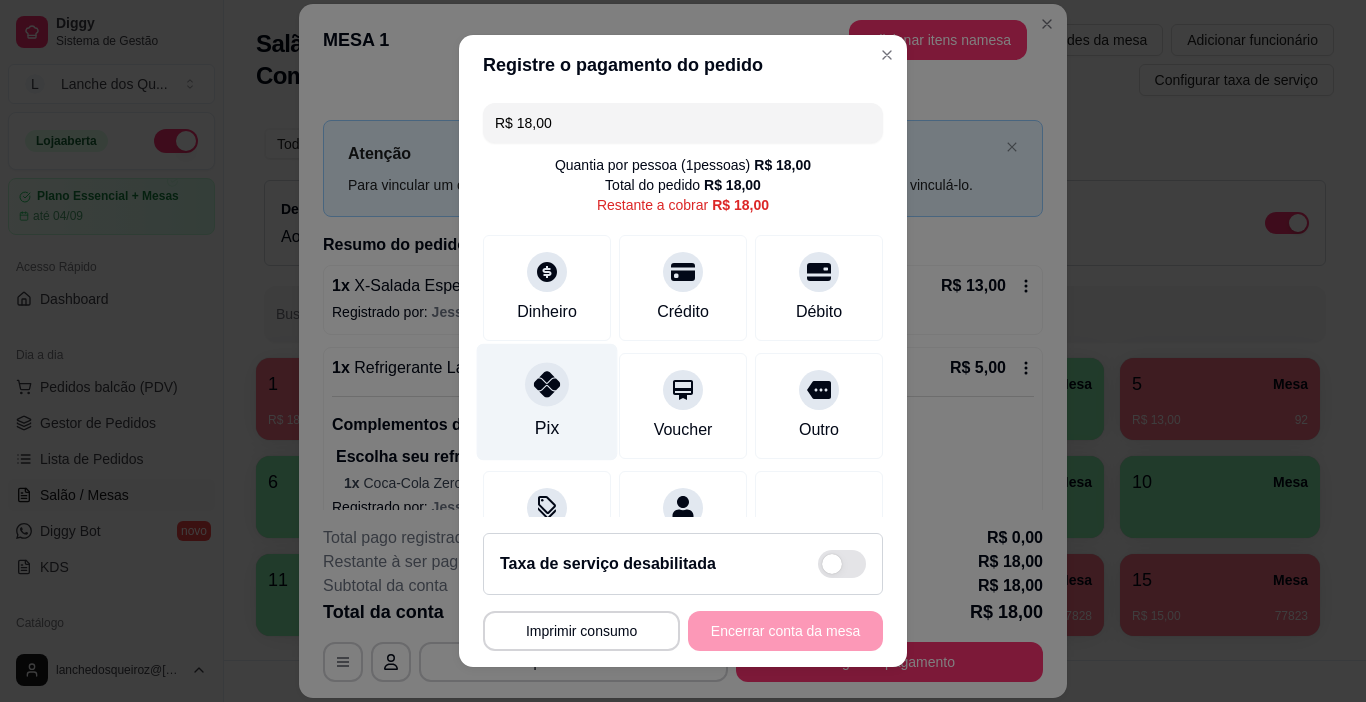 click at bounding box center (547, 385) 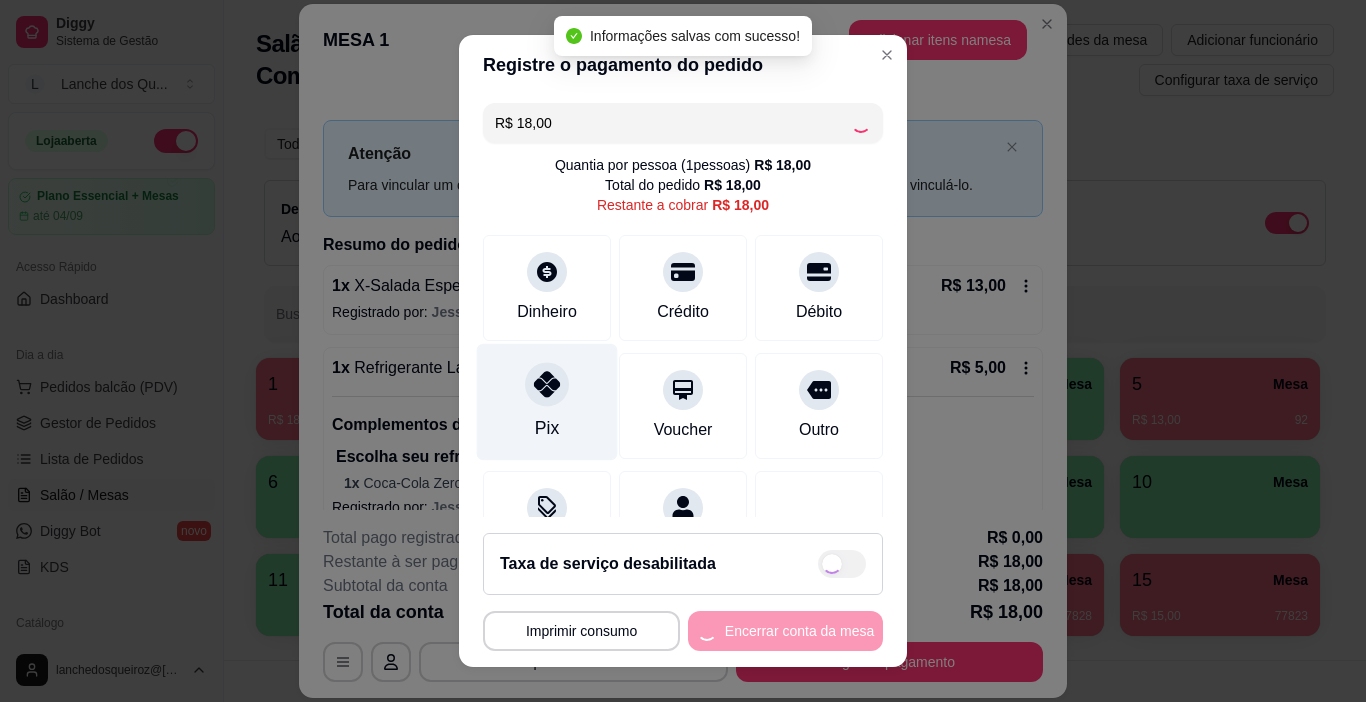 type on "R$ 0,00" 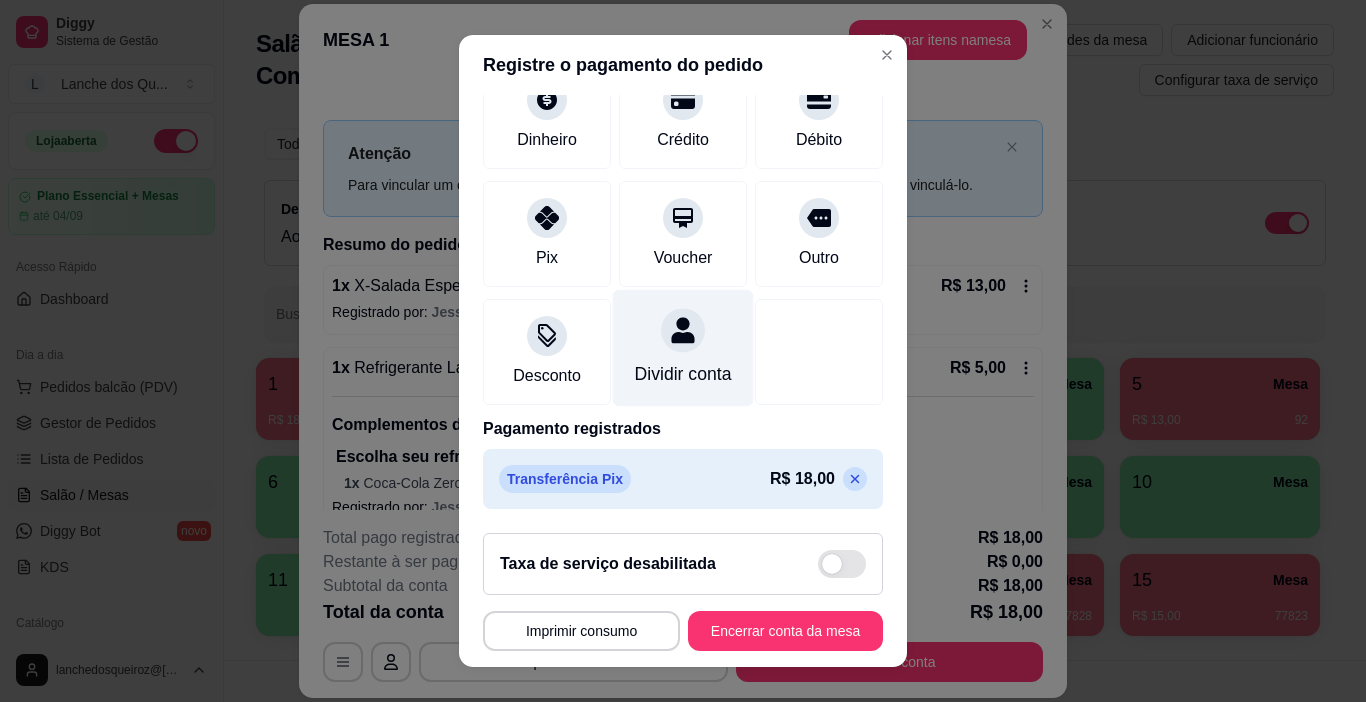 scroll, scrollTop: 176, scrollLeft: 0, axis: vertical 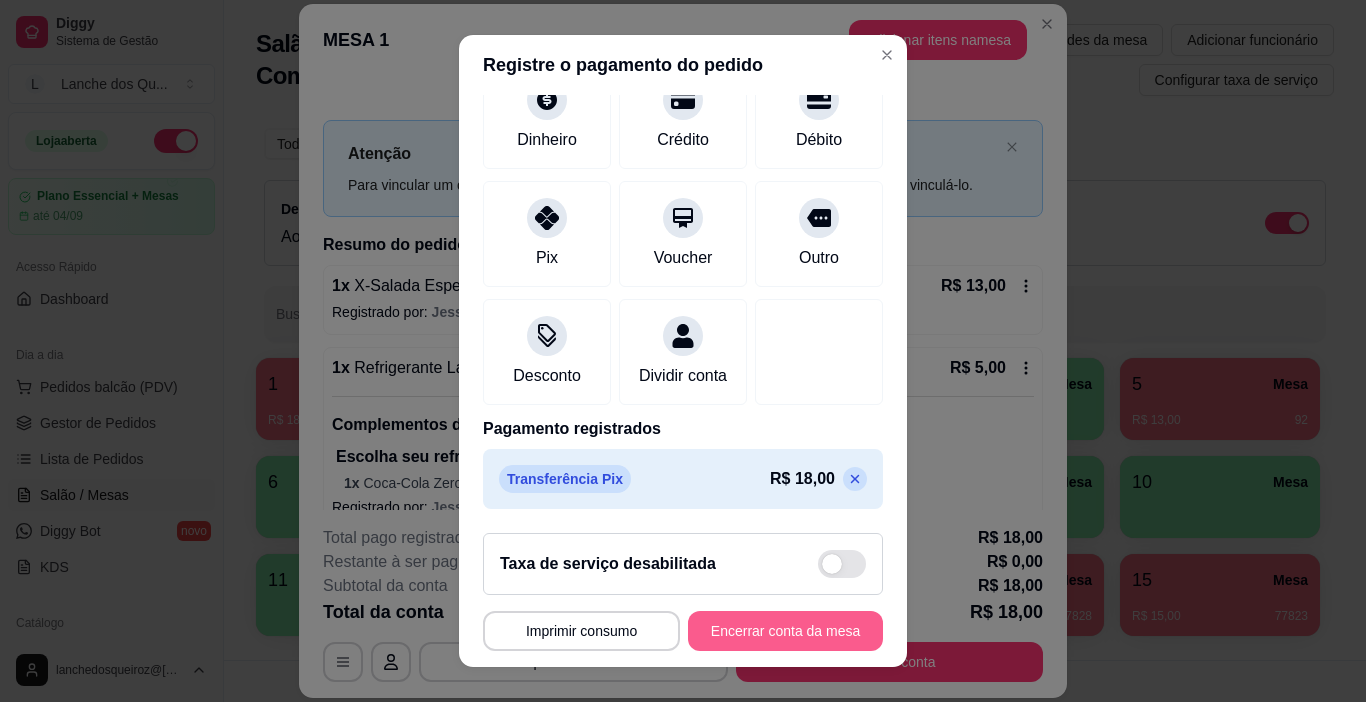 click on "Encerrar conta da mesa" at bounding box center (785, 631) 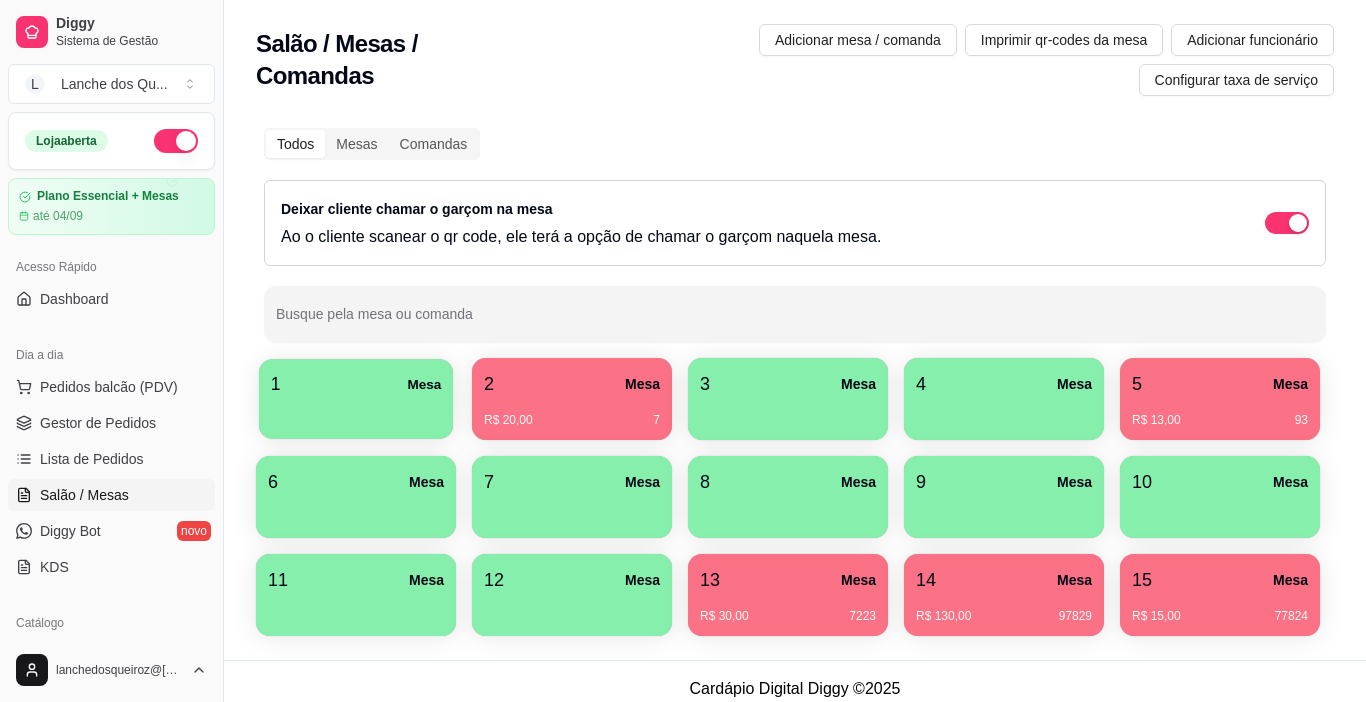 click on "1 Mesa" at bounding box center (356, 384) 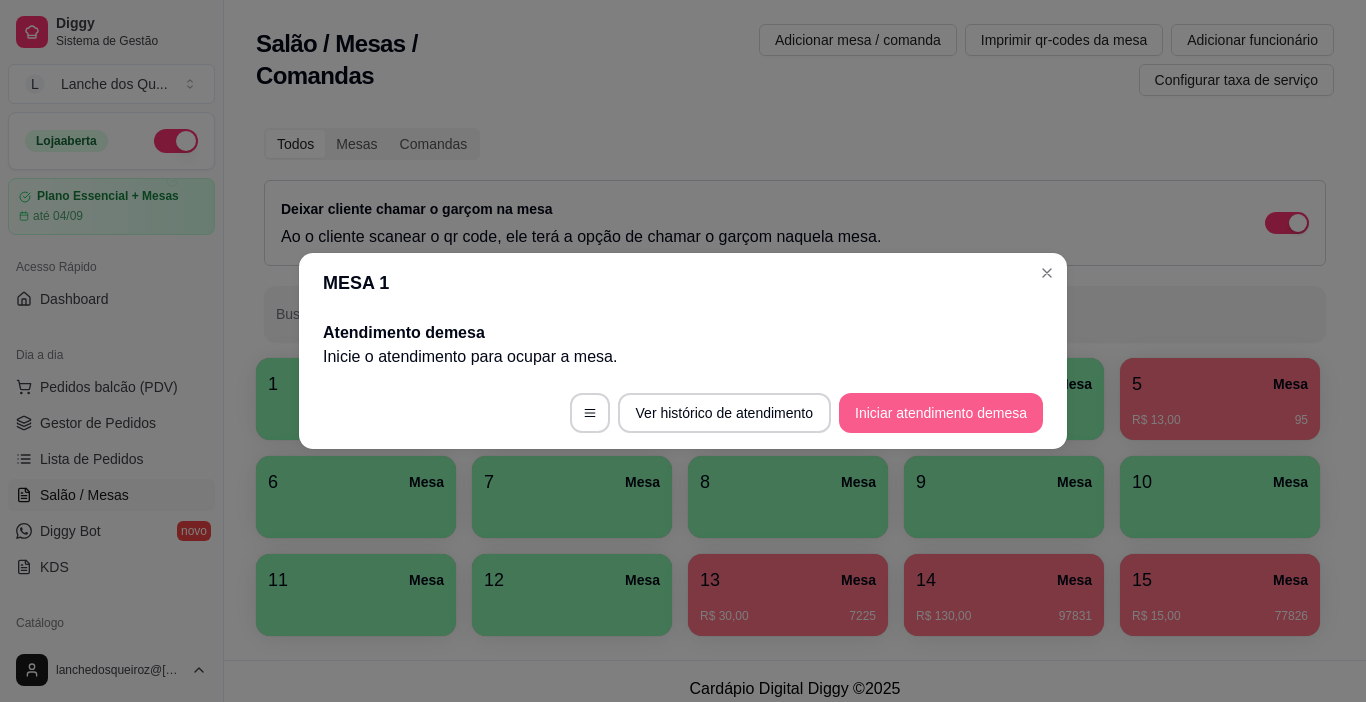 click on "Iniciar atendimento de  mesa" at bounding box center (941, 413) 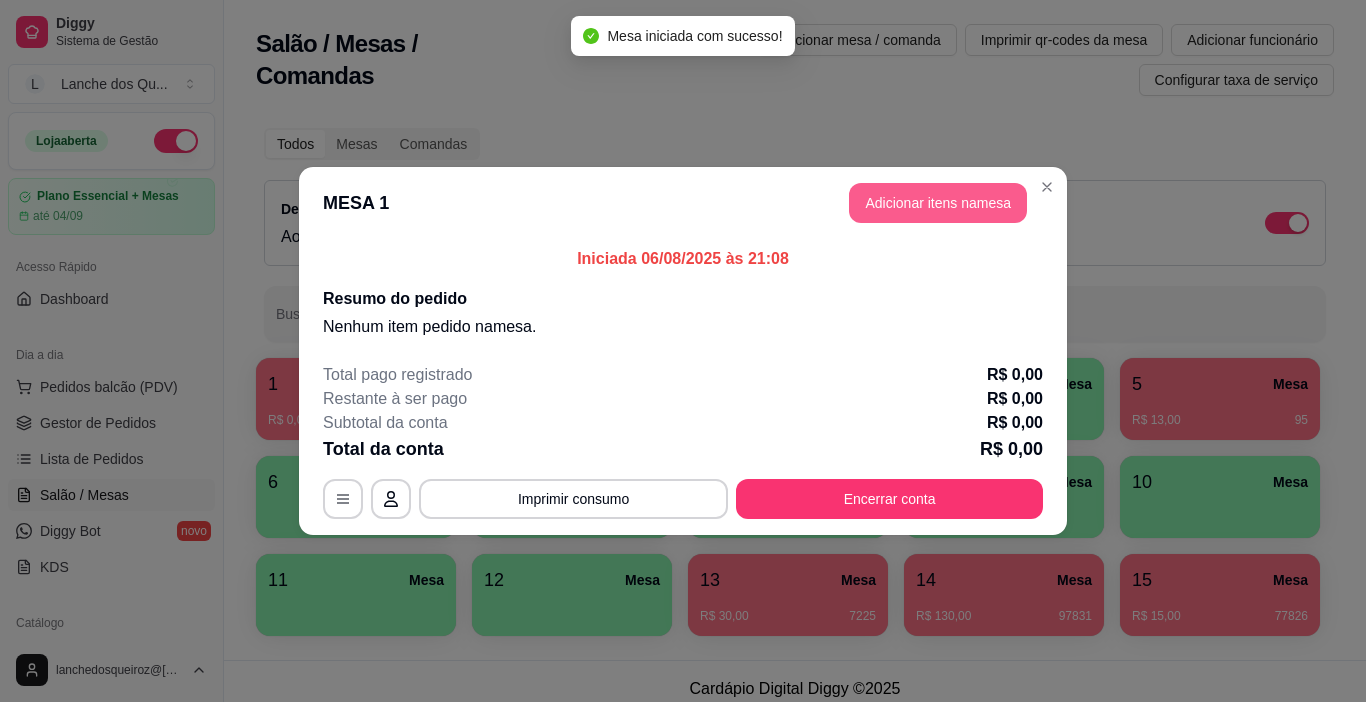 click on "Adicionar itens na  mesa" at bounding box center (938, 203) 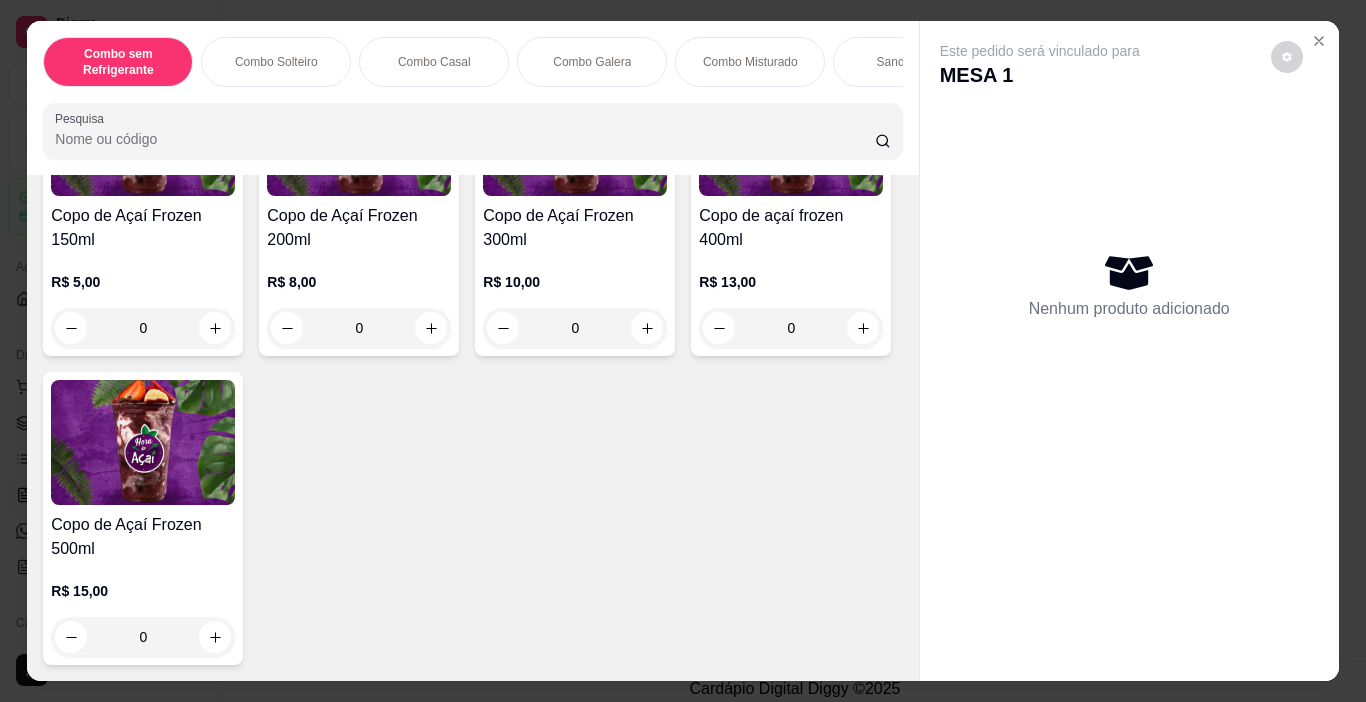 scroll, scrollTop: 4800, scrollLeft: 0, axis: vertical 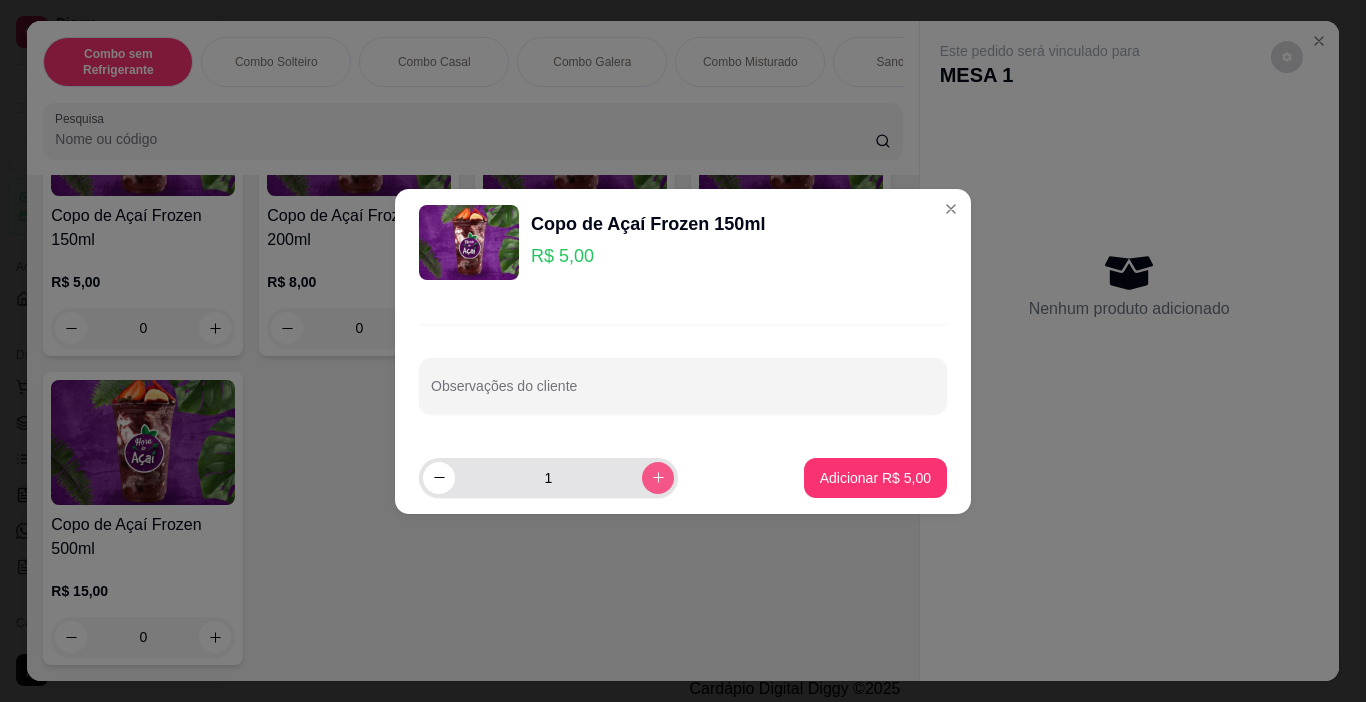 click at bounding box center [658, 478] 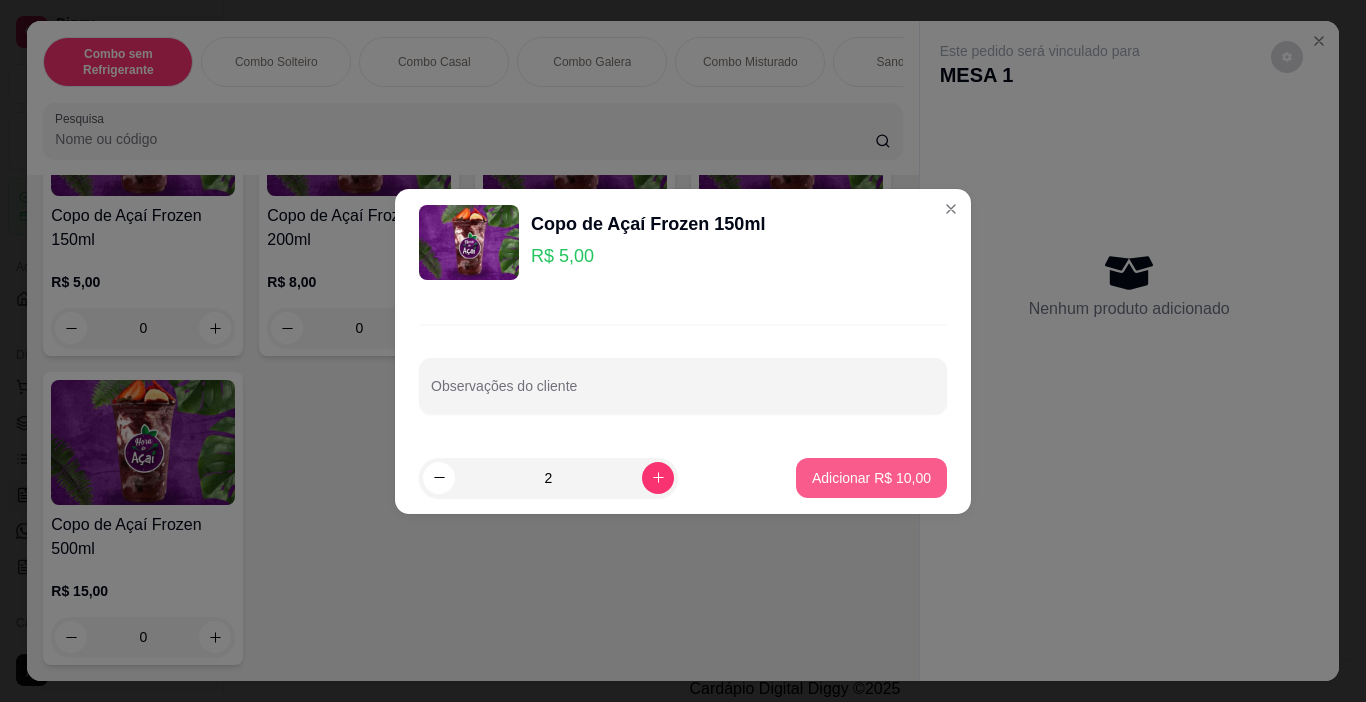 click on "Adicionar   R$ 10,00" at bounding box center (871, 478) 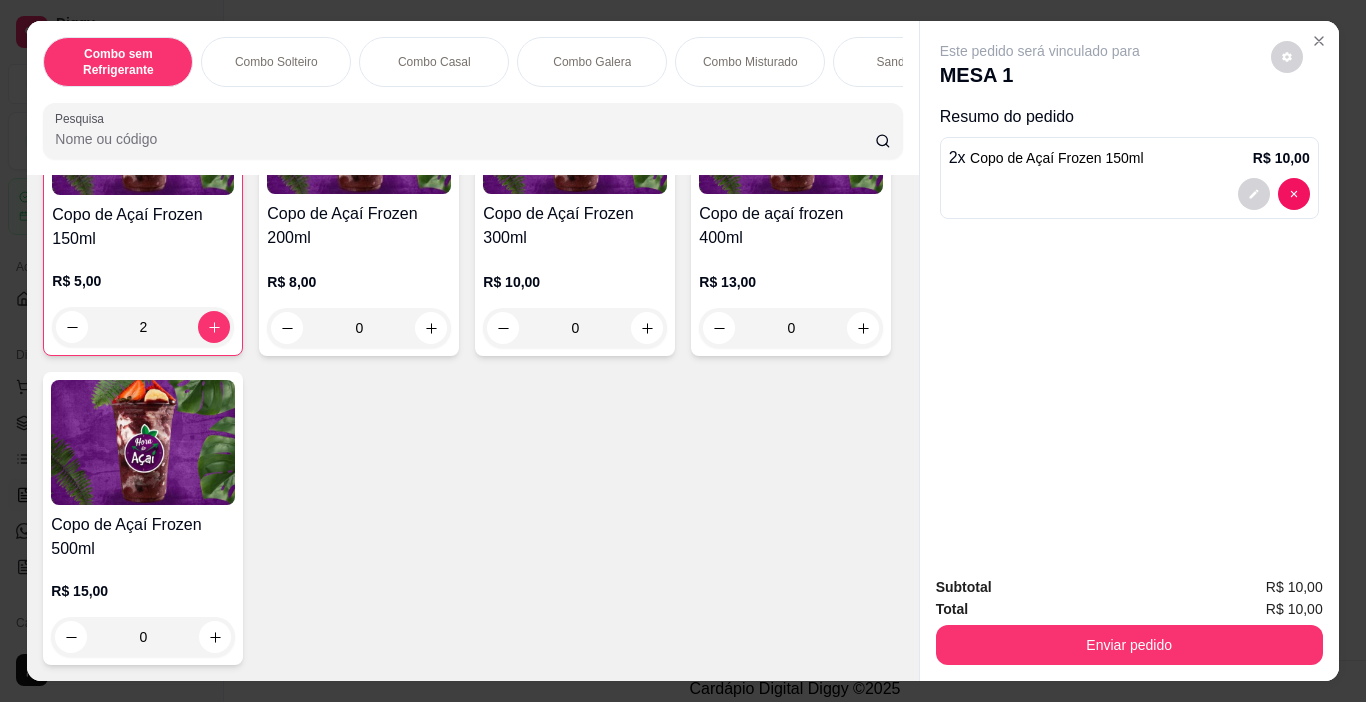 click on "Enviar pedido" at bounding box center [1129, 645] 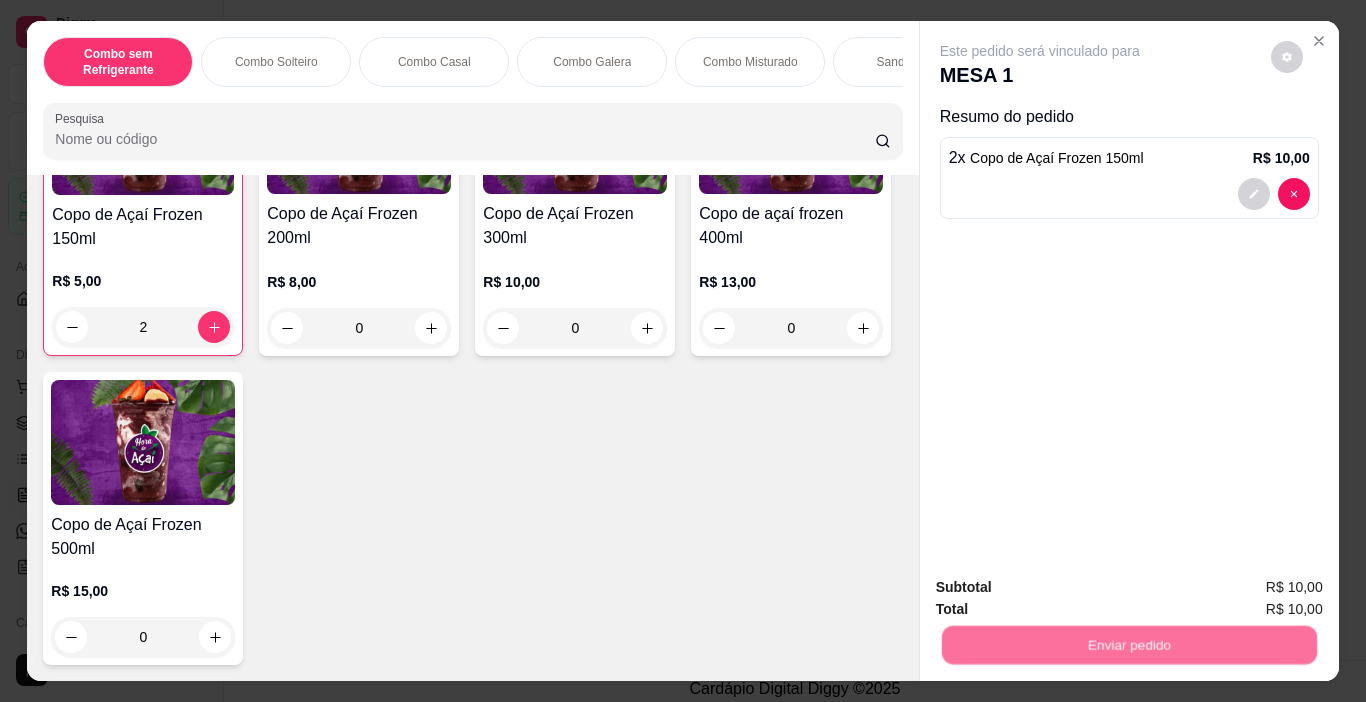 click on "Não registrar e enviar pedido" at bounding box center (1063, 588) 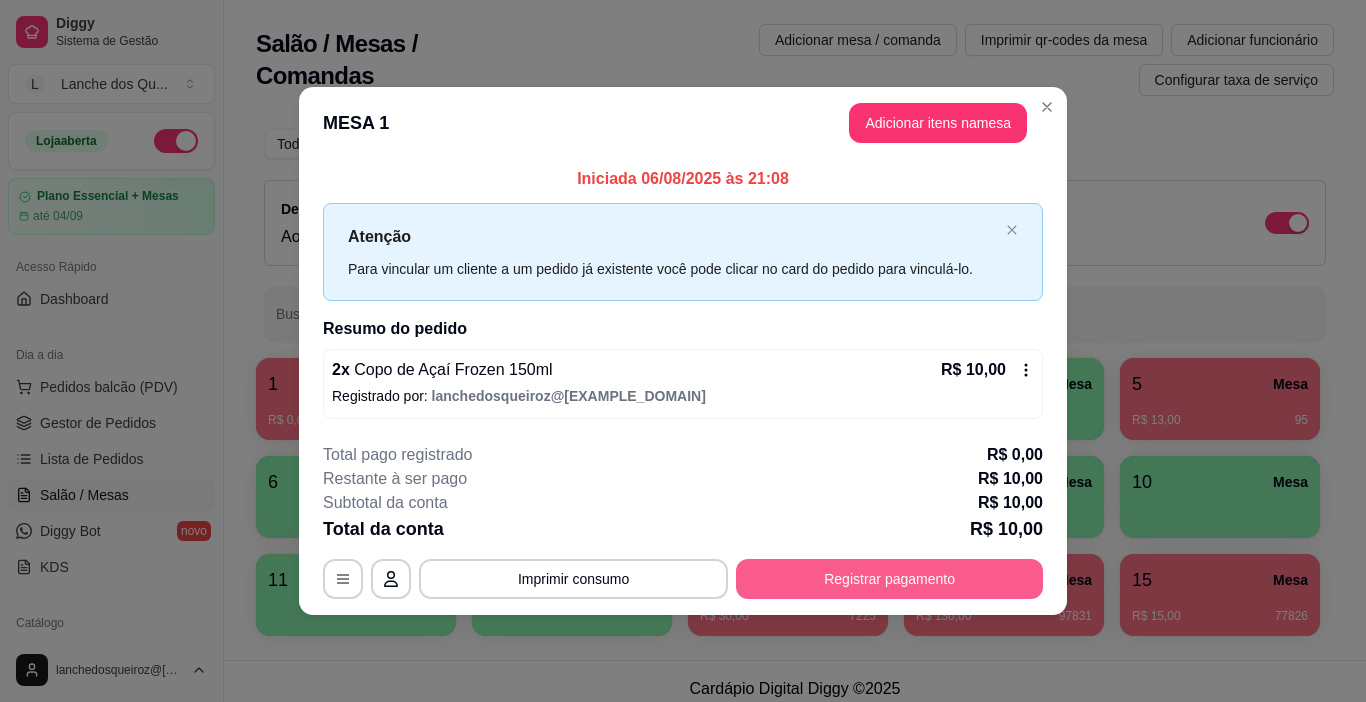 click on "Registrar pagamento" at bounding box center [889, 579] 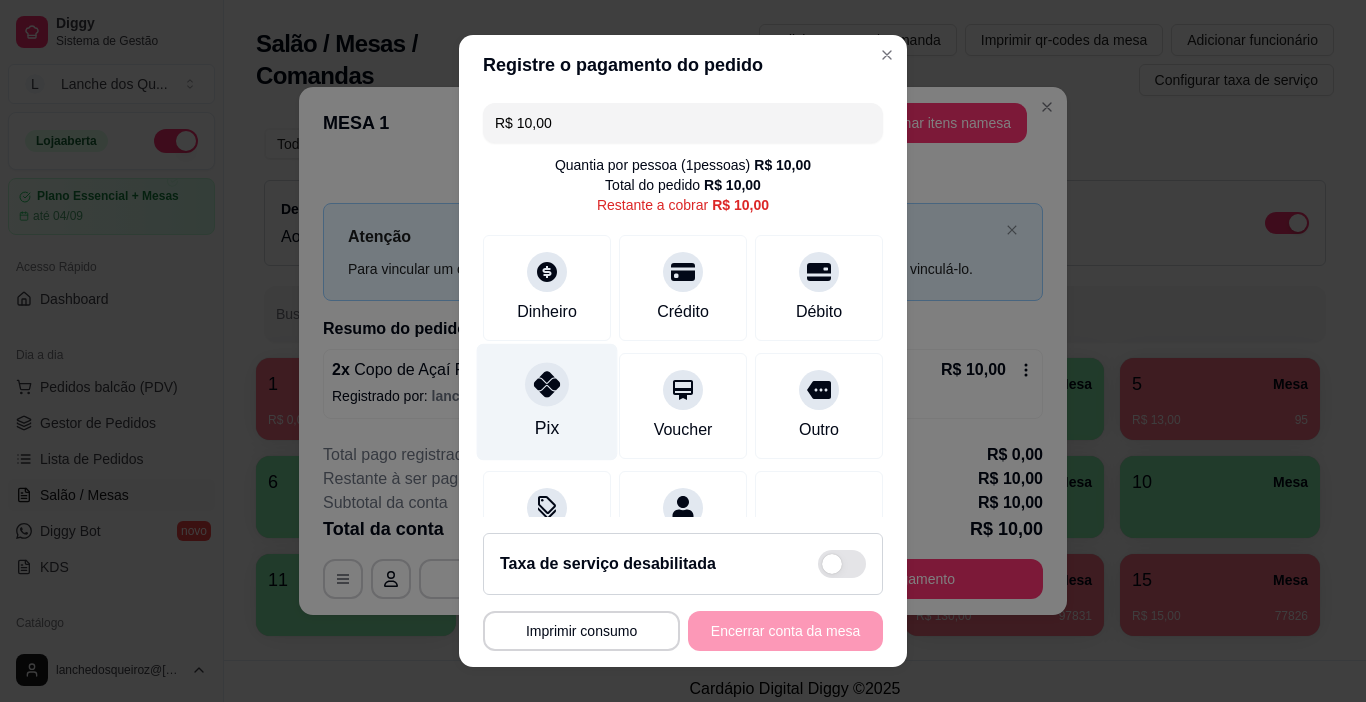 click on "Pix" at bounding box center (547, 402) 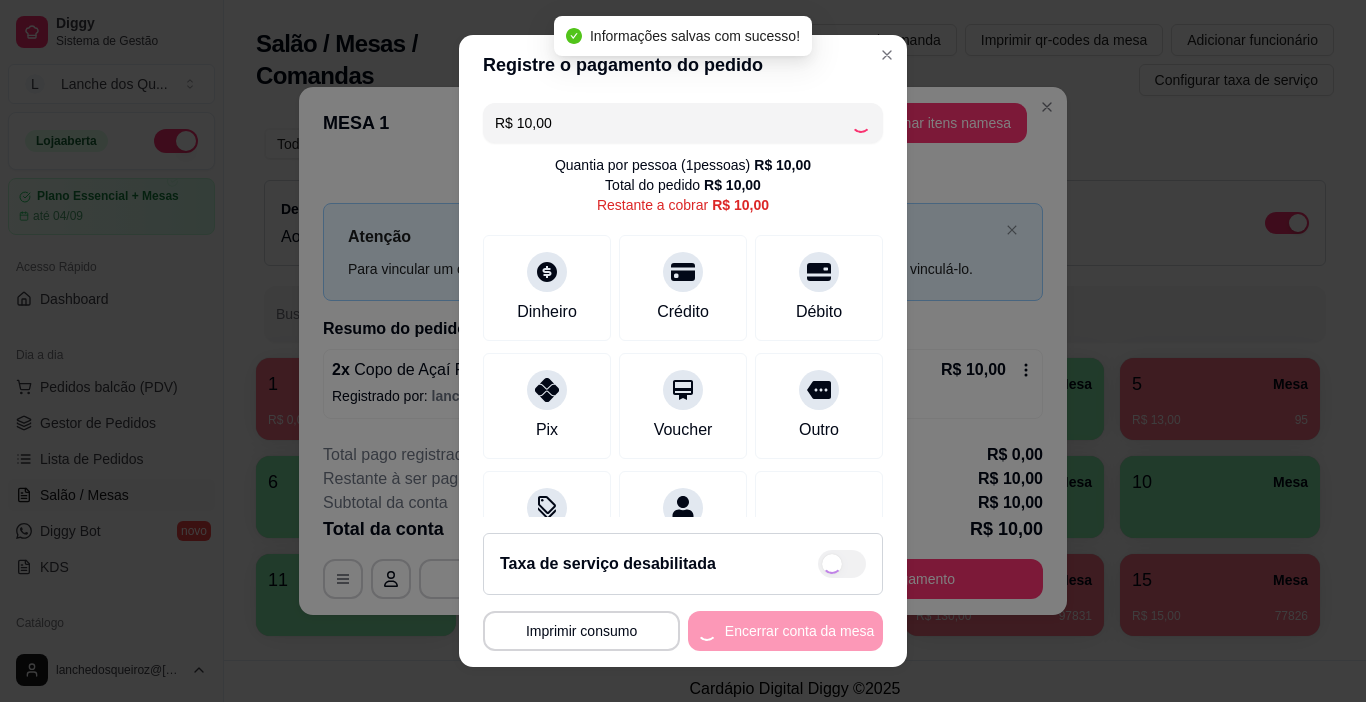 type on "R$ 0,00" 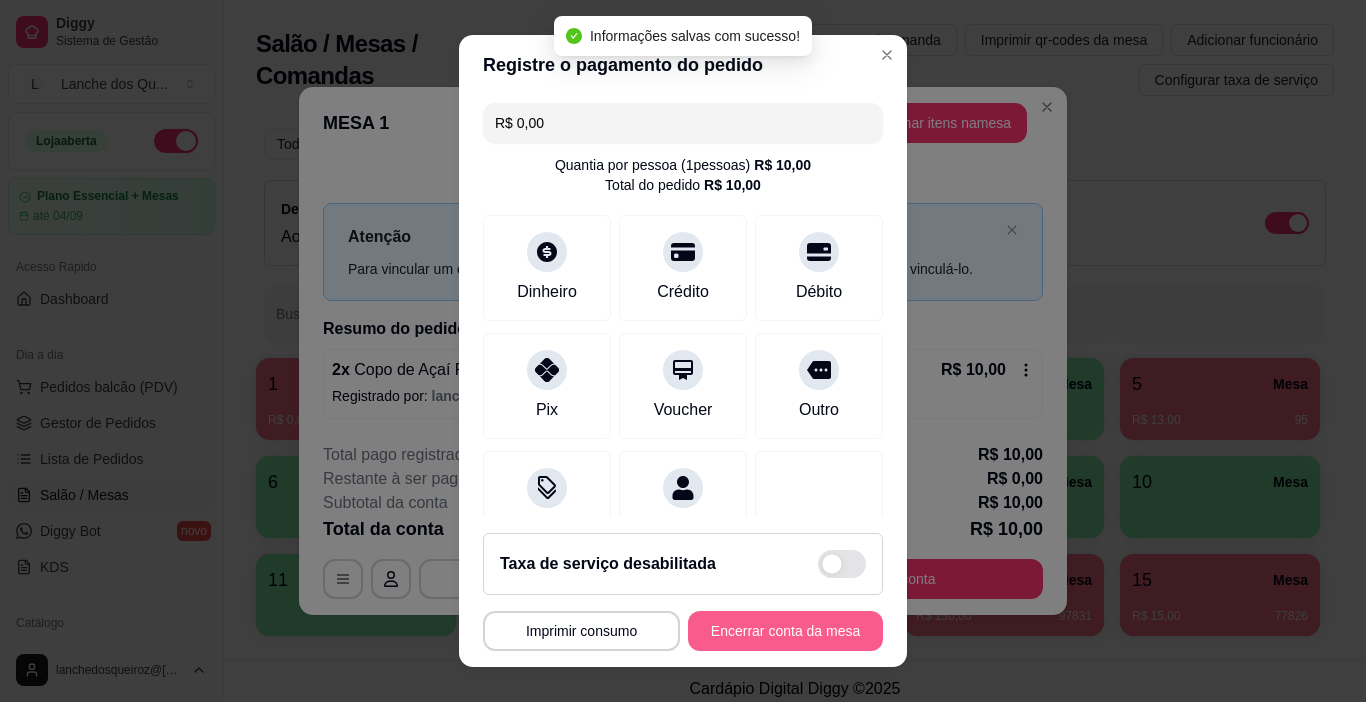 click on "Encerrar conta da mesa" at bounding box center [785, 631] 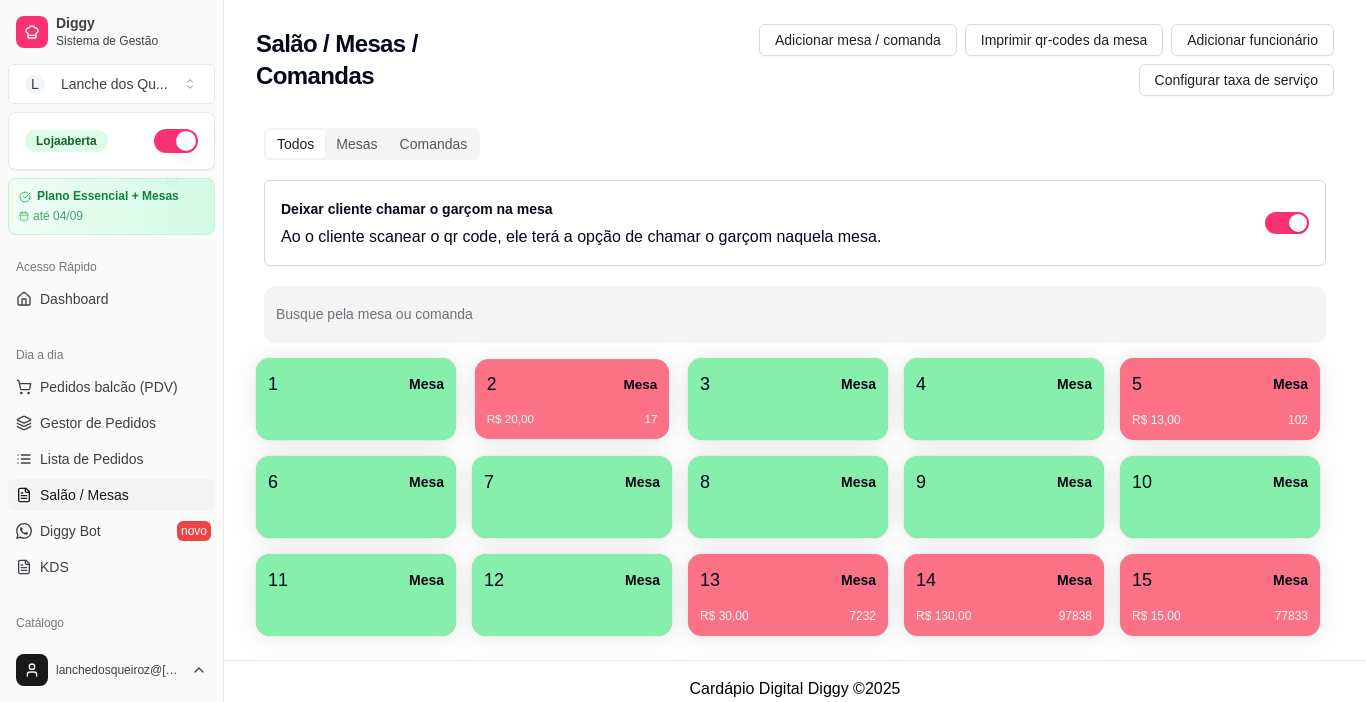 click on "2 Mesa" at bounding box center (572, 384) 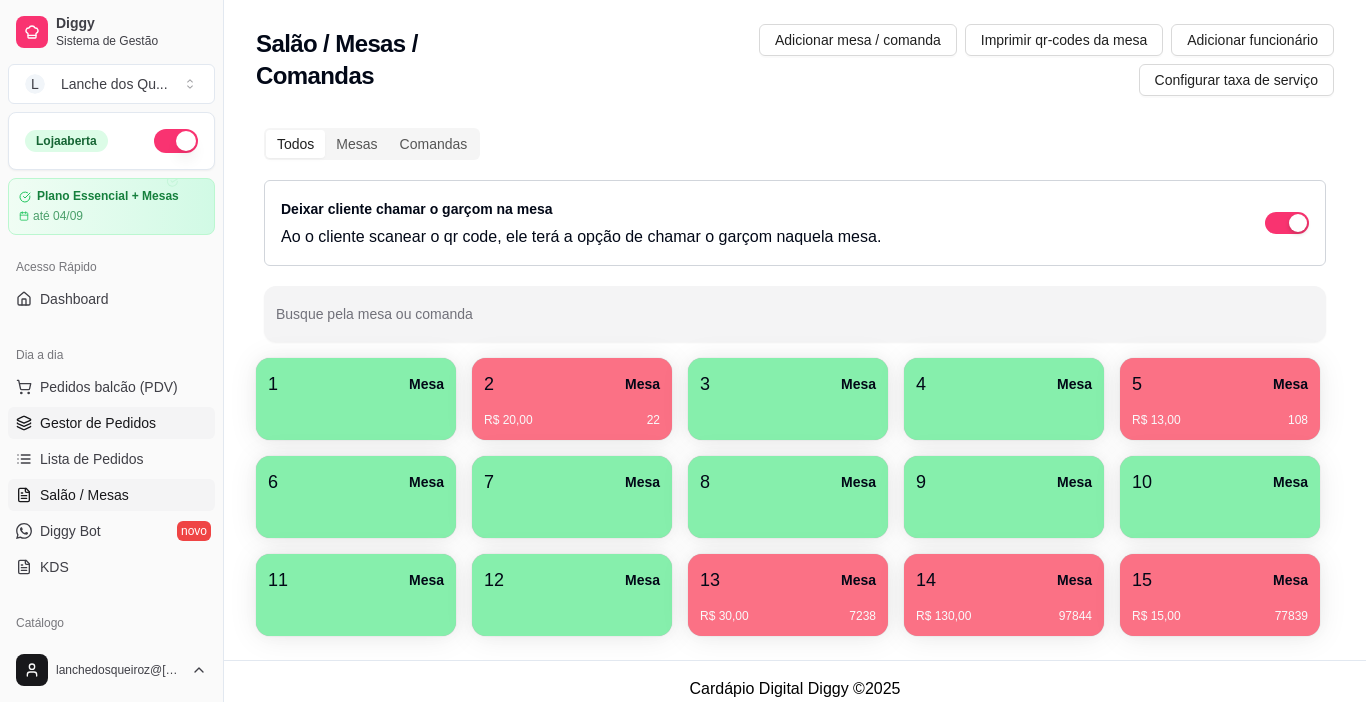 click on "Gestor de Pedidos" at bounding box center [111, 423] 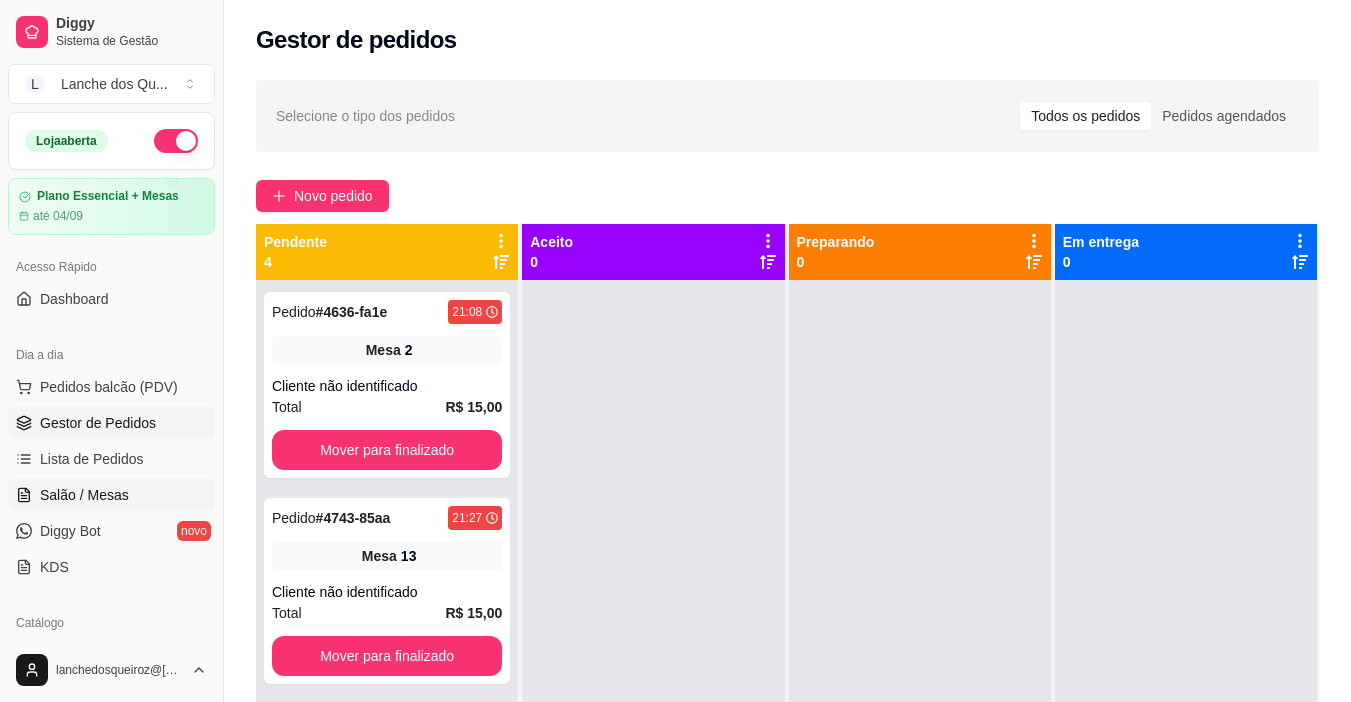 click on "Salão / Mesas" at bounding box center [111, 495] 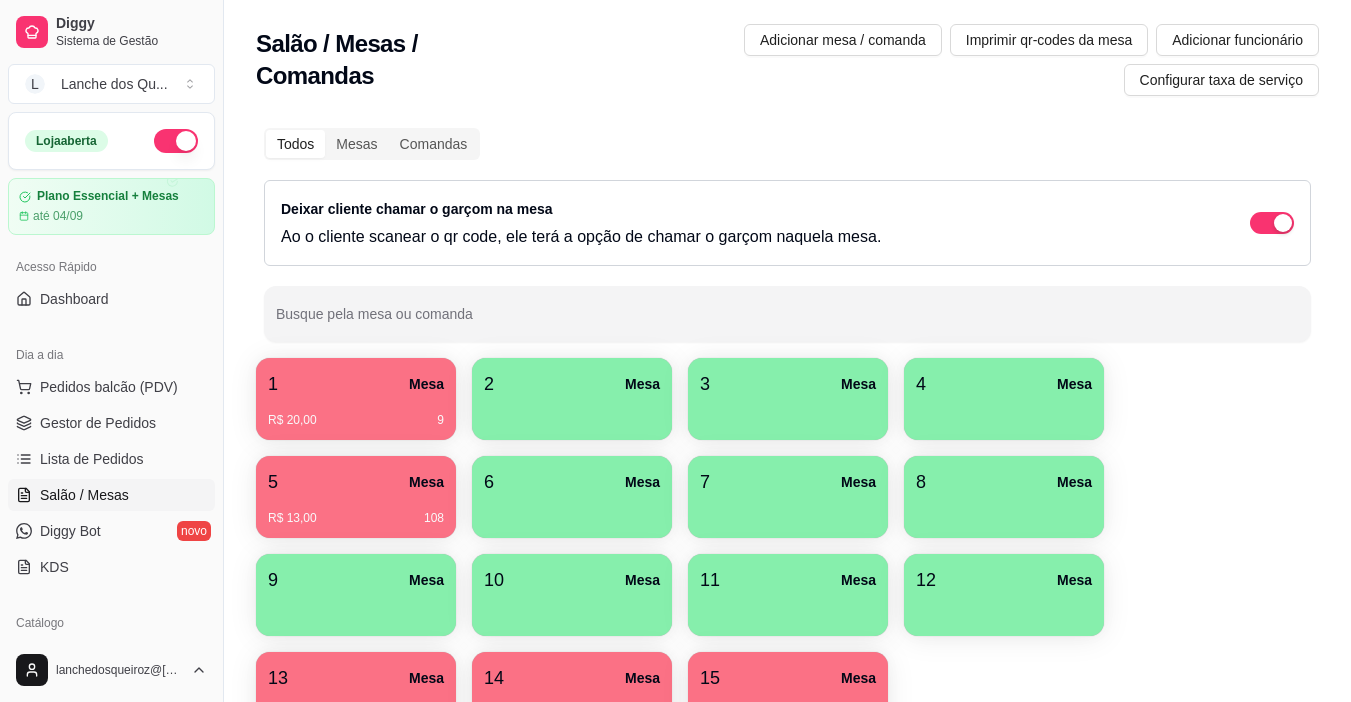 click on "R$ 20,00 9" at bounding box center [356, 420] 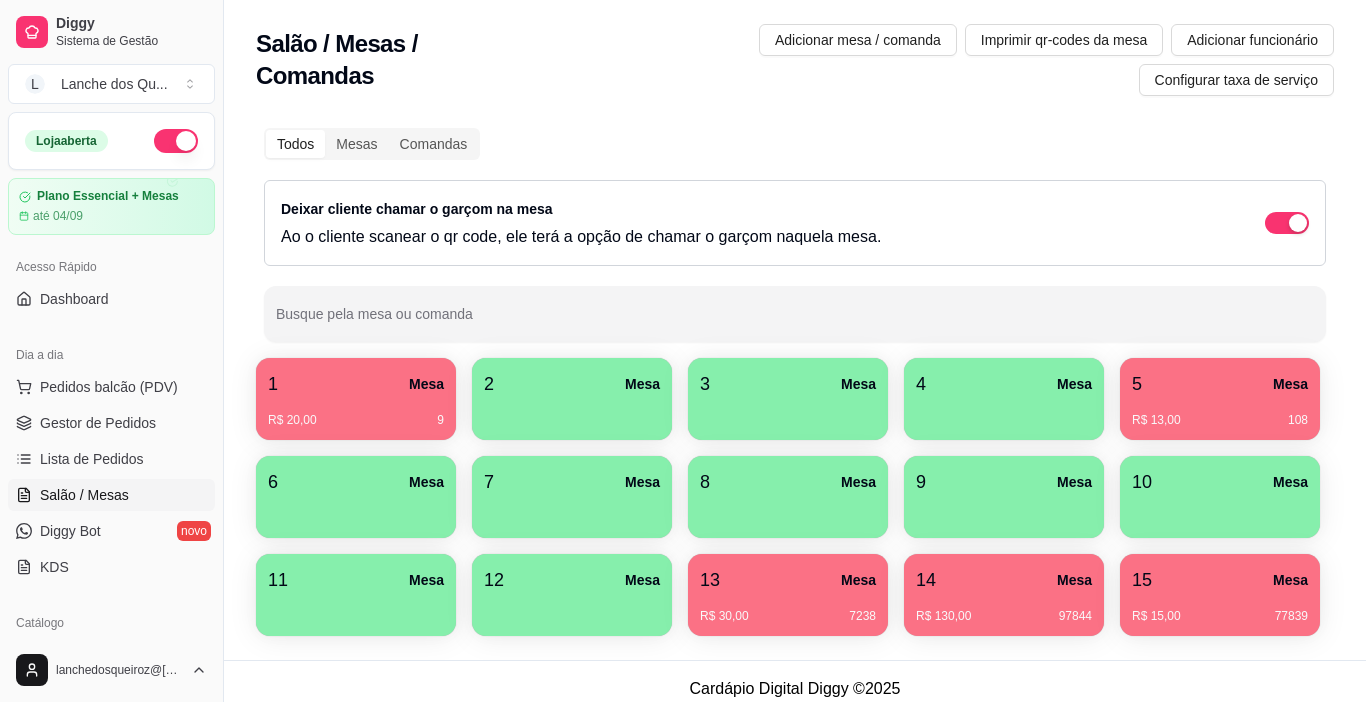 click on "R$ 13,00 108" at bounding box center (1220, 420) 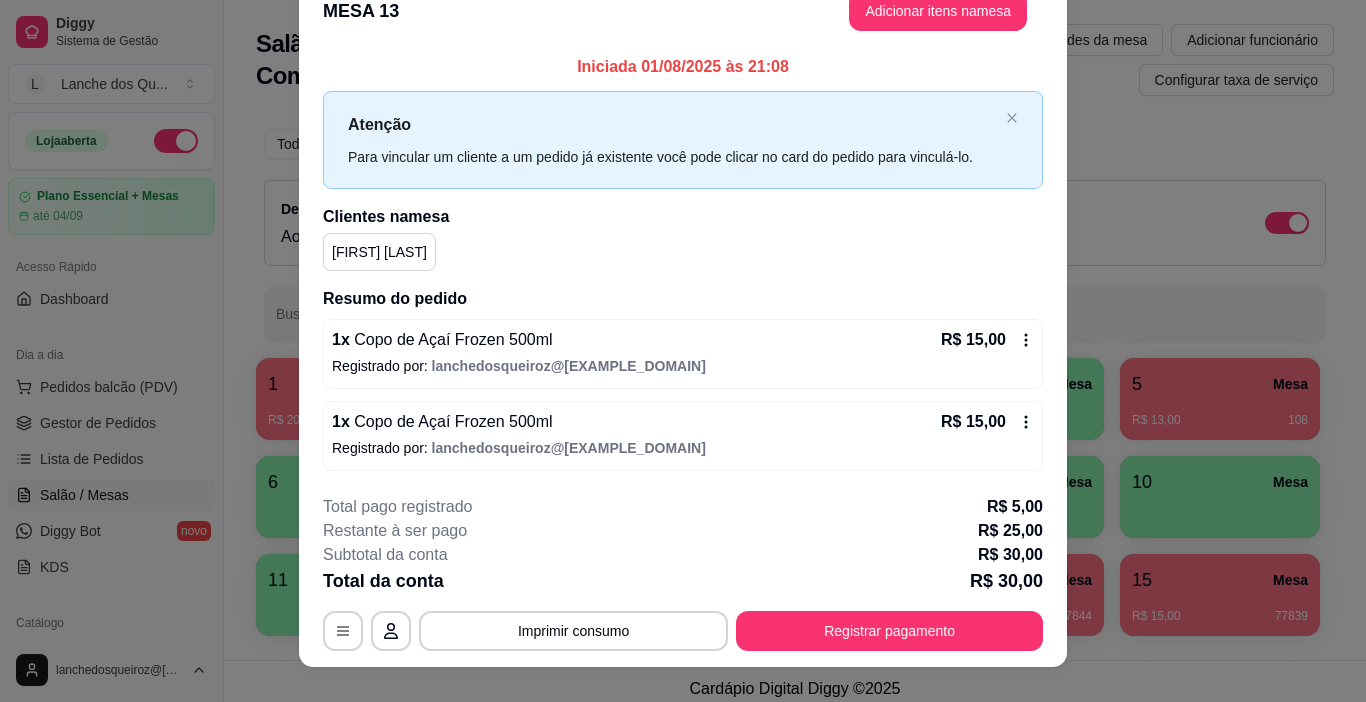 scroll, scrollTop: 59, scrollLeft: 0, axis: vertical 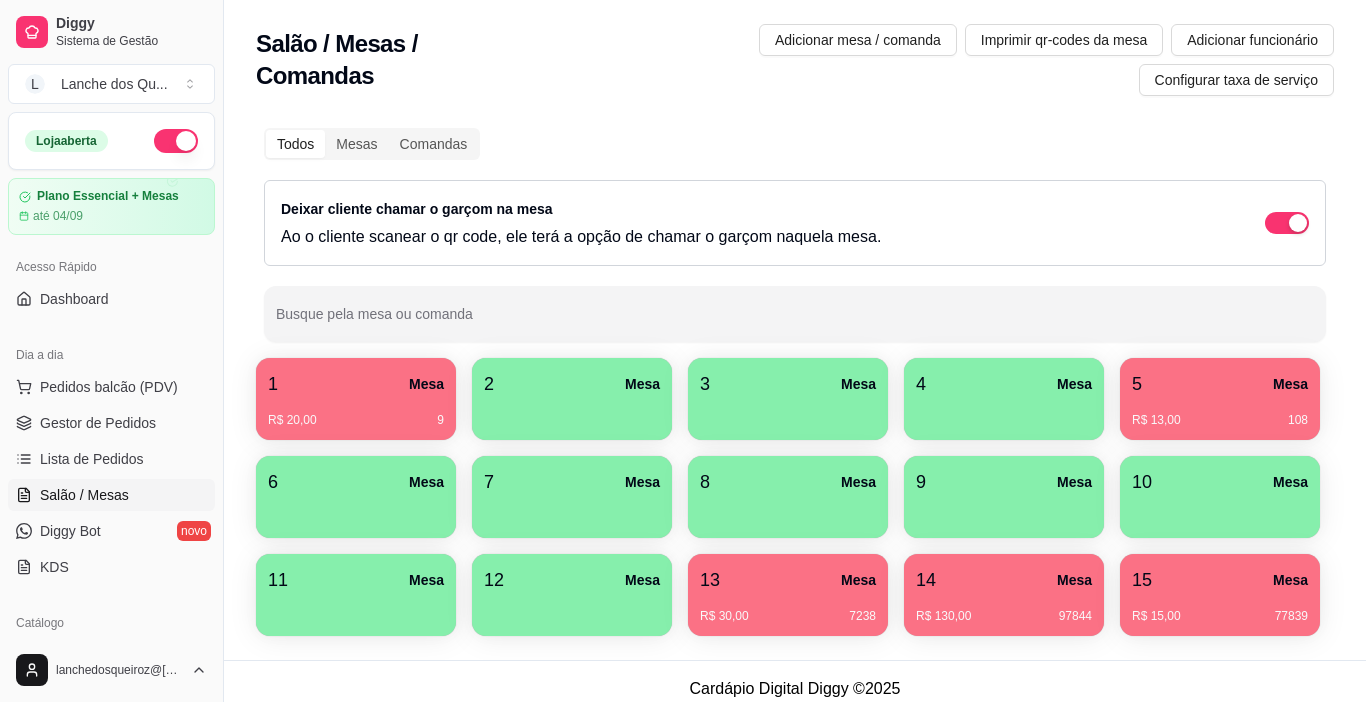 click on "5 Mesa" at bounding box center [1220, 384] 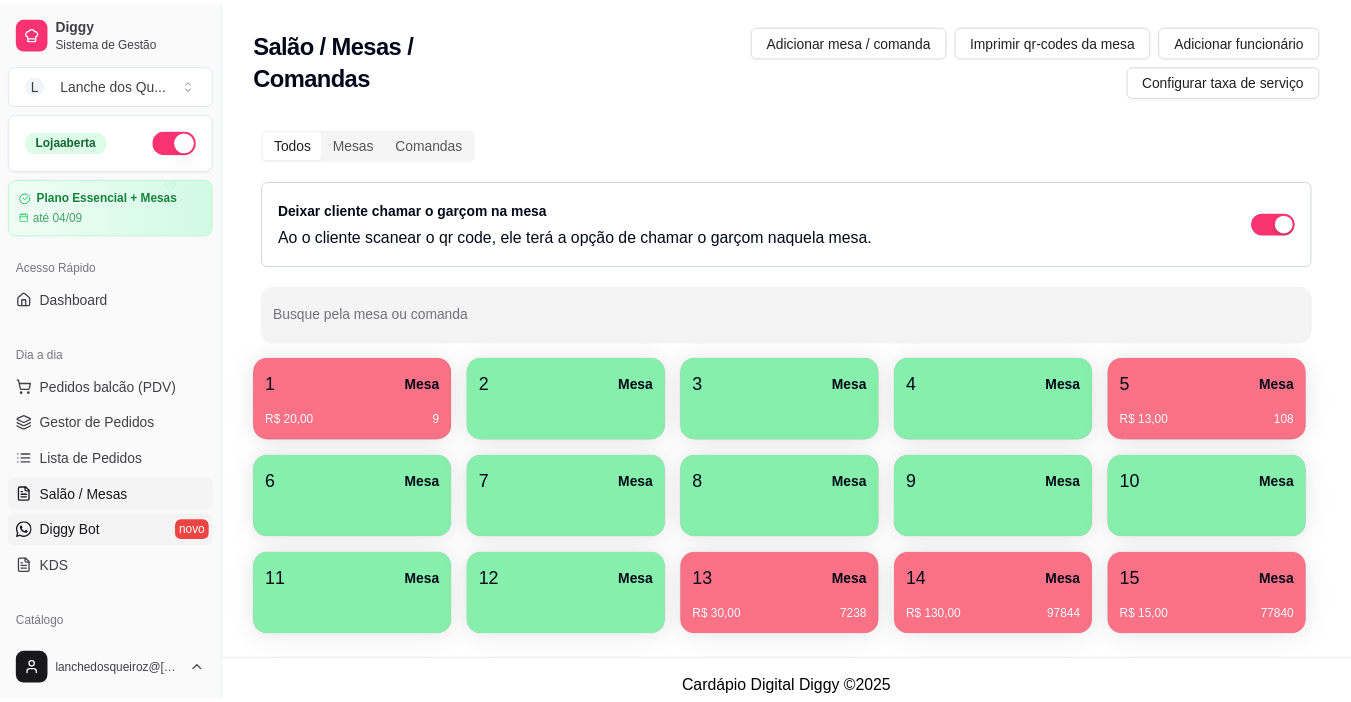 scroll, scrollTop: 300, scrollLeft: 0, axis: vertical 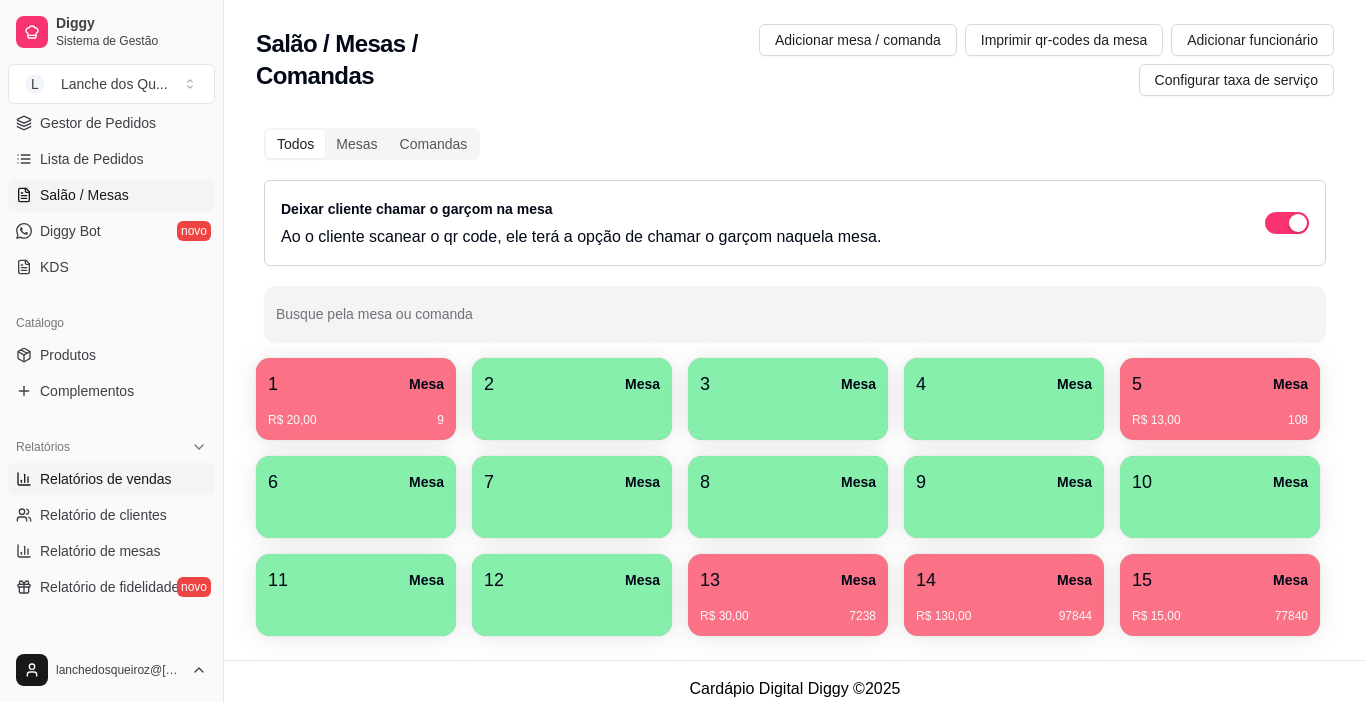 click on "Relatórios de vendas" at bounding box center [106, 479] 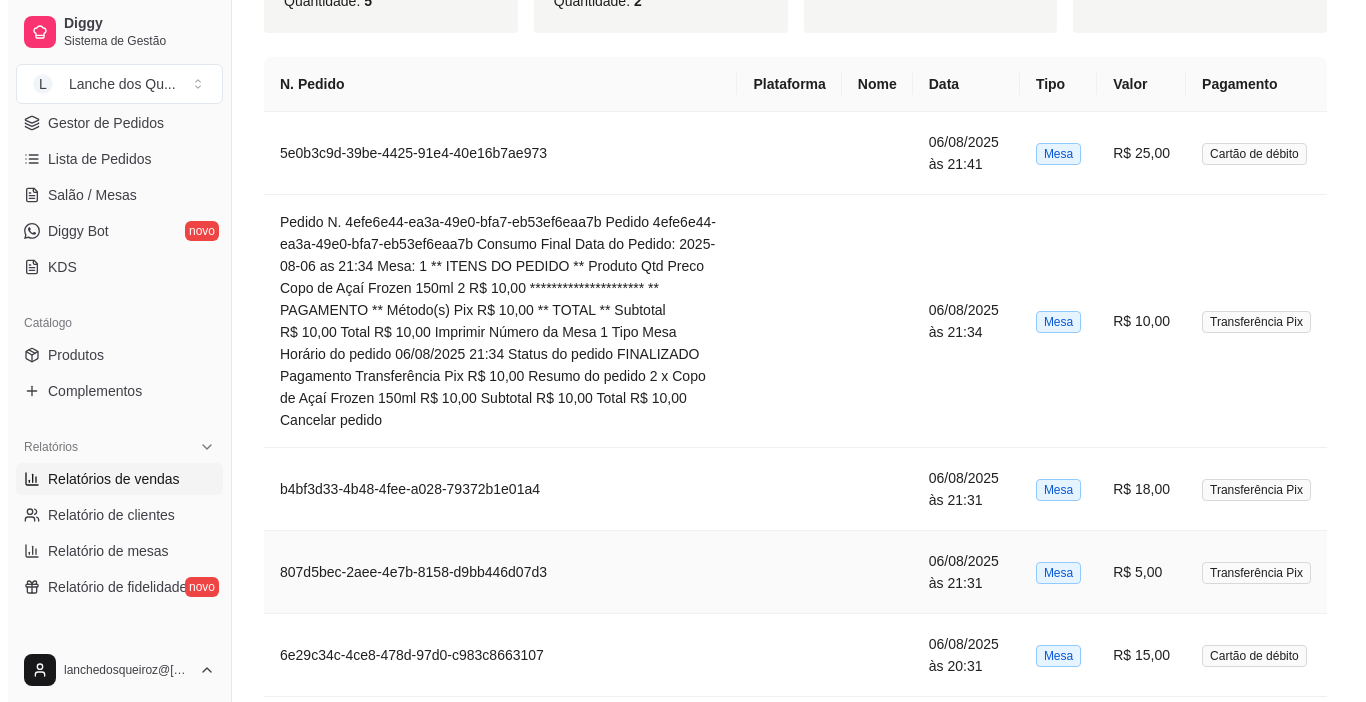 scroll, scrollTop: 1184, scrollLeft: 0, axis: vertical 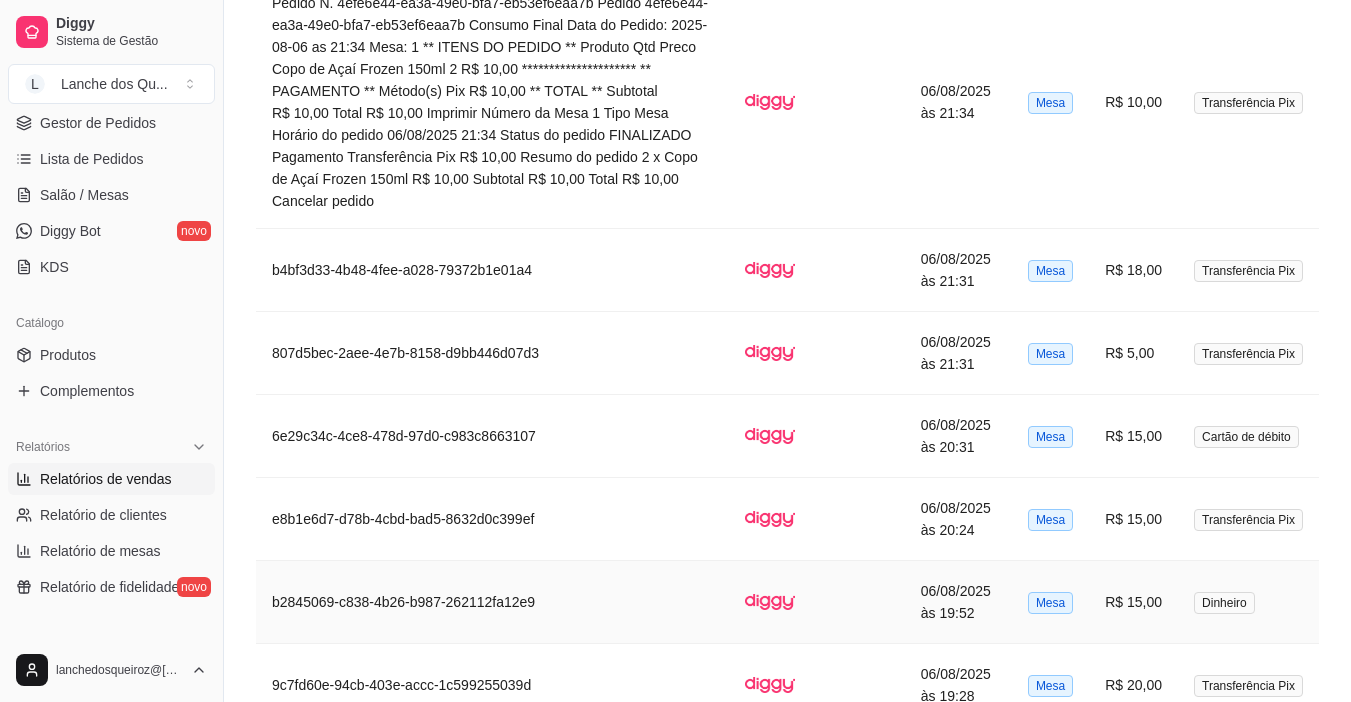 click on "Dinheiro" at bounding box center [1224, 603] 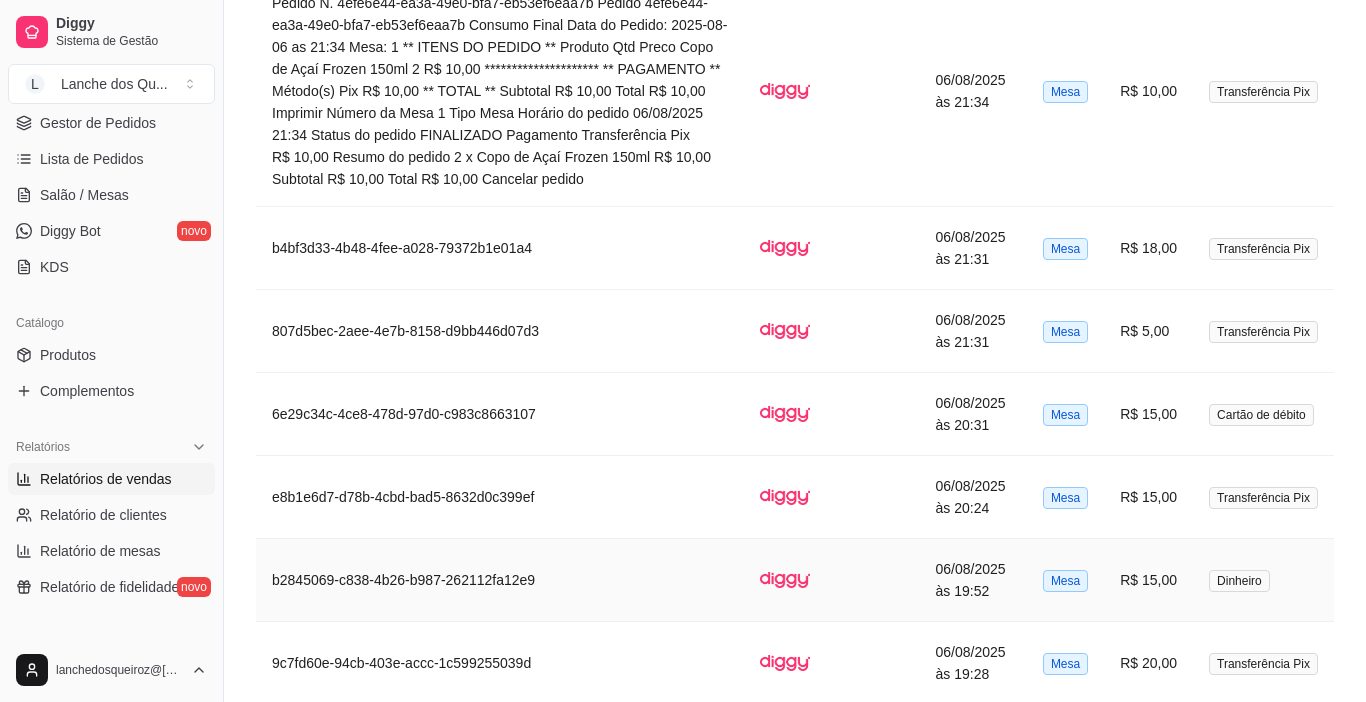 scroll, scrollTop: 1160, scrollLeft: 0, axis: vertical 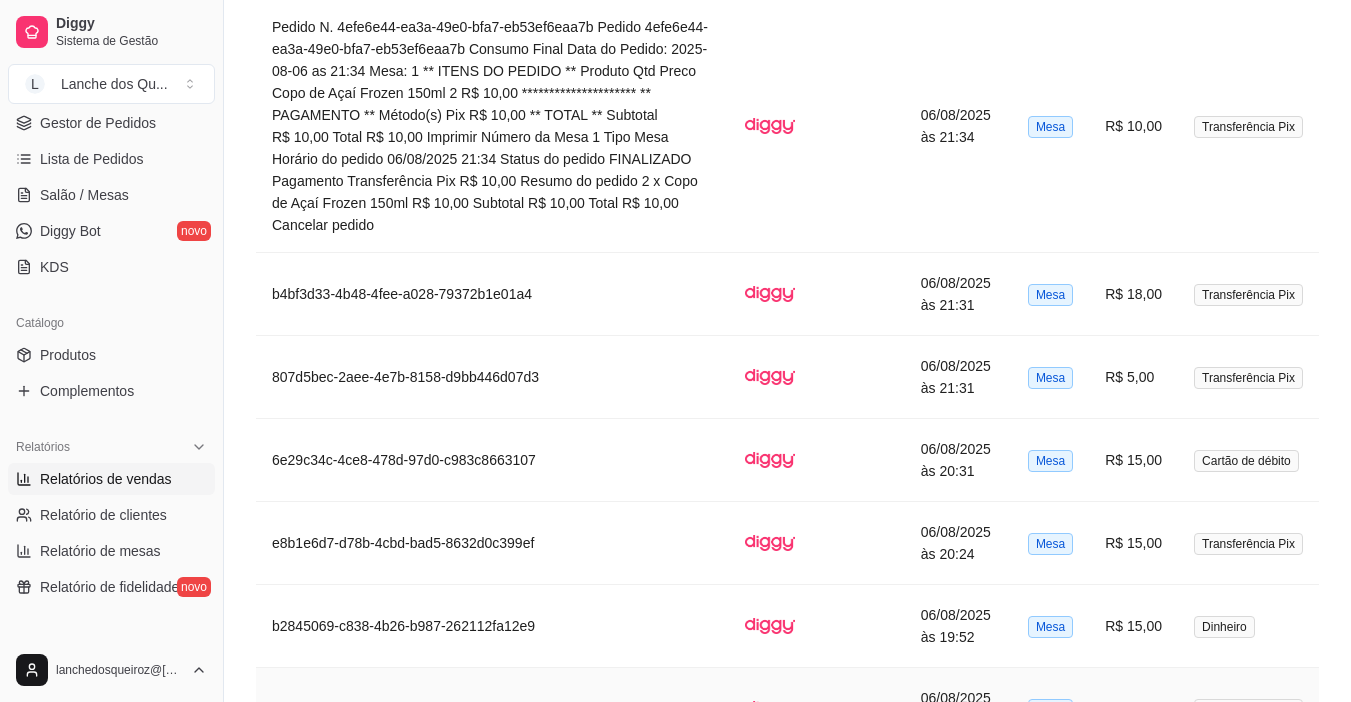 click on "Transferência Pix" at bounding box center [1248, 710] 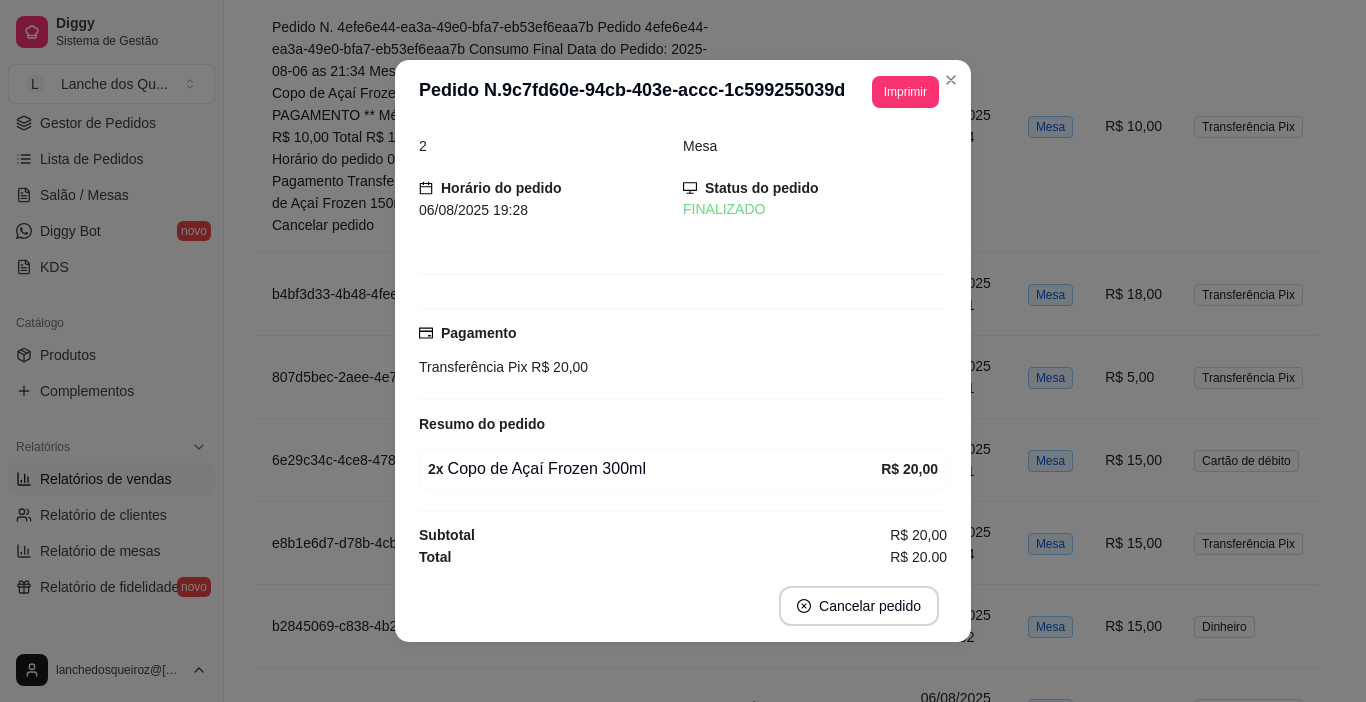 scroll, scrollTop: 25, scrollLeft: 0, axis: vertical 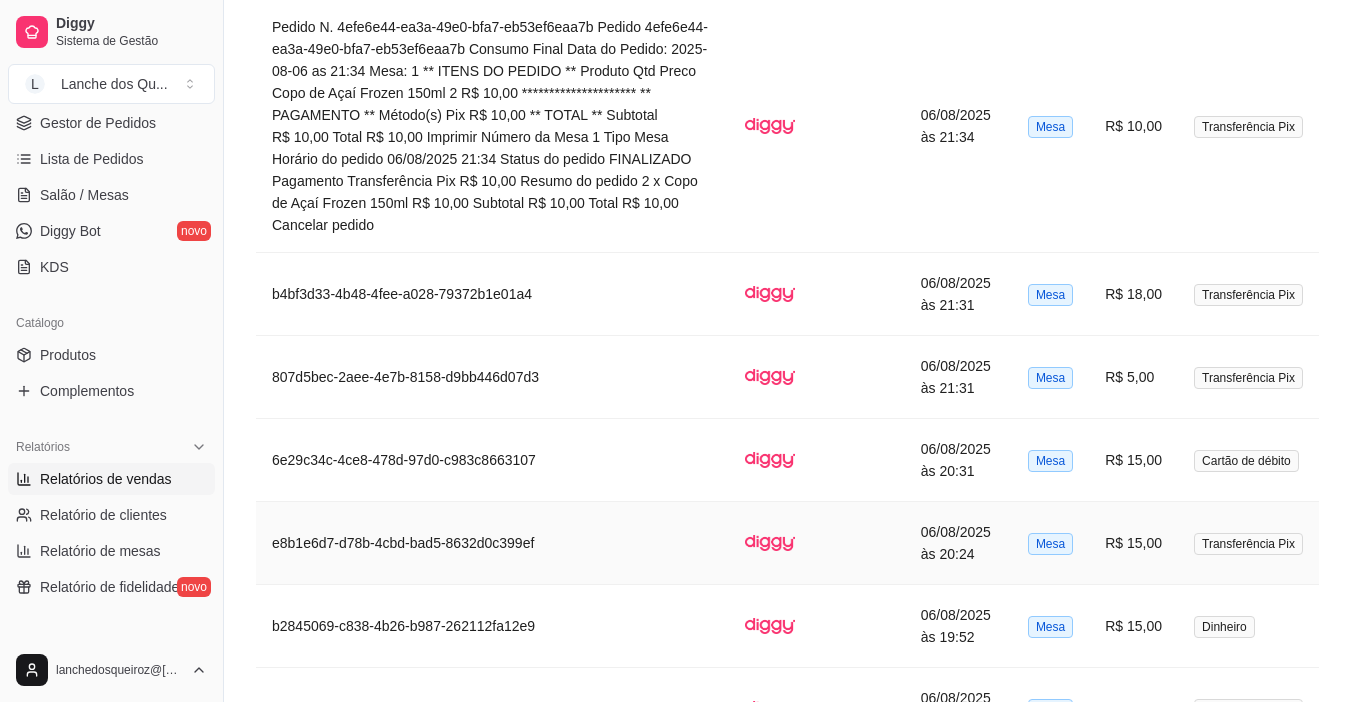 click on "Transferência Pix" at bounding box center [1248, 543] 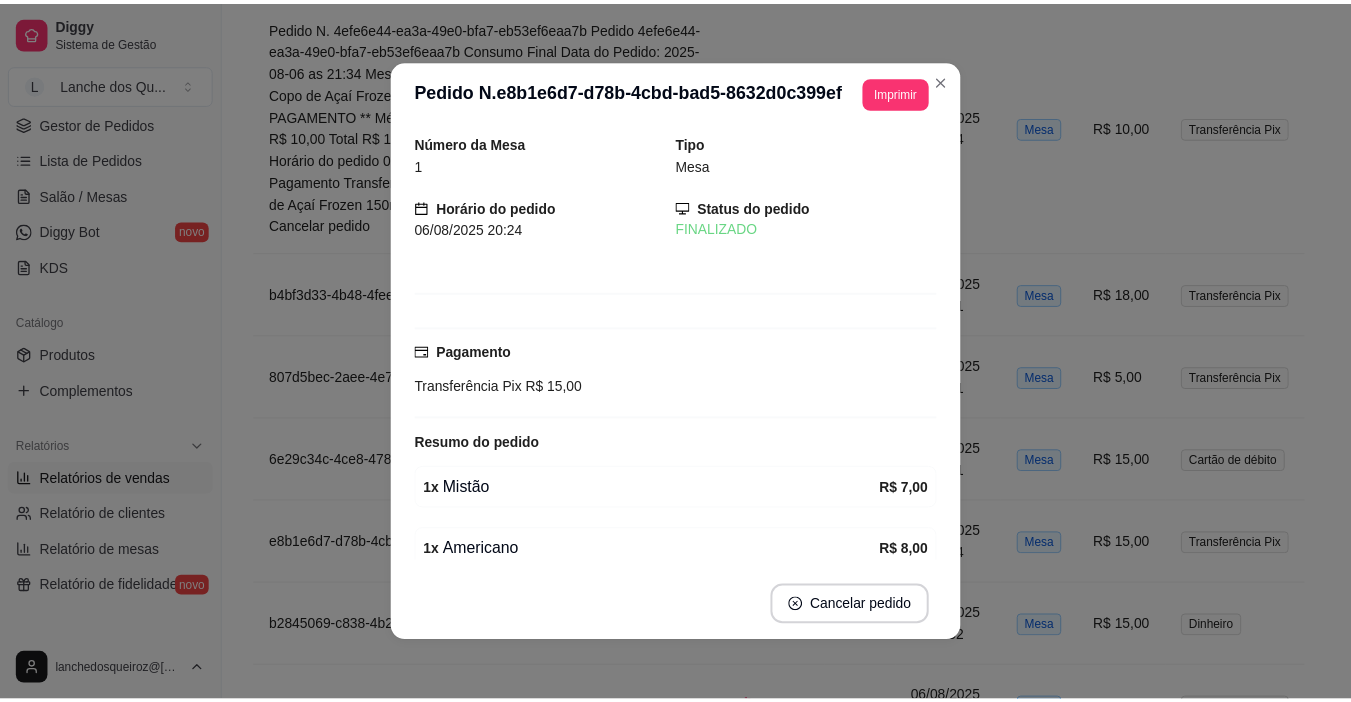 scroll, scrollTop: 87, scrollLeft: 0, axis: vertical 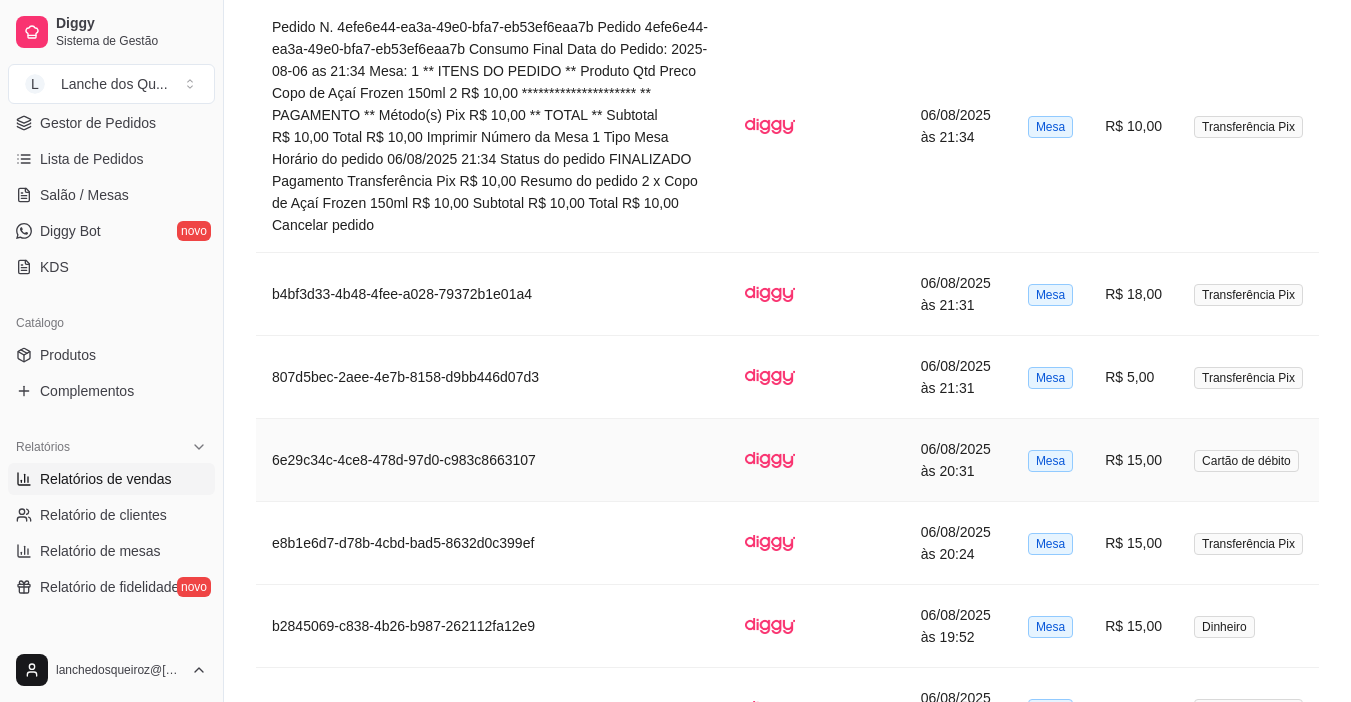 click on "R$ 15,00" at bounding box center (1133, 460) 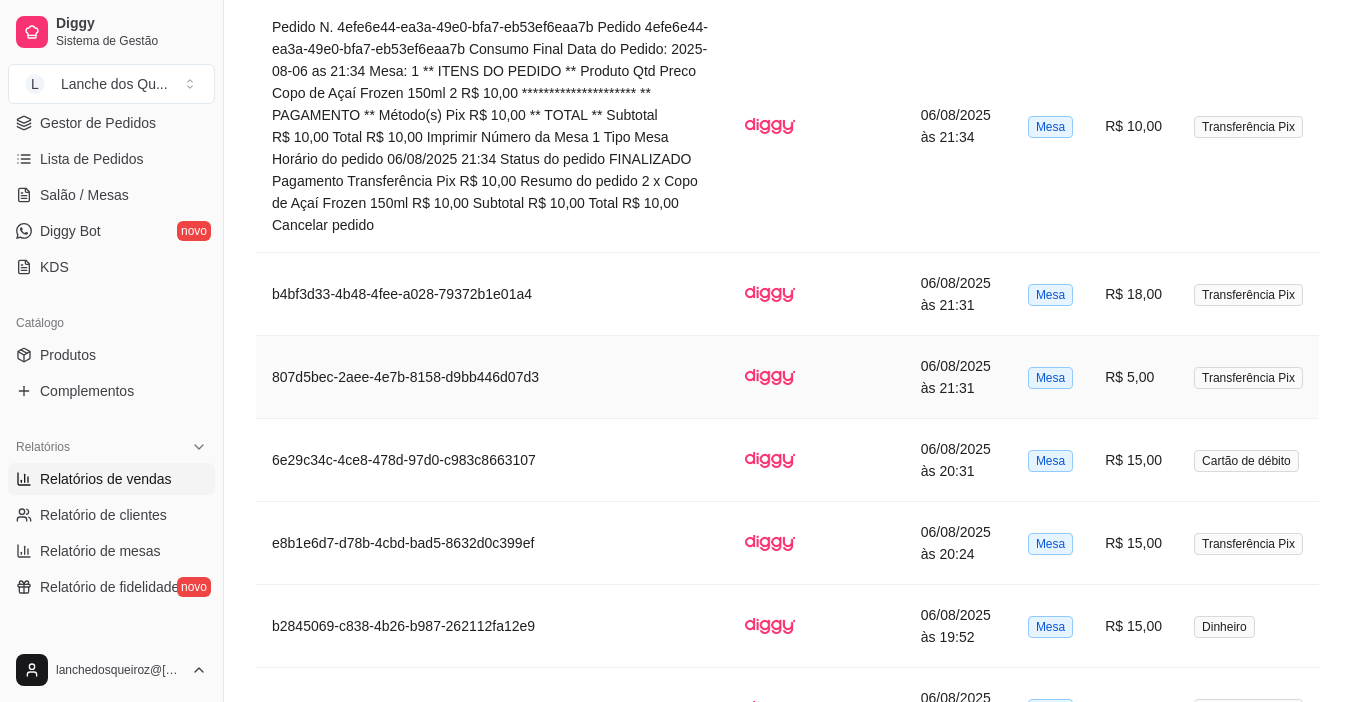 click on "R$ 5,00" at bounding box center (1133, 377) 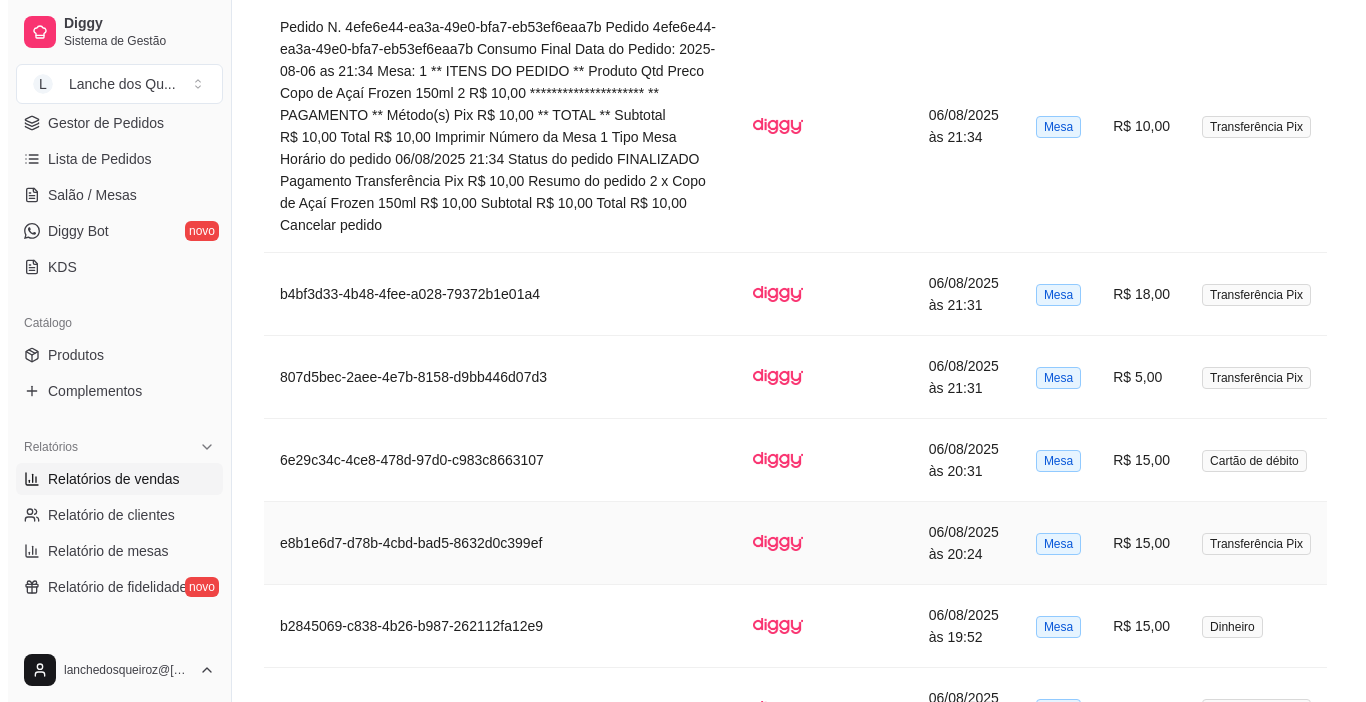 scroll, scrollTop: 1060, scrollLeft: 0, axis: vertical 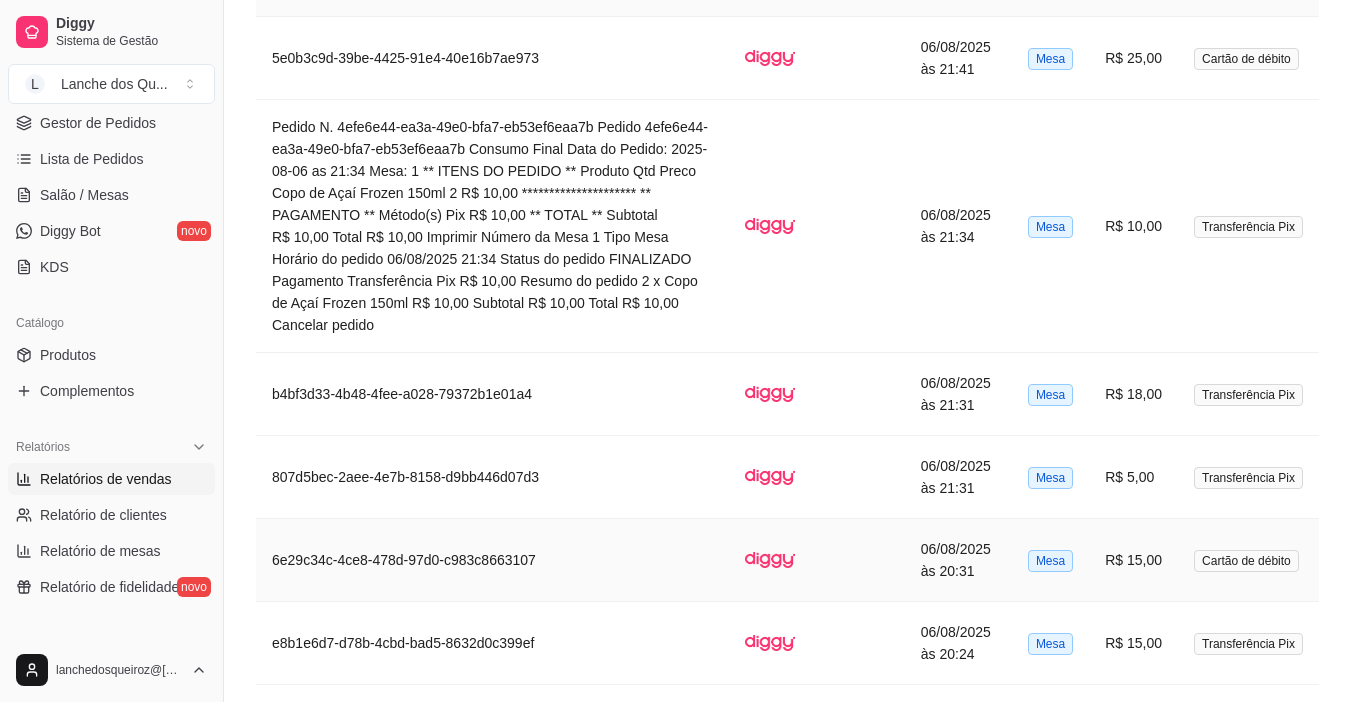 click on "R$ 5,00" at bounding box center [1133, 477] 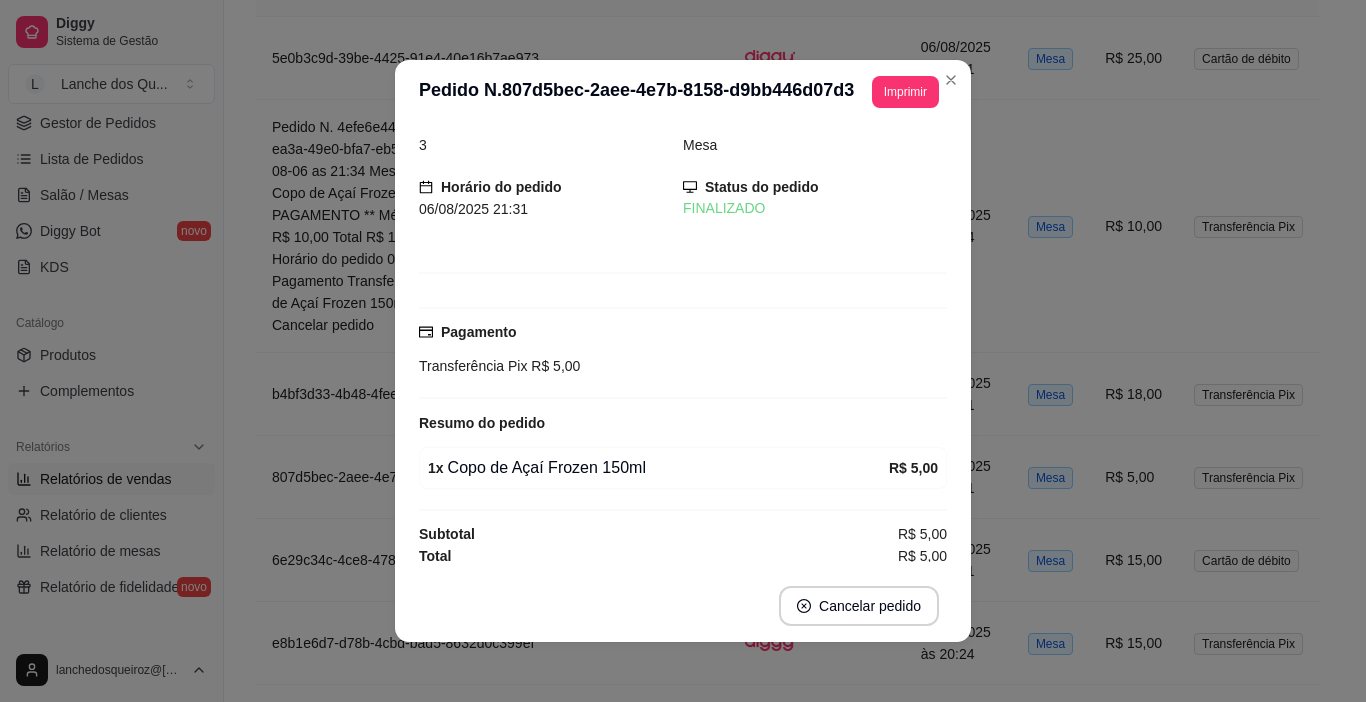 scroll, scrollTop: 25, scrollLeft: 0, axis: vertical 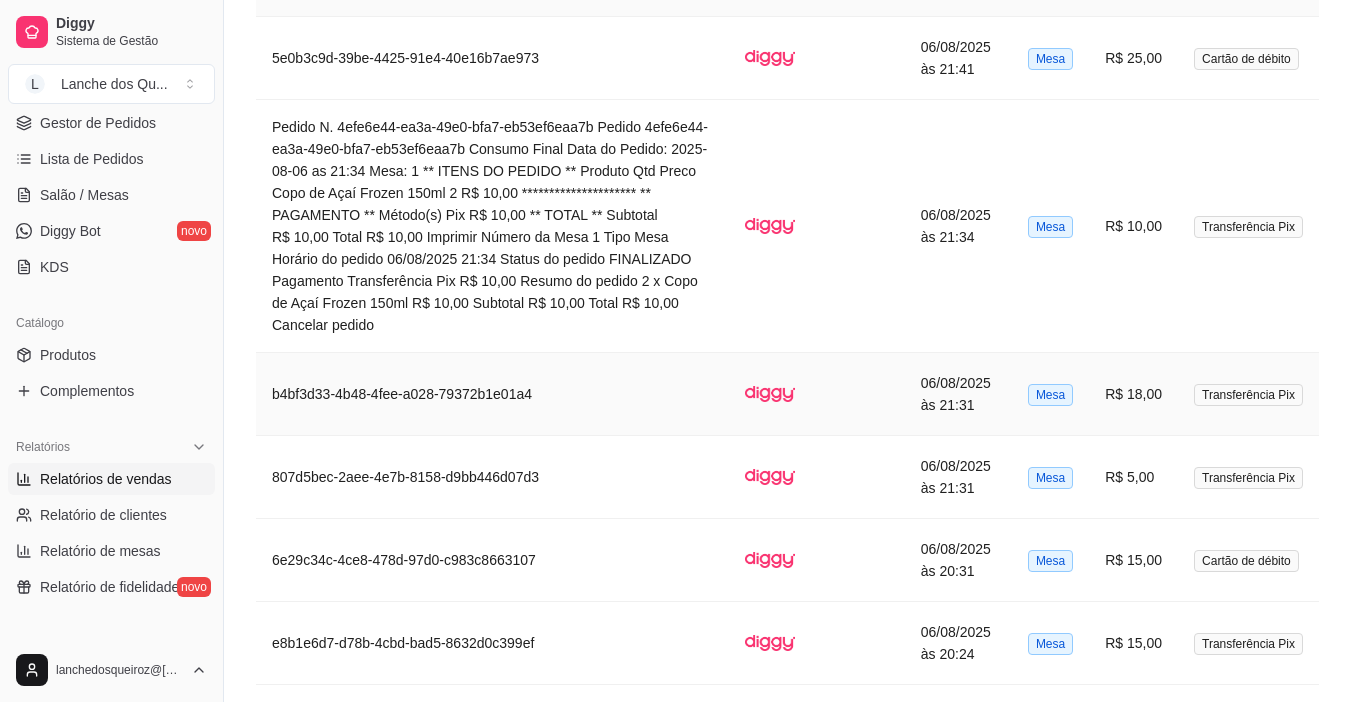 click on "R$ 18,00" at bounding box center (1133, 394) 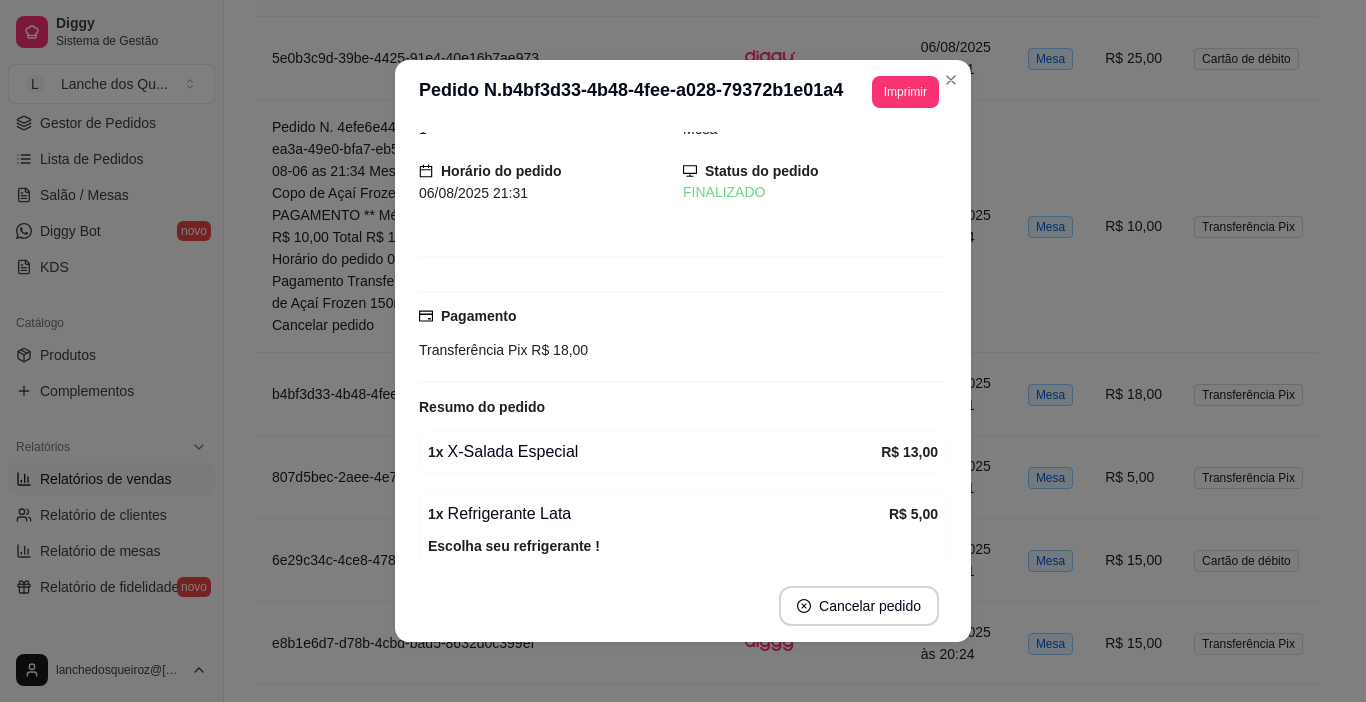 scroll, scrollTop: 100, scrollLeft: 0, axis: vertical 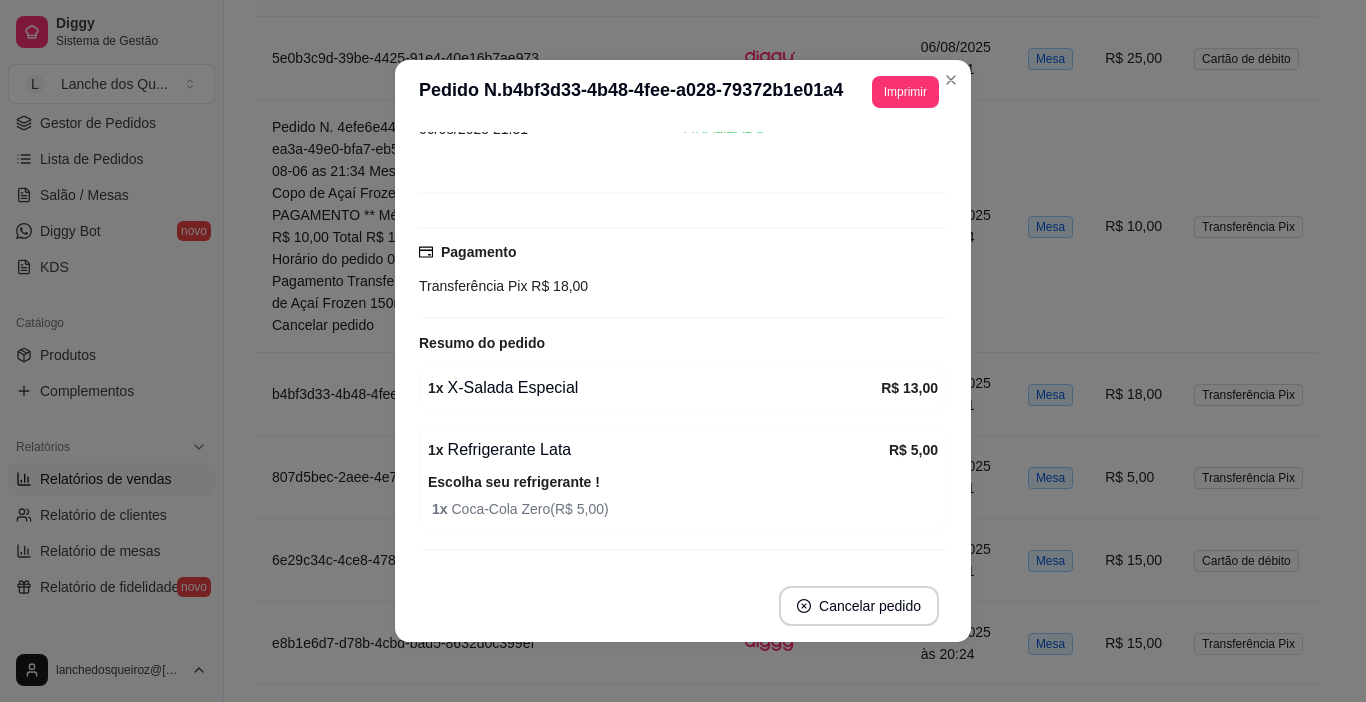 drag, startPoint x: 546, startPoint y: 368, endPoint x: 592, endPoint y: 363, distance: 46.270943 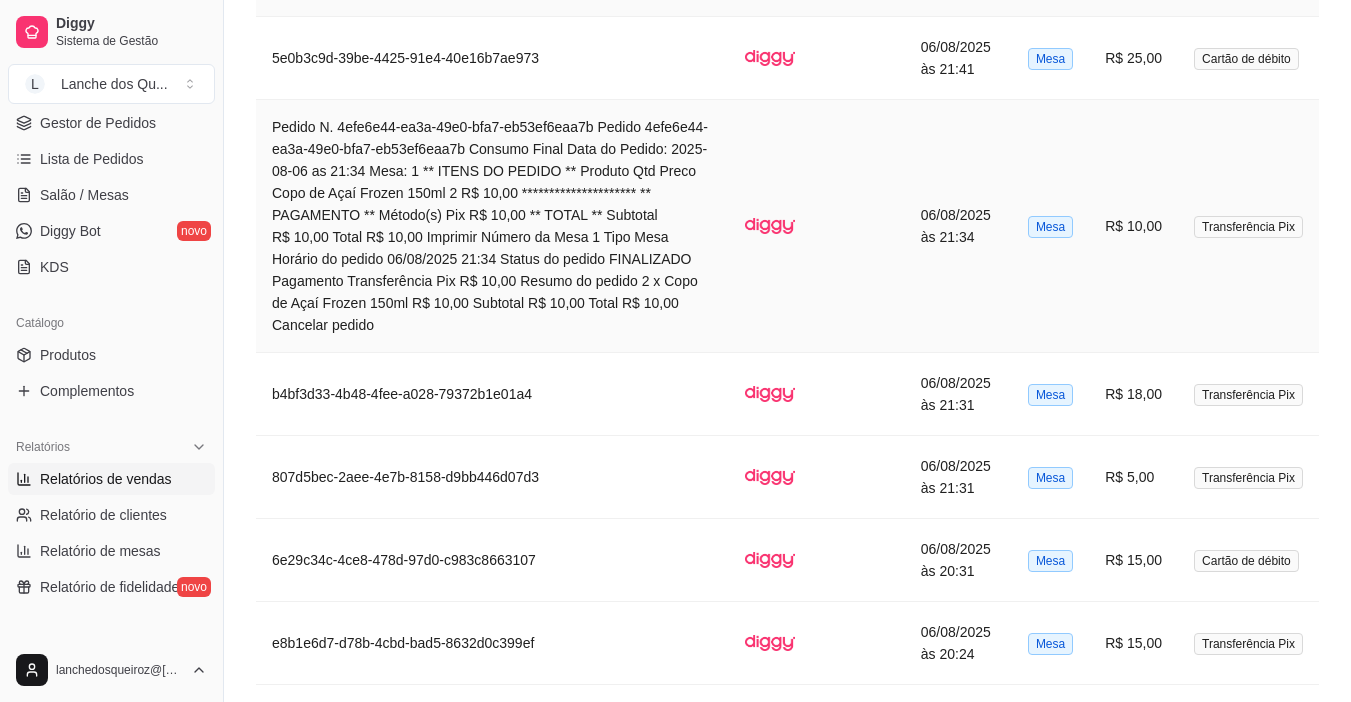 click on "R$ 10,00" at bounding box center (1133, 226) 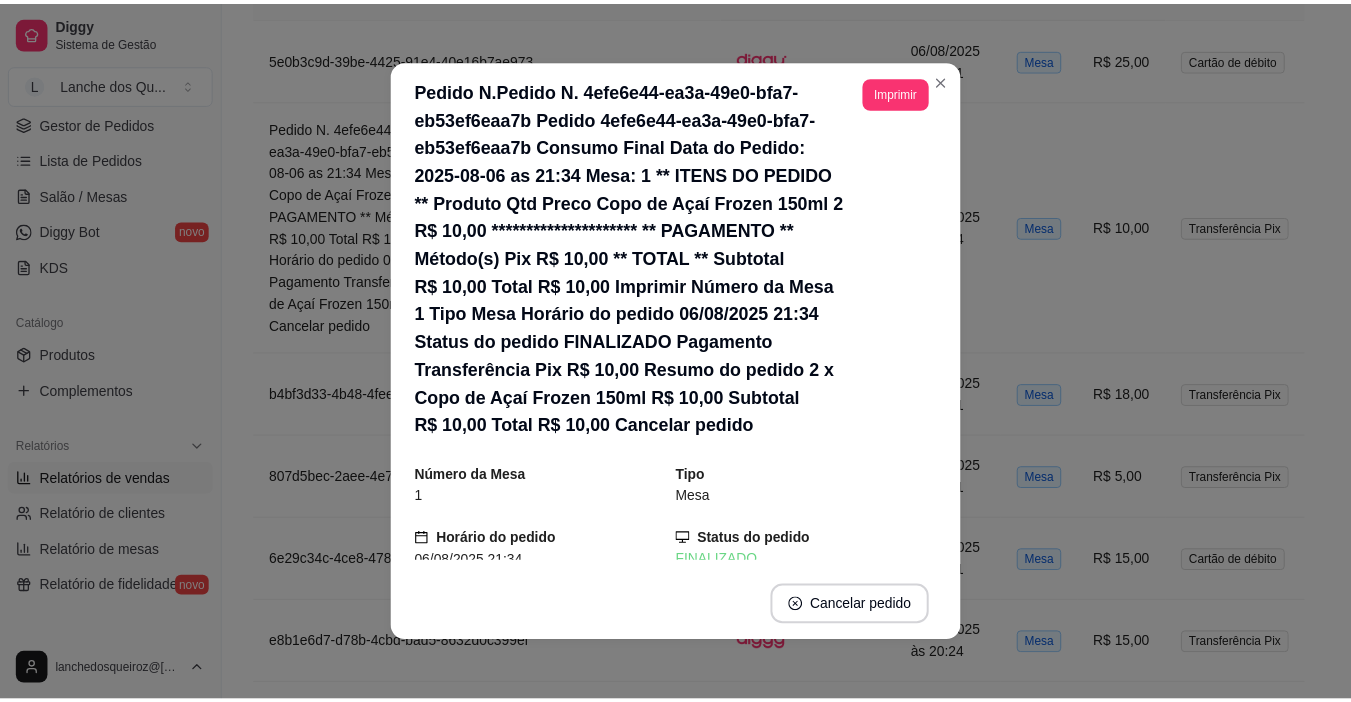 scroll, scrollTop: 25, scrollLeft: 0, axis: vertical 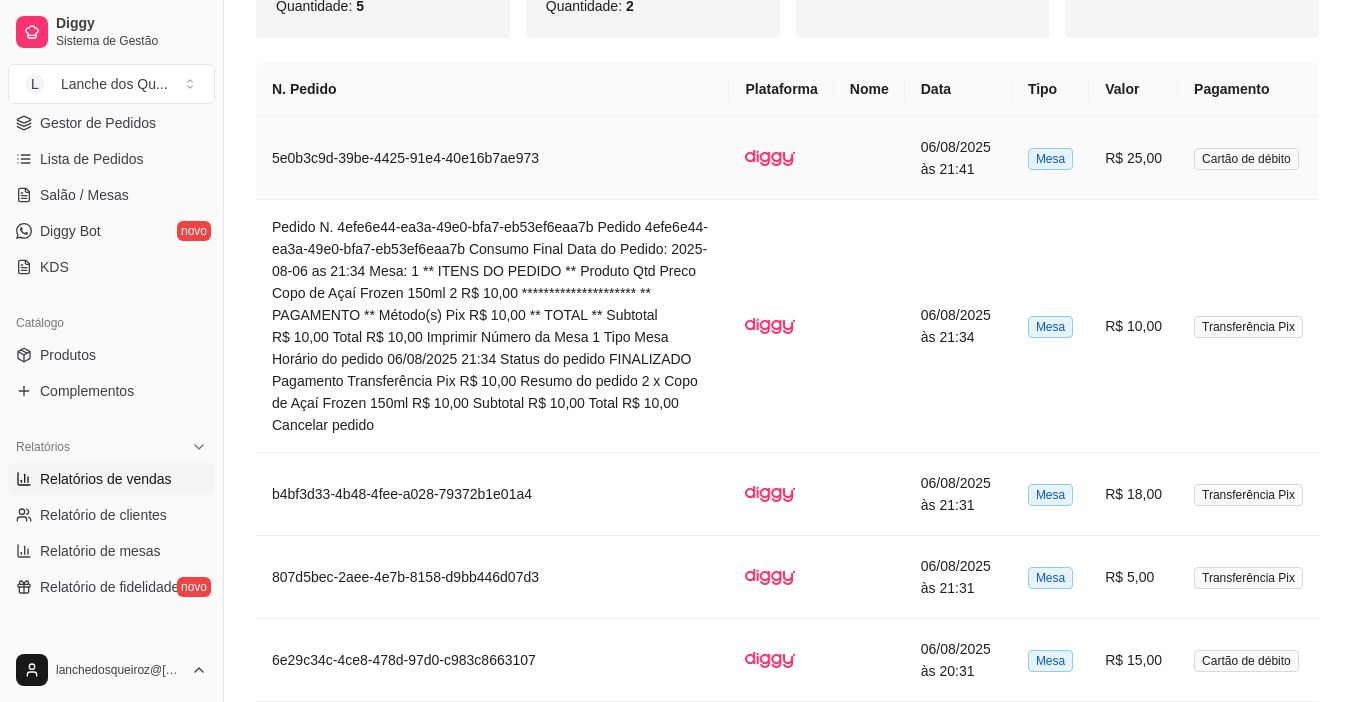 click on "R$ 25,00" at bounding box center (1133, 158) 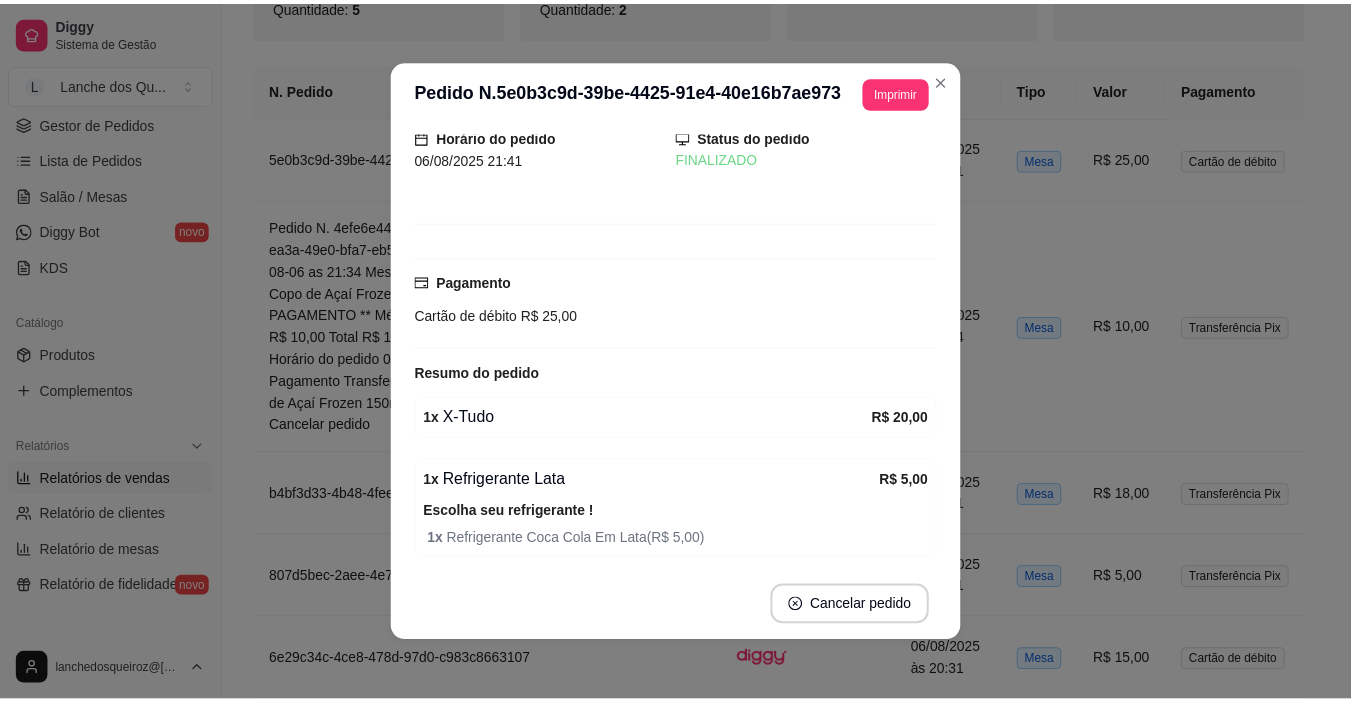 scroll, scrollTop: 145, scrollLeft: 0, axis: vertical 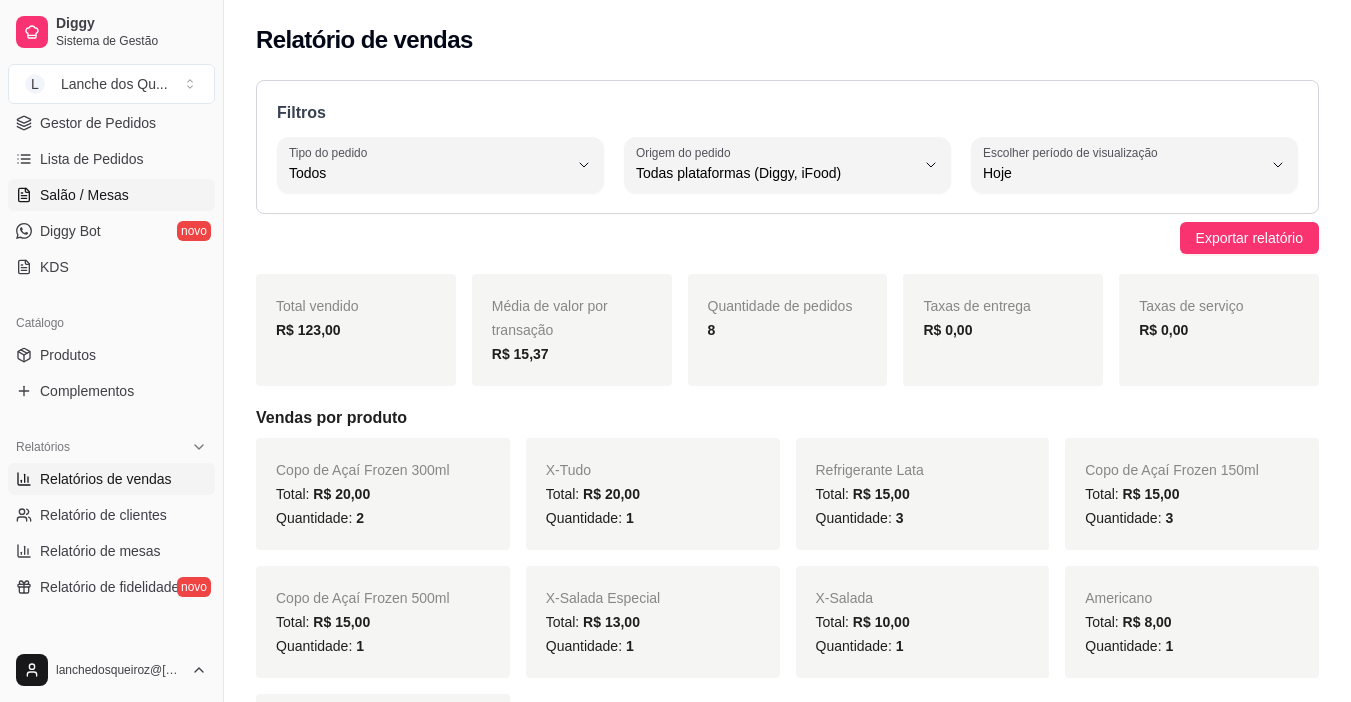 click on "Salão / Mesas" at bounding box center (84, 195) 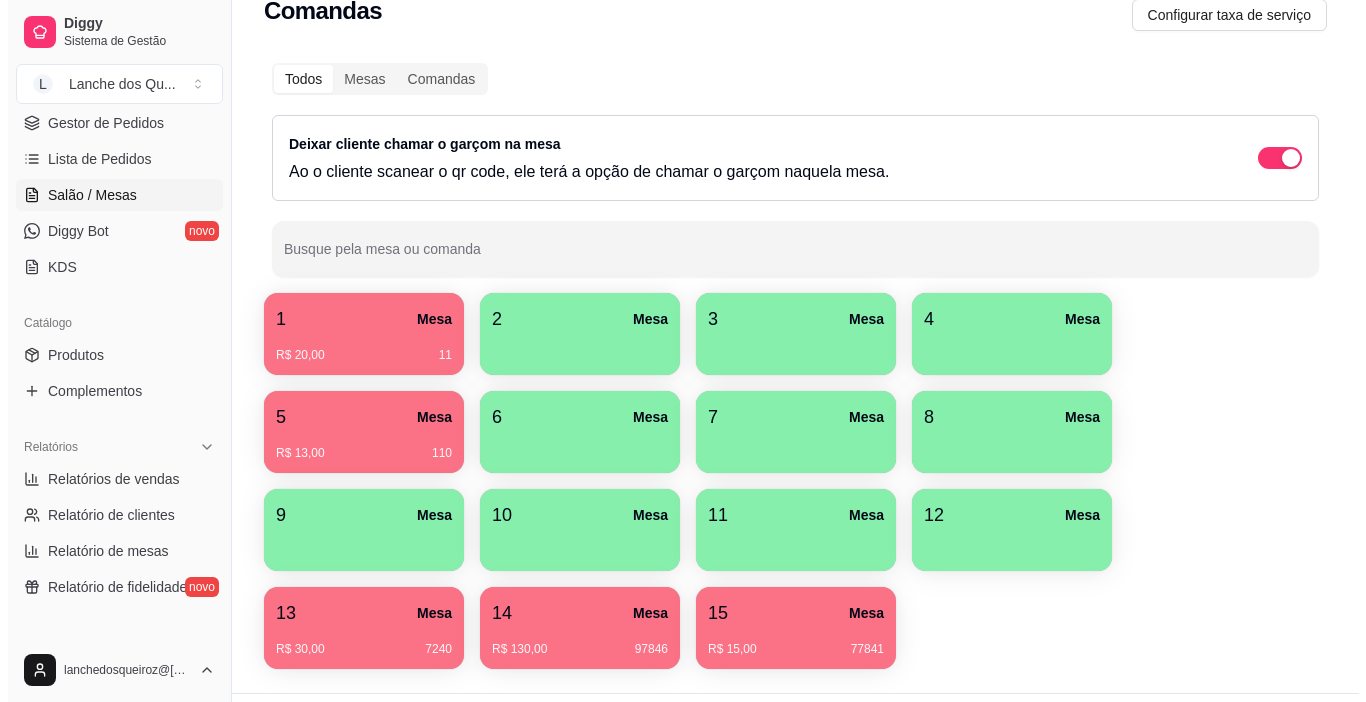 scroll, scrollTop: 100, scrollLeft: 0, axis: vertical 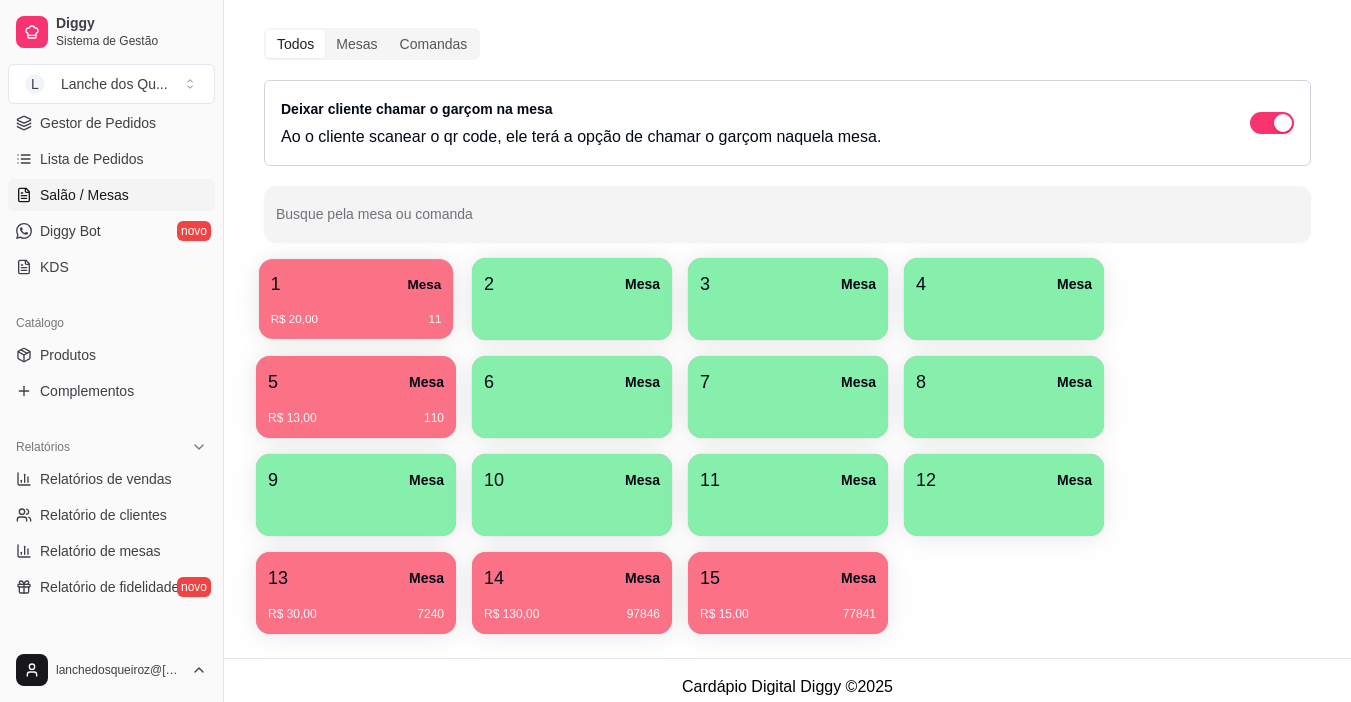 click on "R$ 20,00 11" at bounding box center (356, 312) 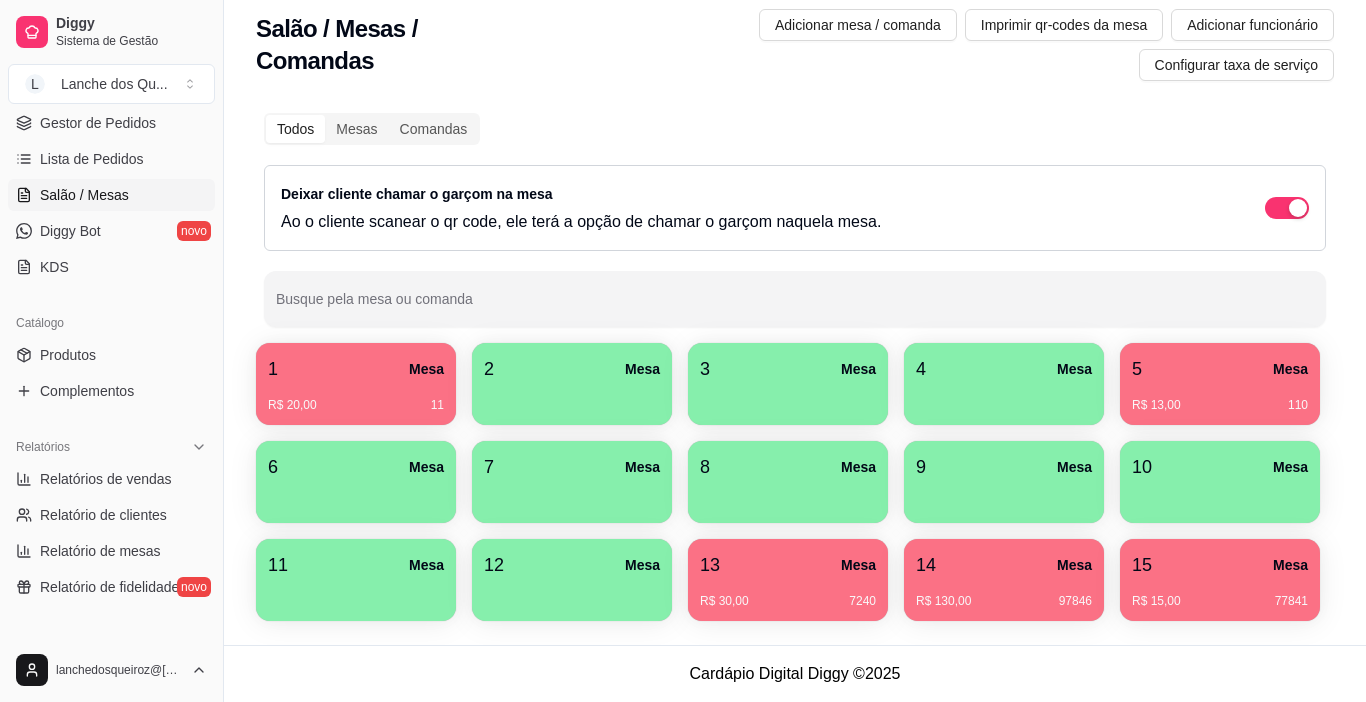 scroll, scrollTop: 0, scrollLeft: 0, axis: both 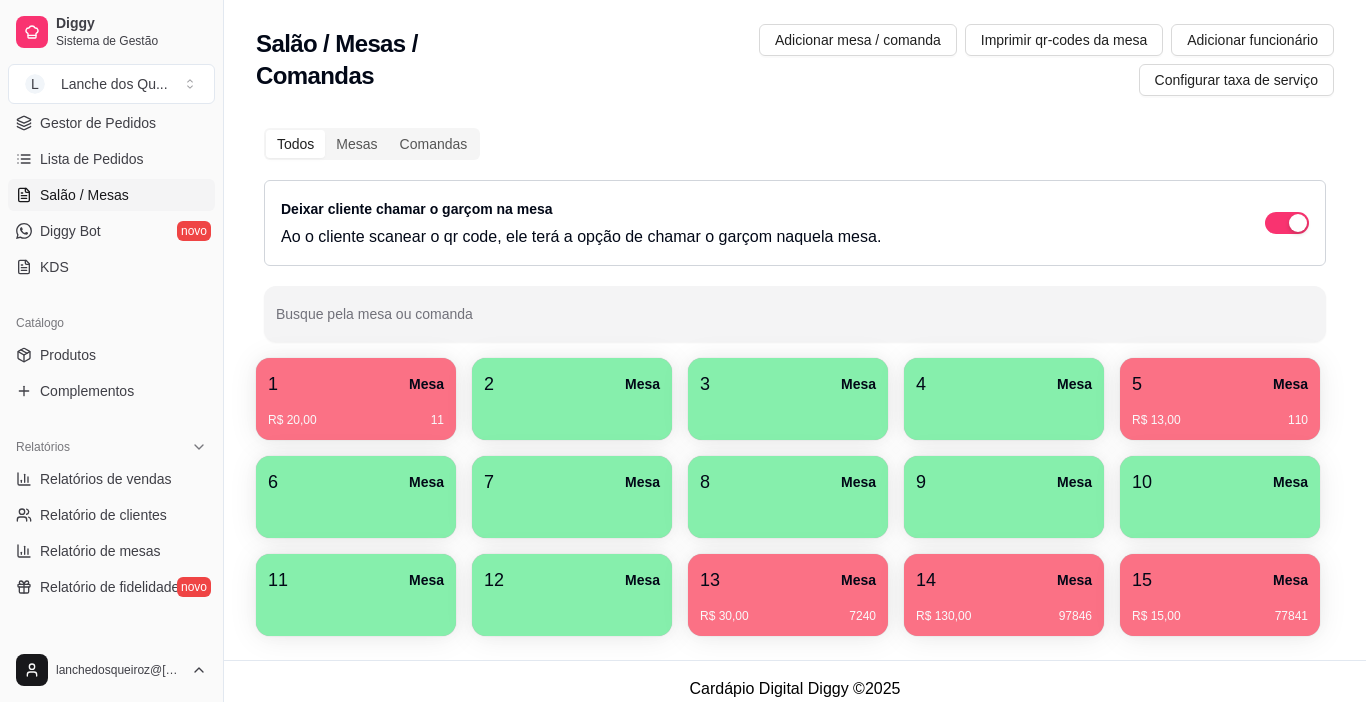 click on "1 Mesa R$ 20,00 11 2 Mesa 3 Mesa 4 Mesa 5 Mesa R$ 13,00 110 6 Mesa 7 Mesa 8 Mesa 9 Mesa 10 Mesa 11 Mesa 12 Mesa 13 Mesa R$ 30,00 7240 14 Mesa R$ 130,00 97846 15 Mesa R$ 15,00 77841" at bounding box center [795, 497] 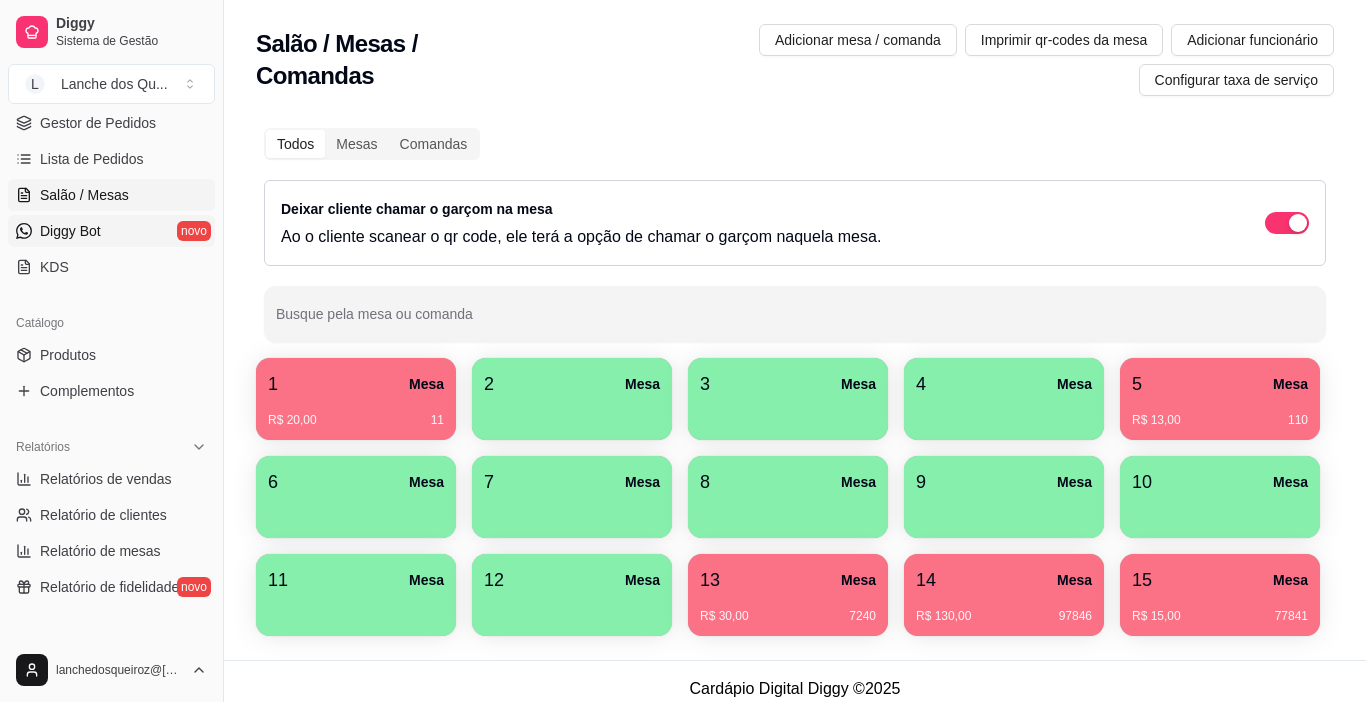 scroll, scrollTop: 0, scrollLeft: 0, axis: both 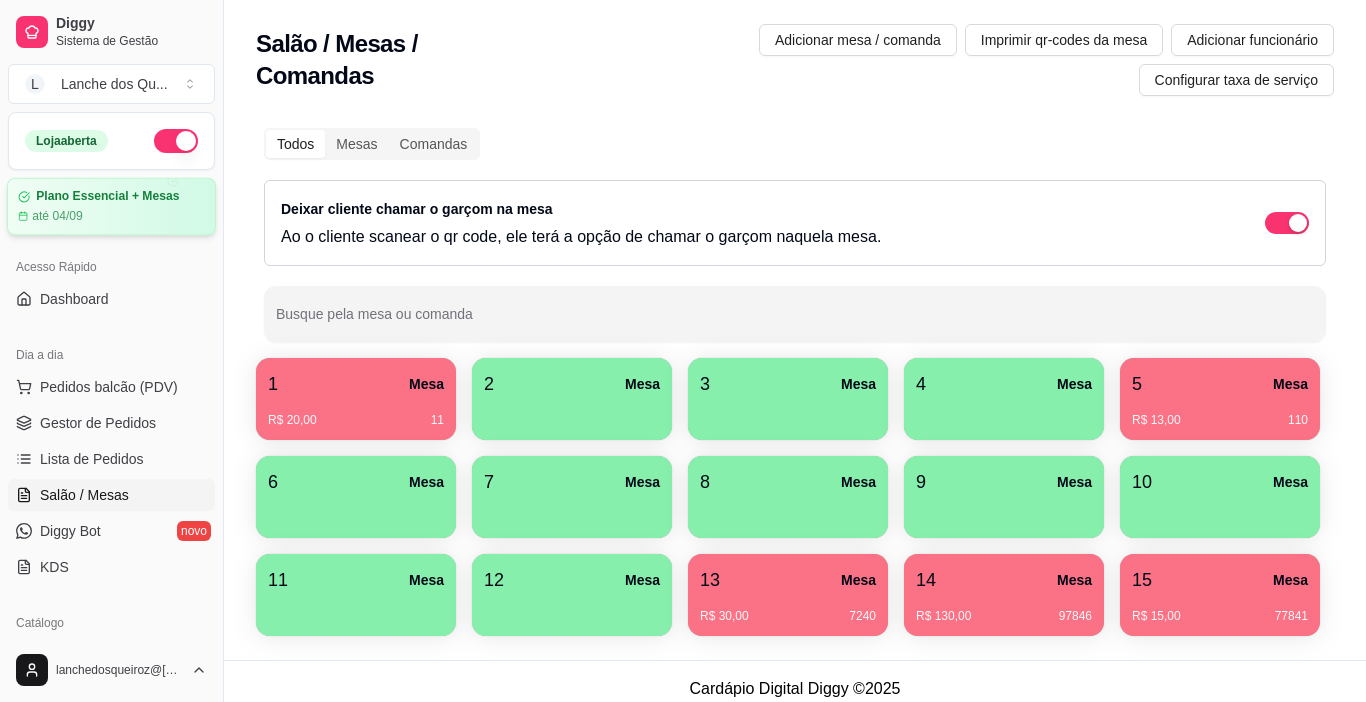 click on "Plano Essencial + Mesas" at bounding box center (107, 196) 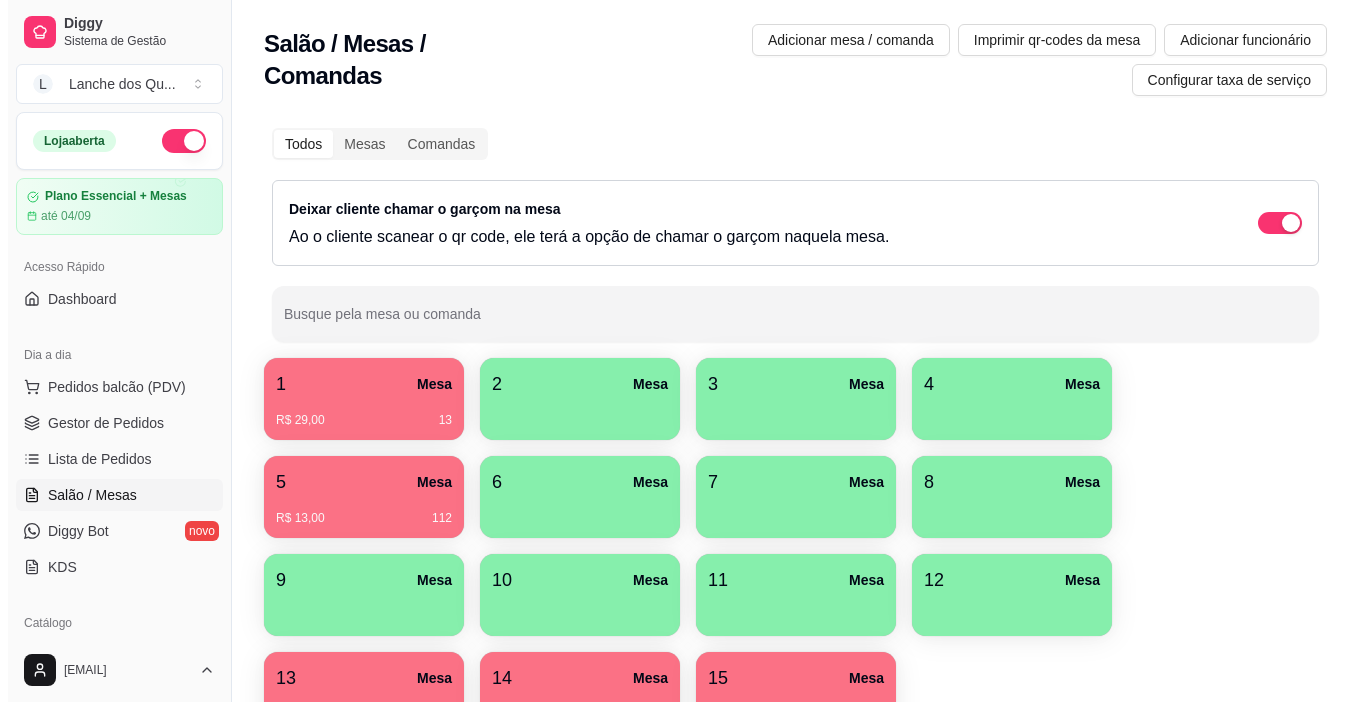 scroll, scrollTop: 0, scrollLeft: 0, axis: both 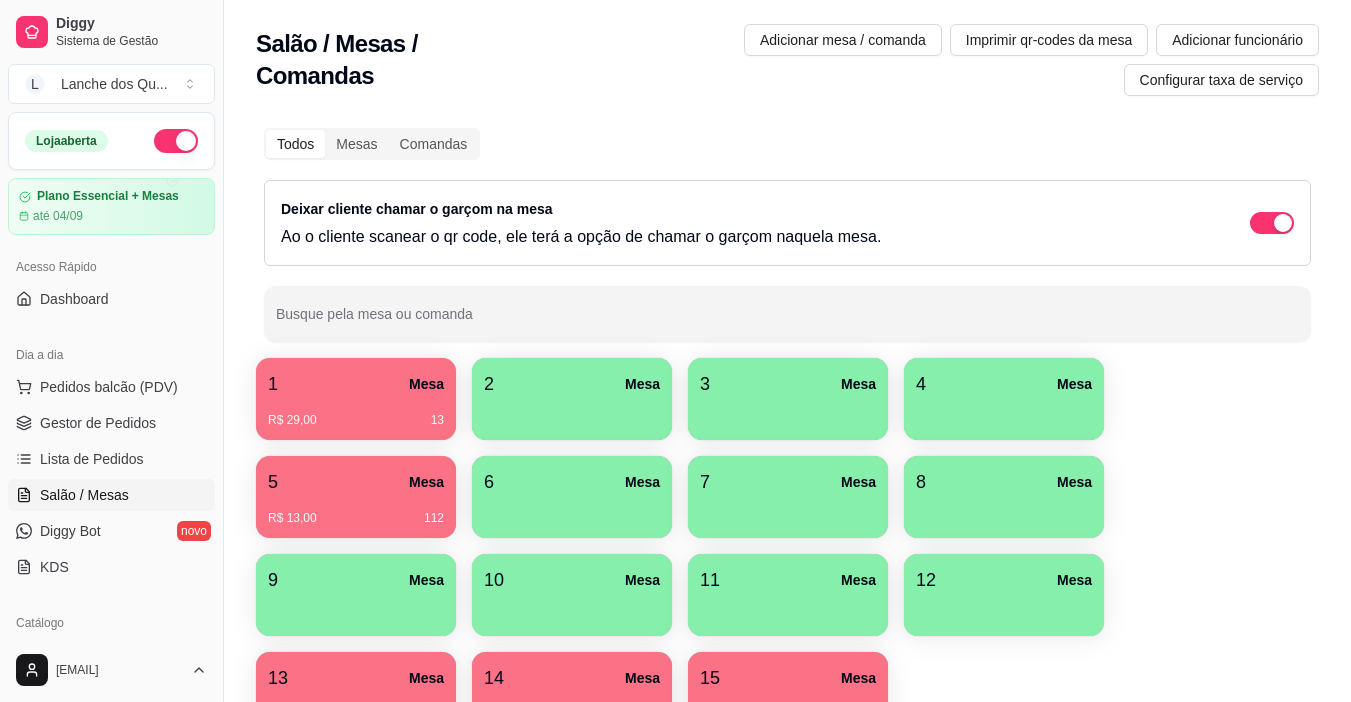 click on "1 Mesa" at bounding box center (356, 384) 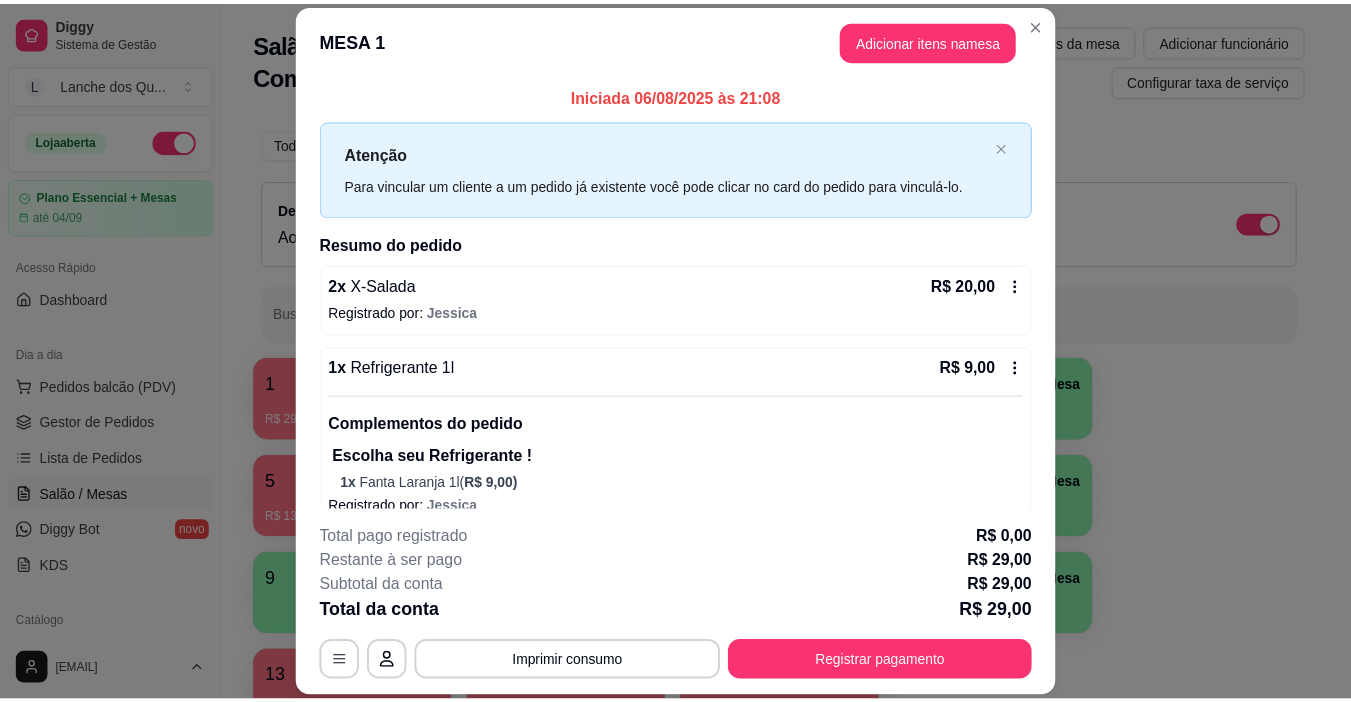 scroll, scrollTop: 27, scrollLeft: 0, axis: vertical 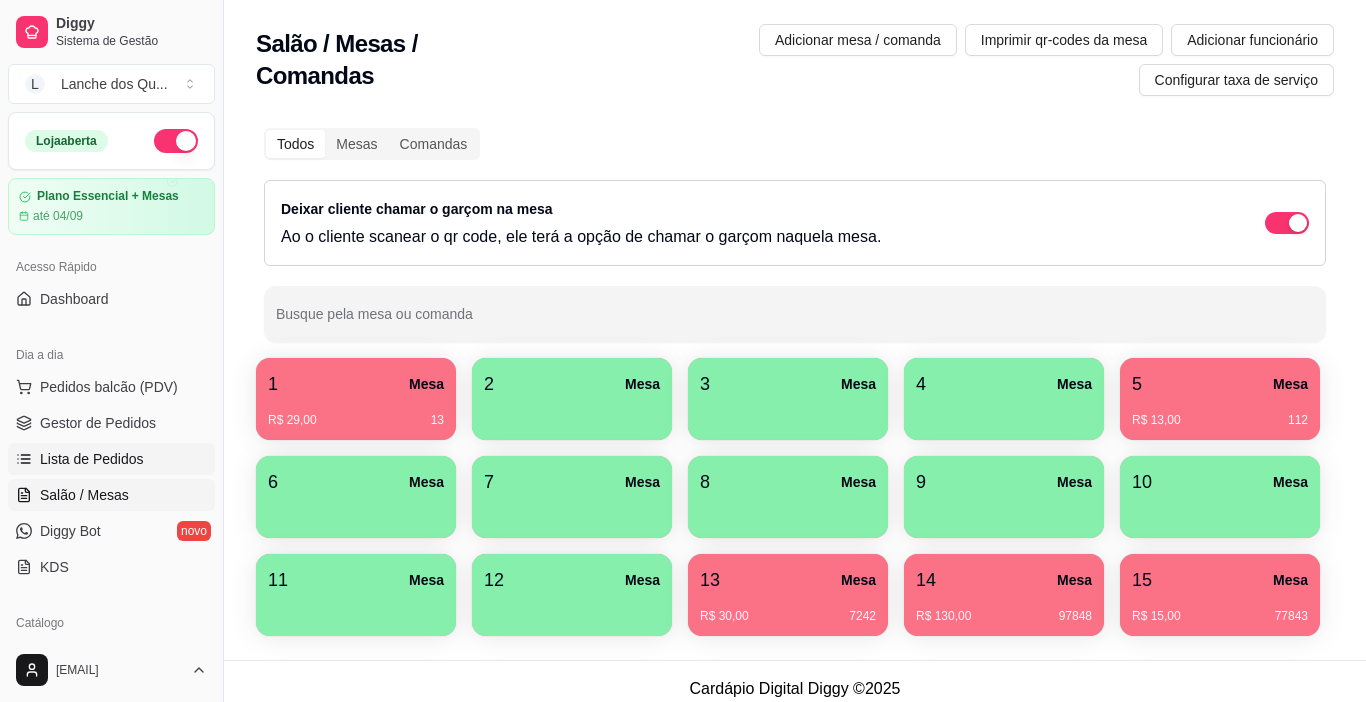 click on "Lista de Pedidos" at bounding box center [92, 459] 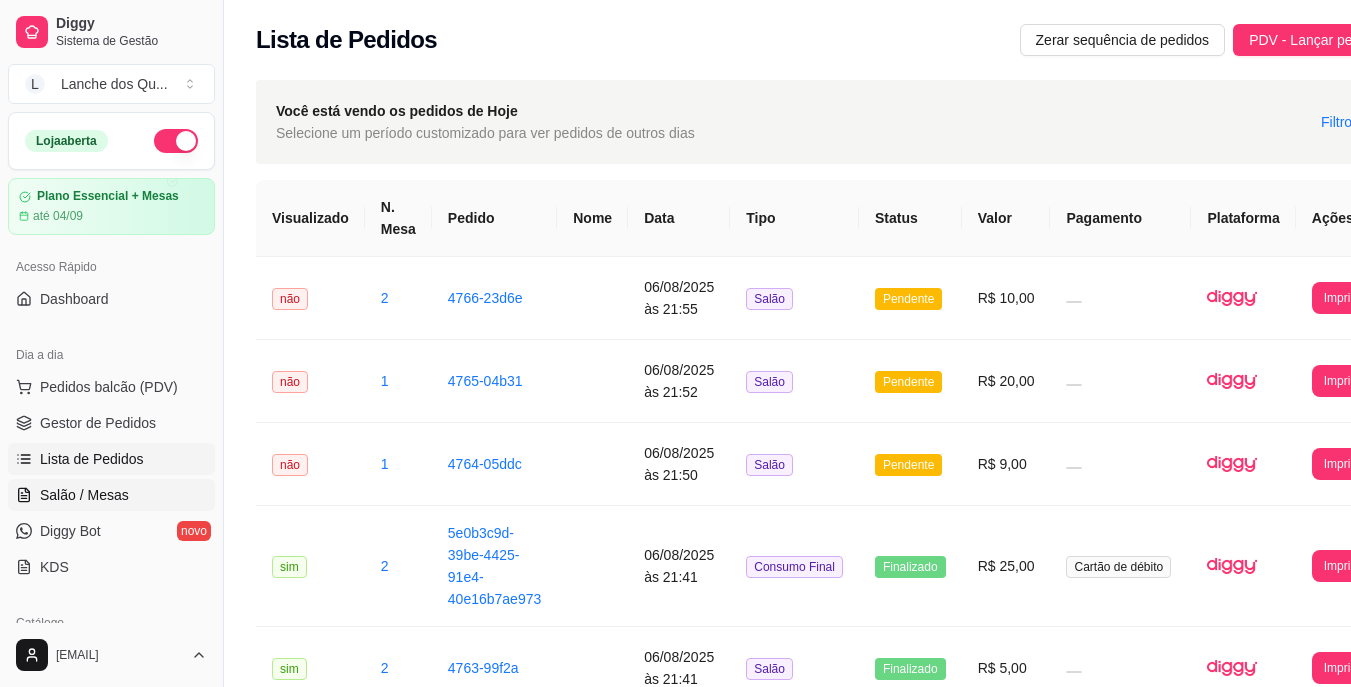 click on "Salão / Mesas" at bounding box center [84, 495] 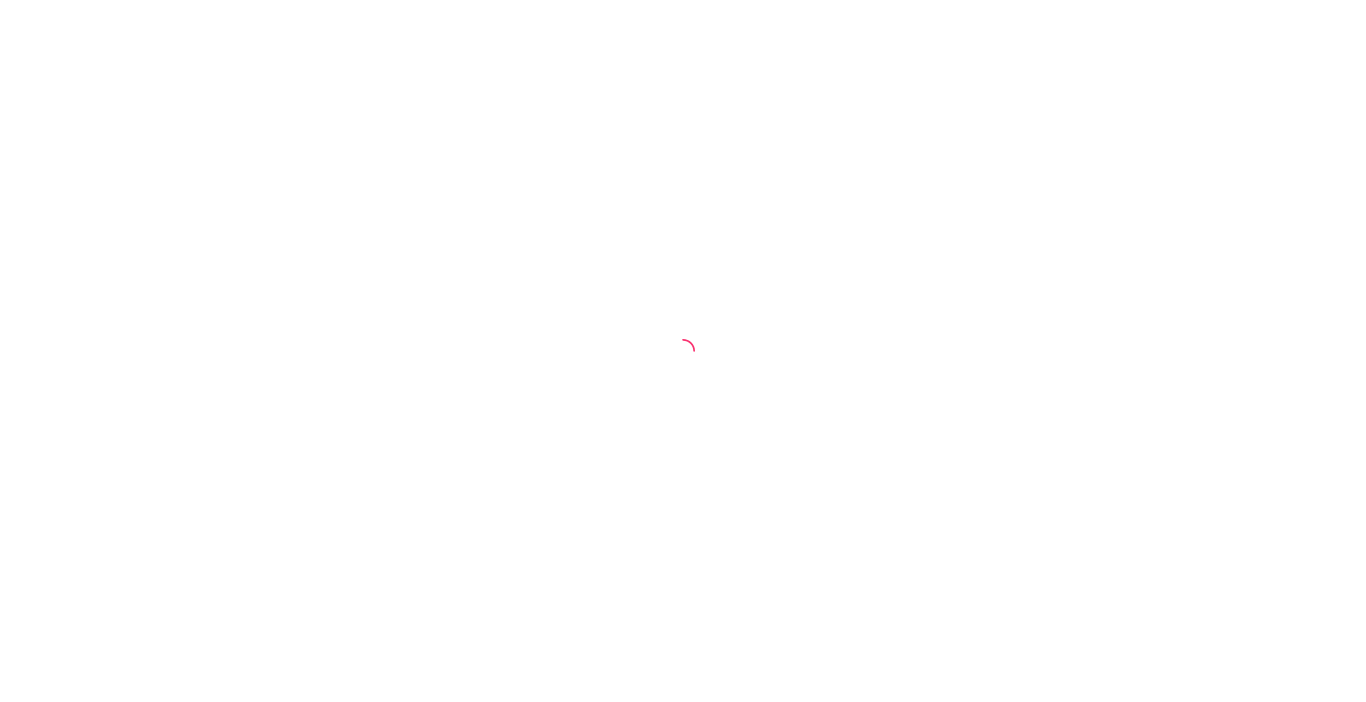 scroll, scrollTop: 0, scrollLeft: 0, axis: both 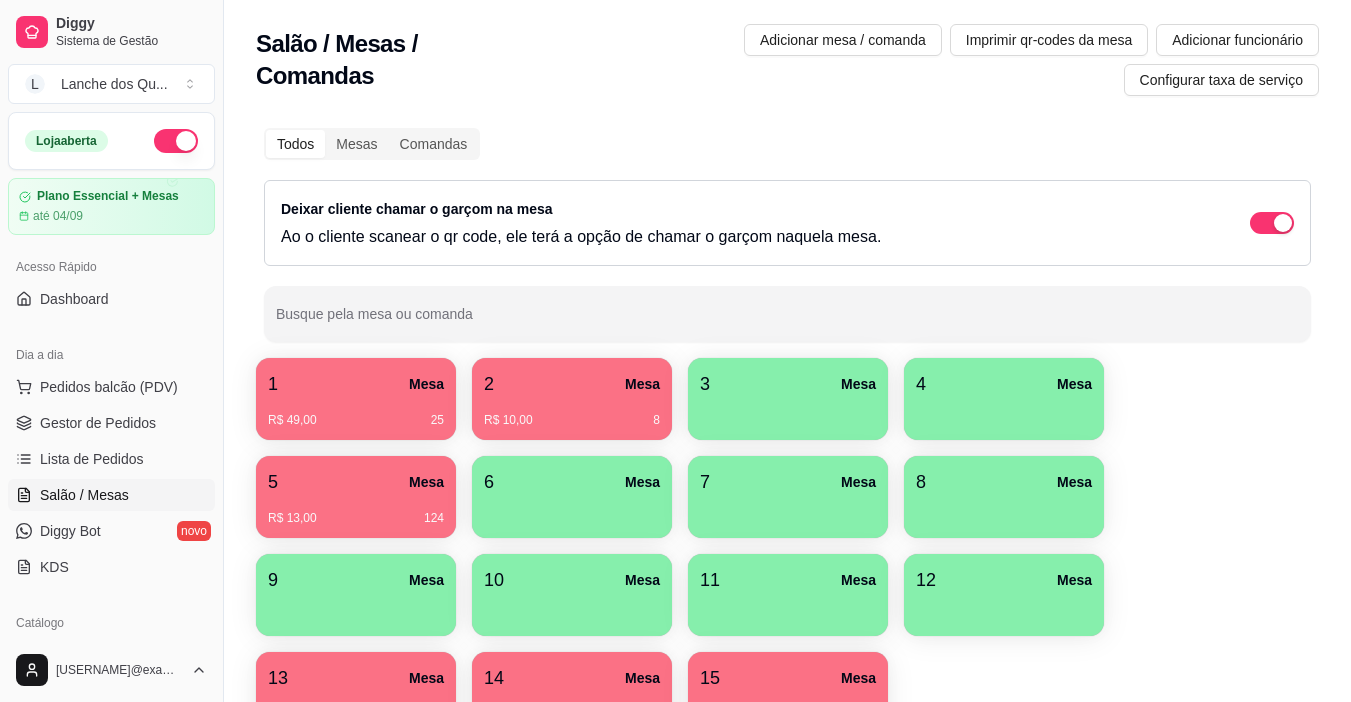 click on "2 Mesa" at bounding box center (572, 384) 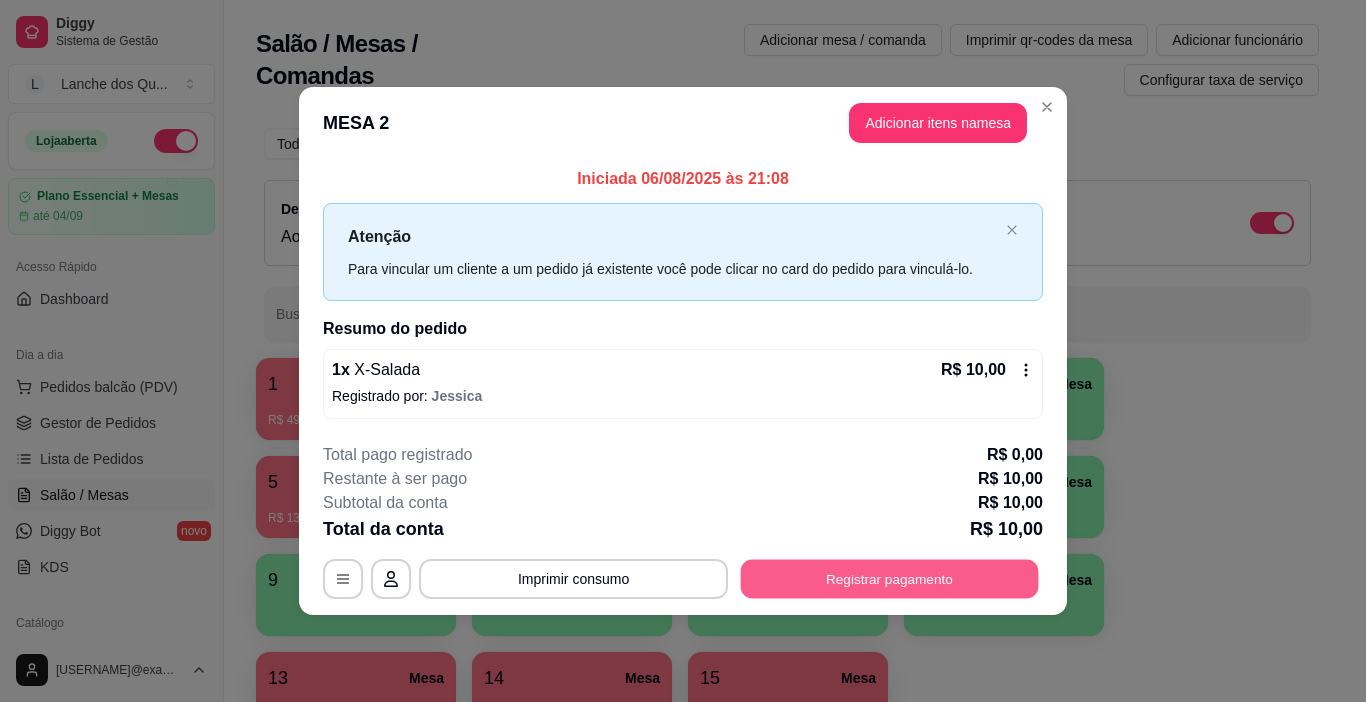 click on "Registrar pagamento" at bounding box center (890, 578) 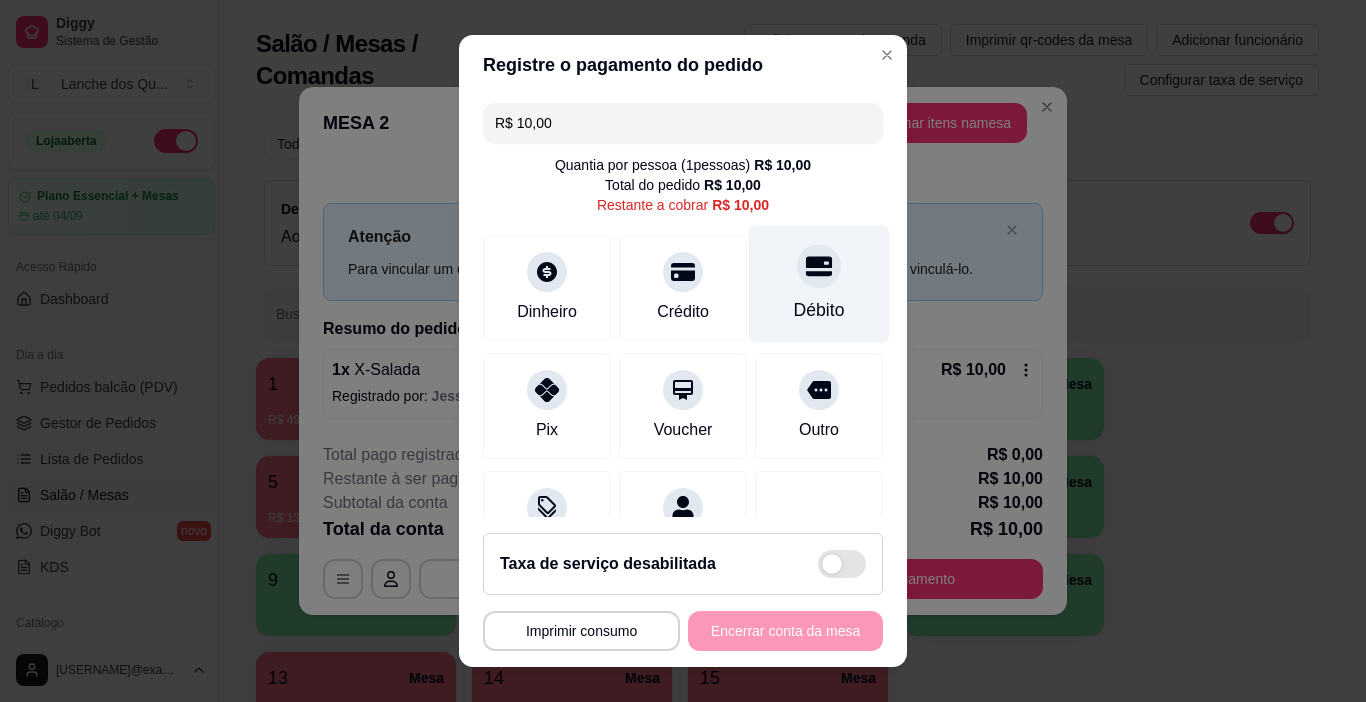 click 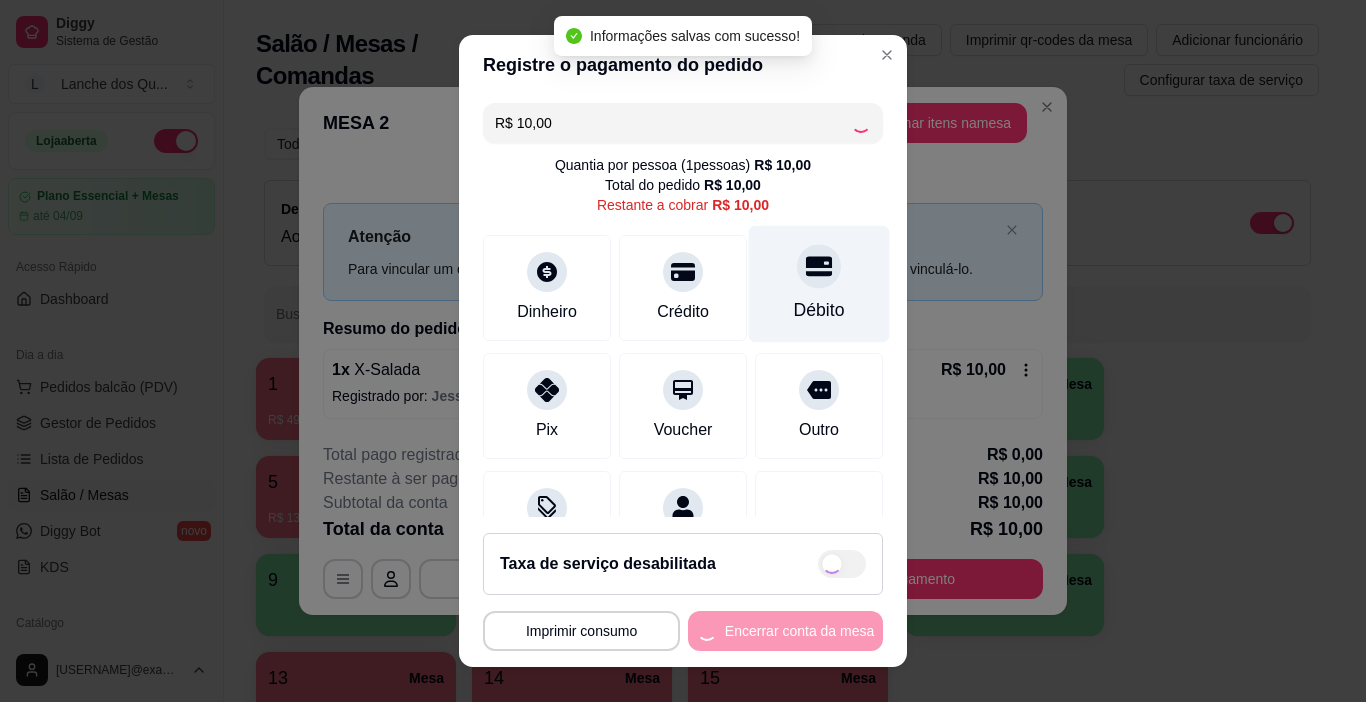 type on "R$ 0,00" 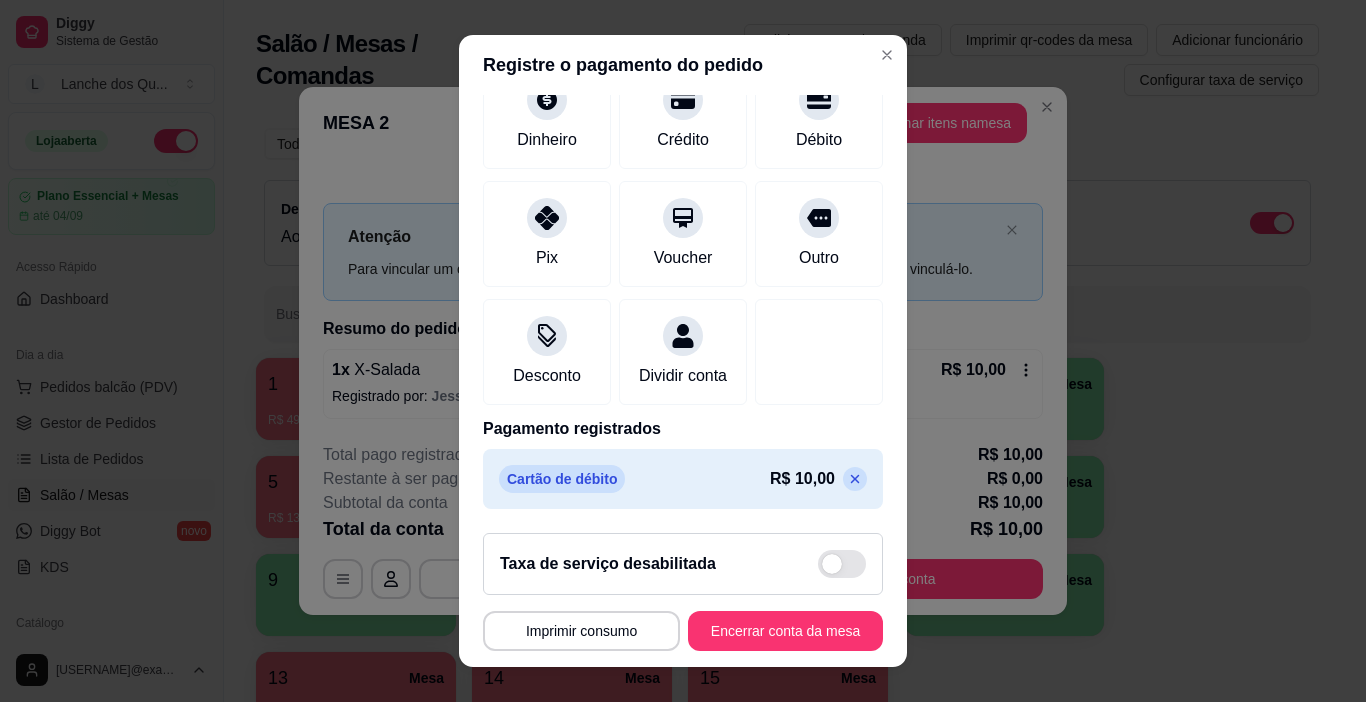 scroll, scrollTop: 176, scrollLeft: 0, axis: vertical 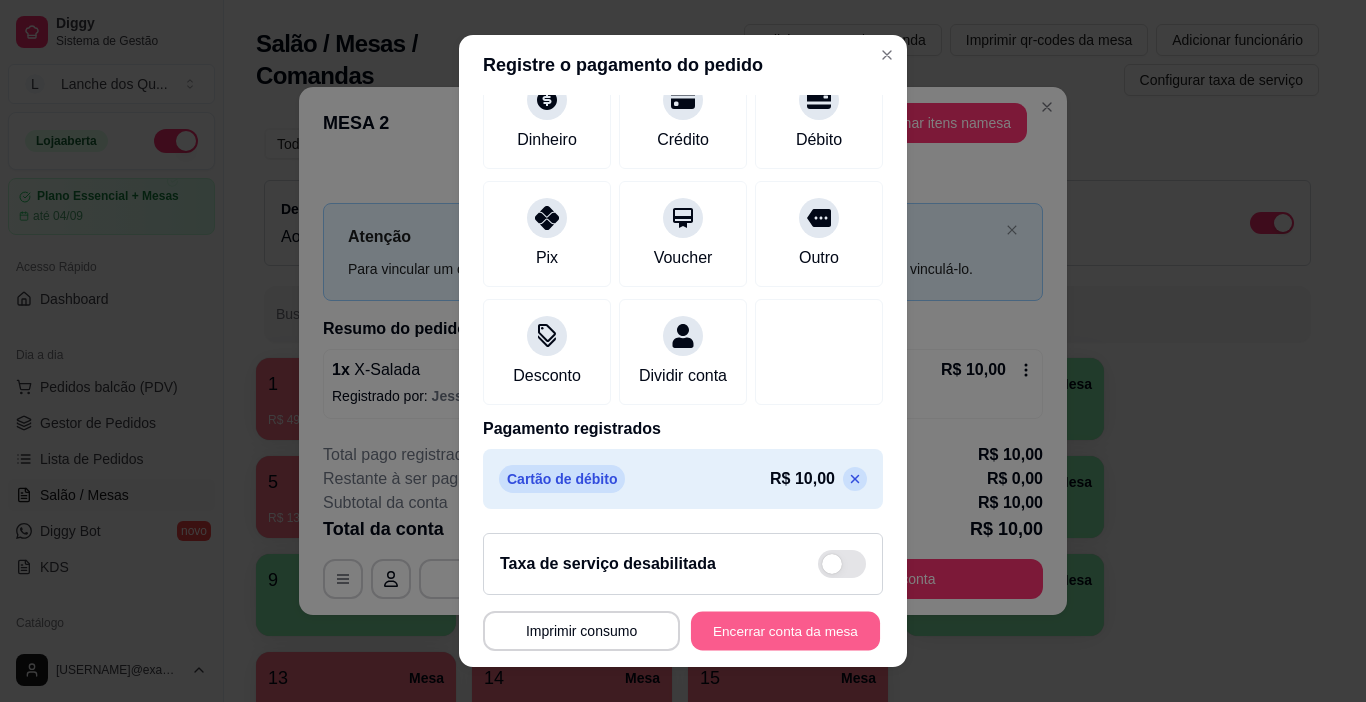 click on "Encerrar conta da mesa" at bounding box center [785, 631] 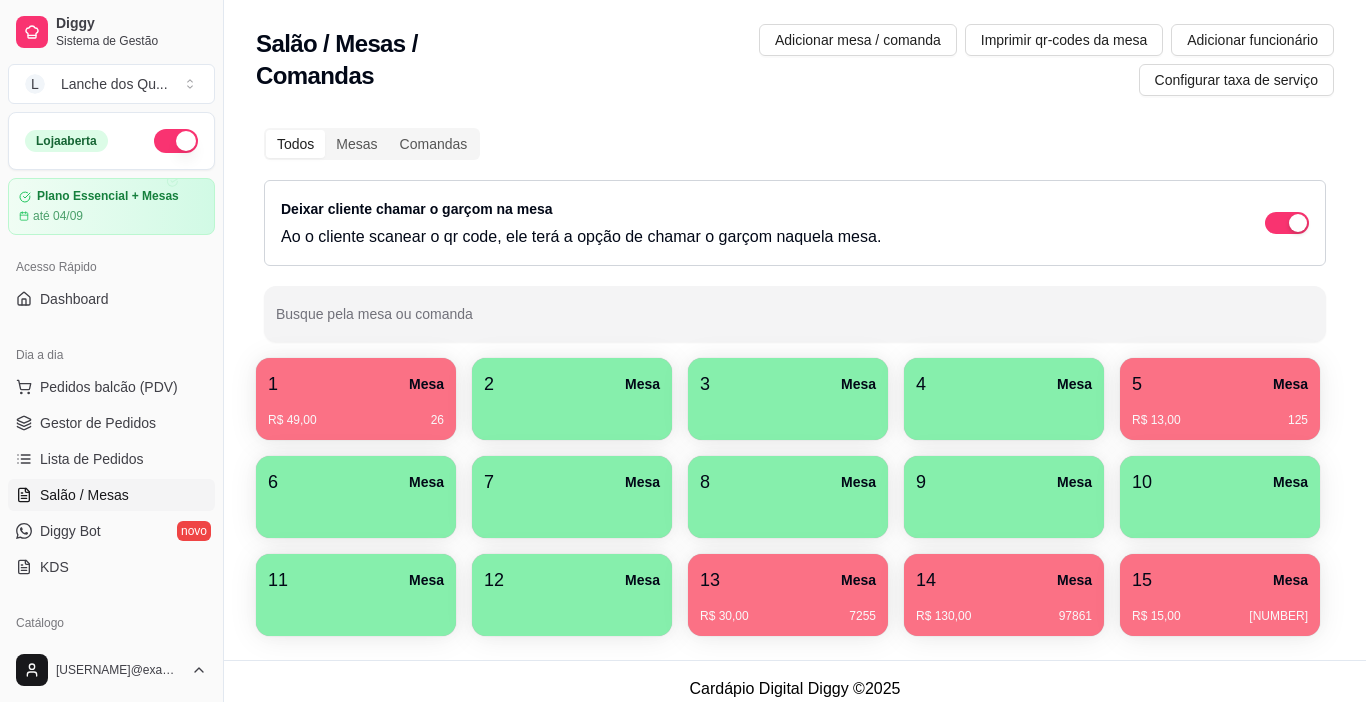 type 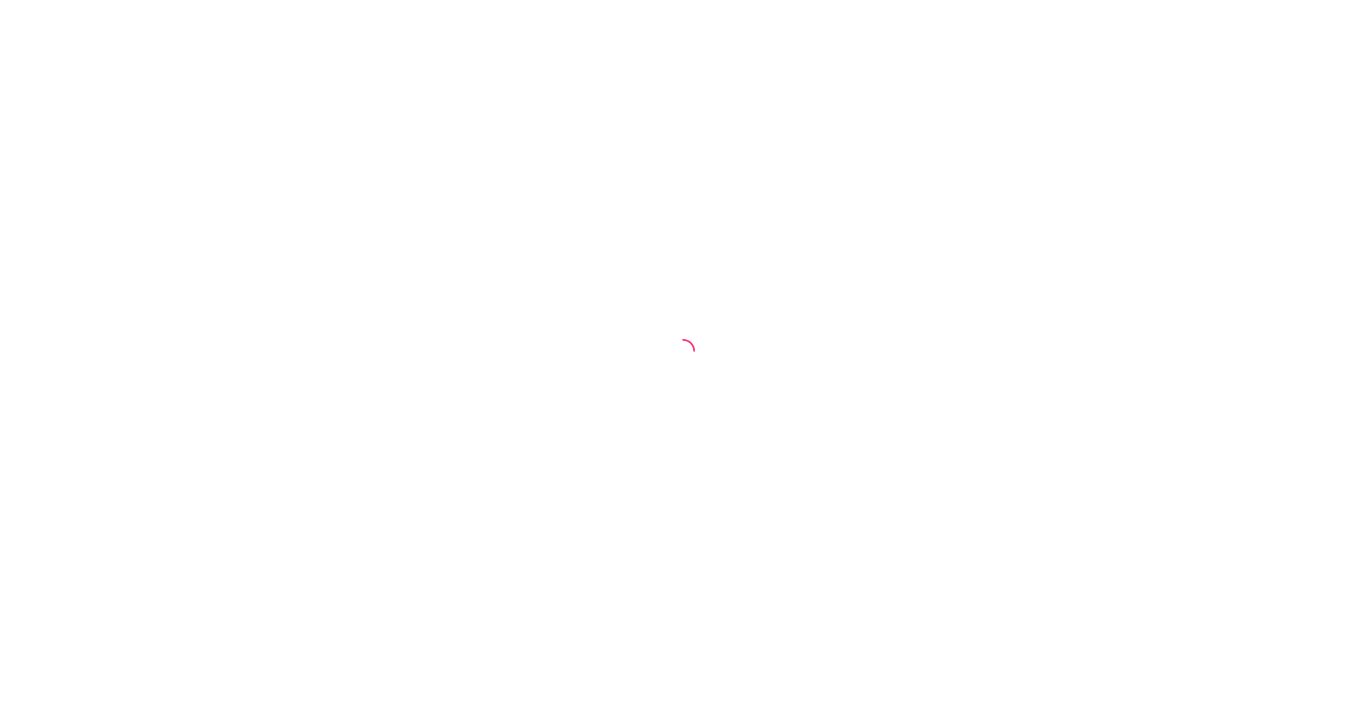 scroll, scrollTop: 0, scrollLeft: 0, axis: both 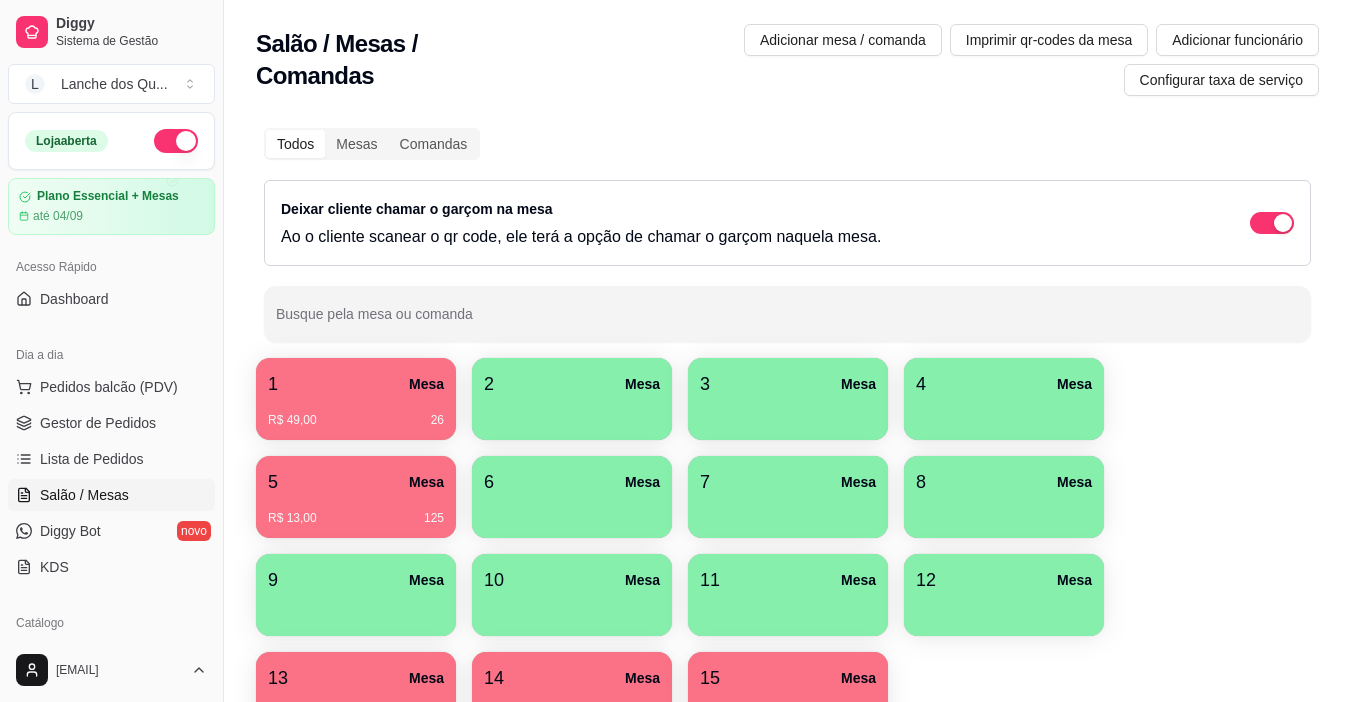 click on "R$ 49,00 26" at bounding box center [356, 413] 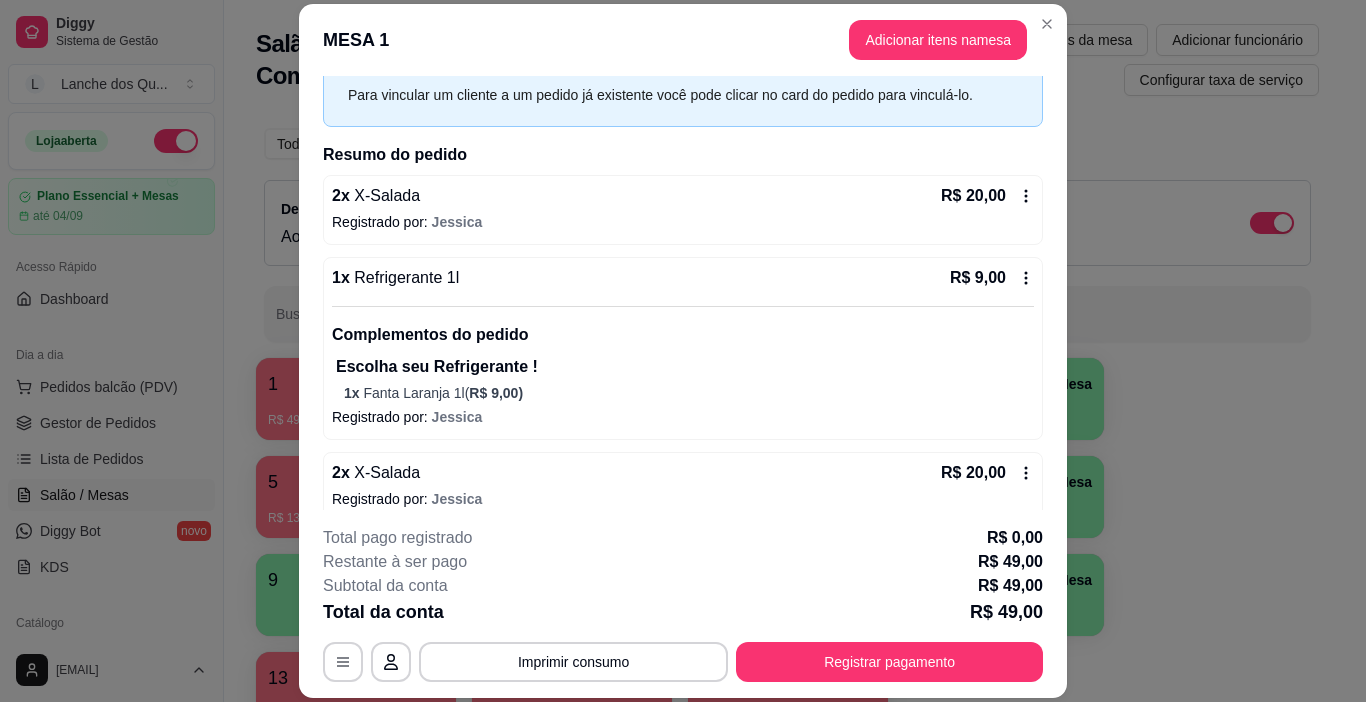 scroll, scrollTop: 109, scrollLeft: 0, axis: vertical 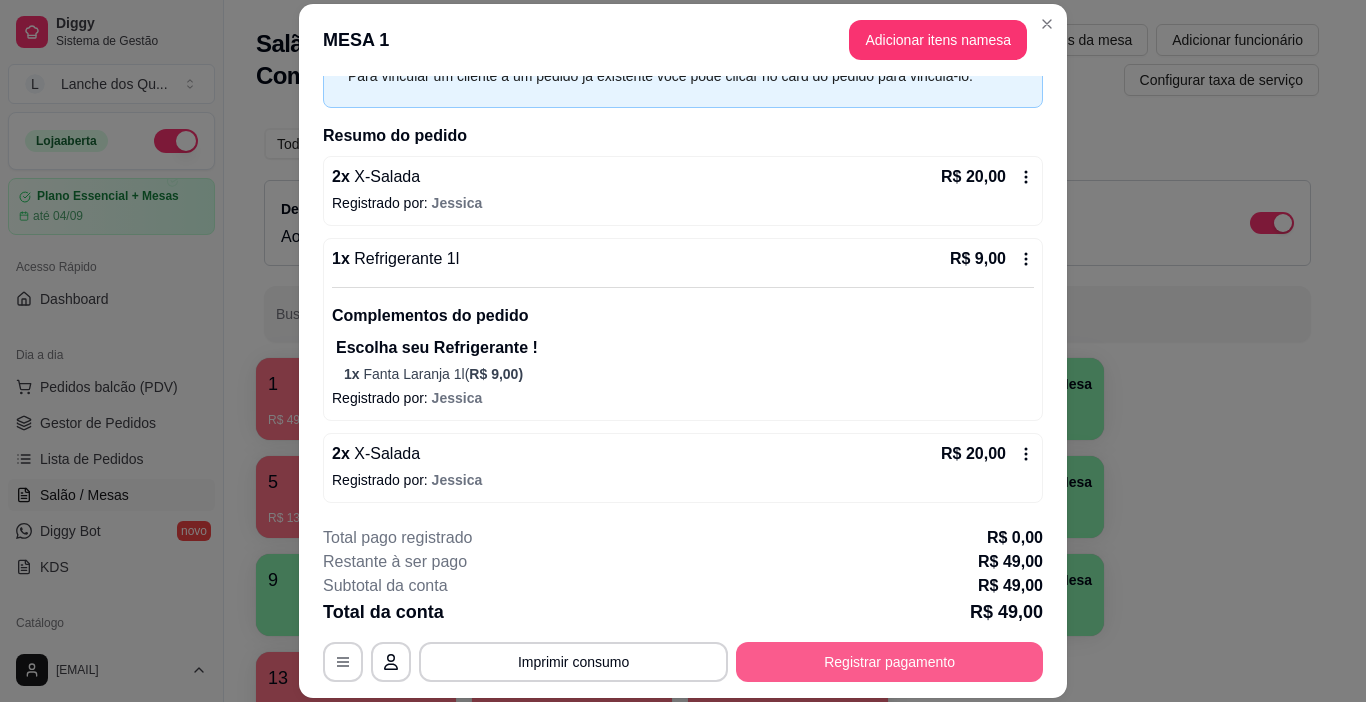 click on "Registrar pagamento" at bounding box center [889, 662] 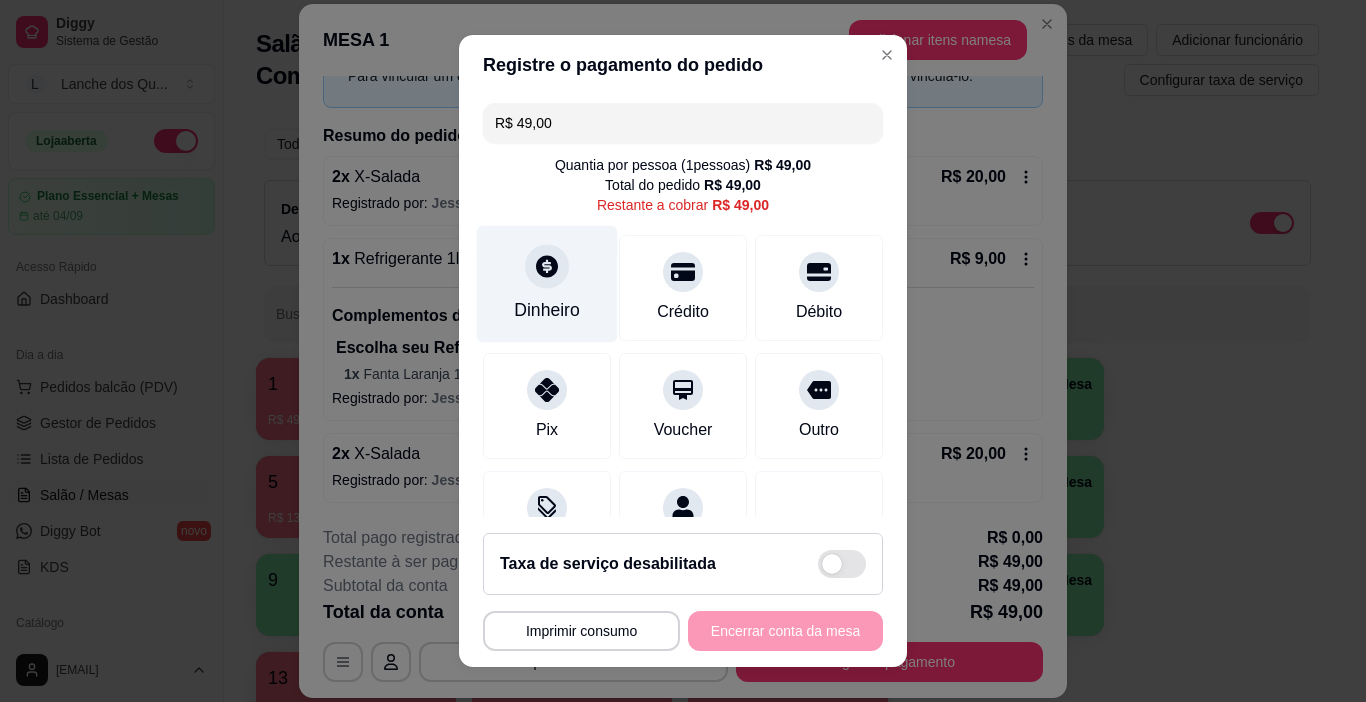 click on "Dinheiro" at bounding box center [547, 284] 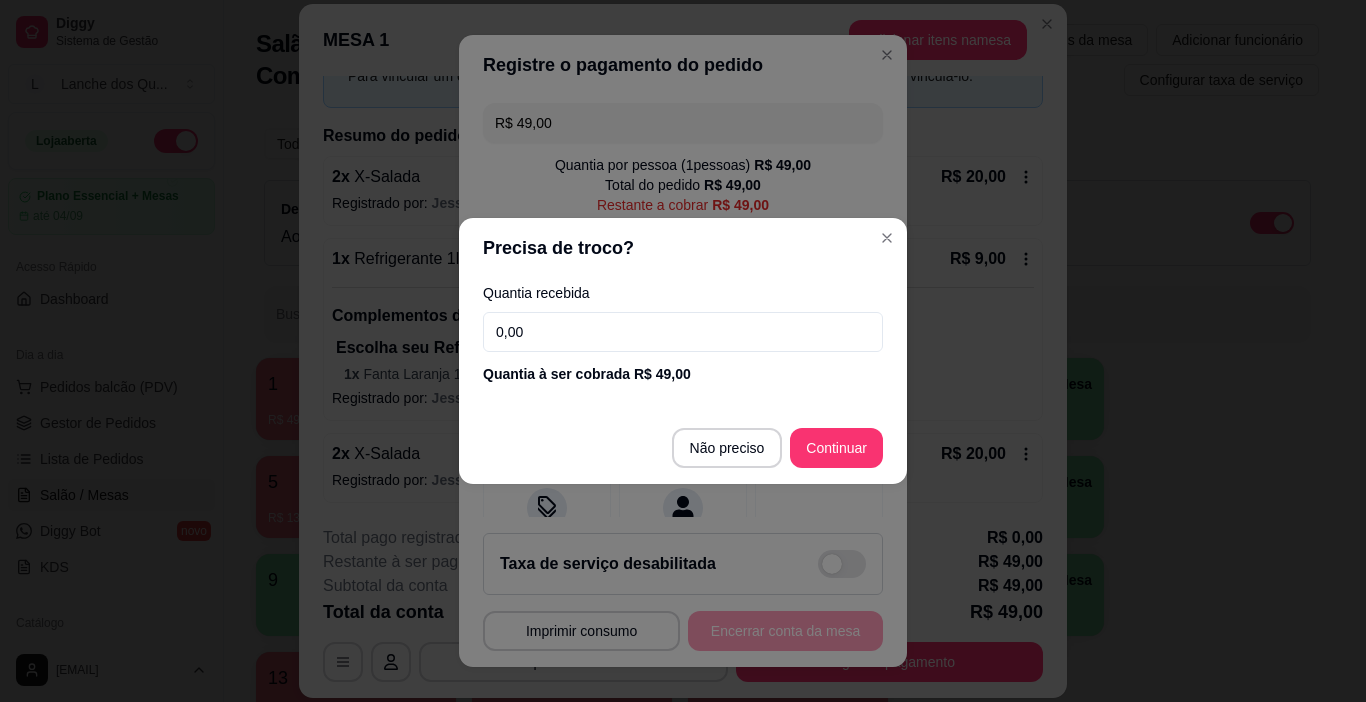 click on "0,00" at bounding box center (683, 332) 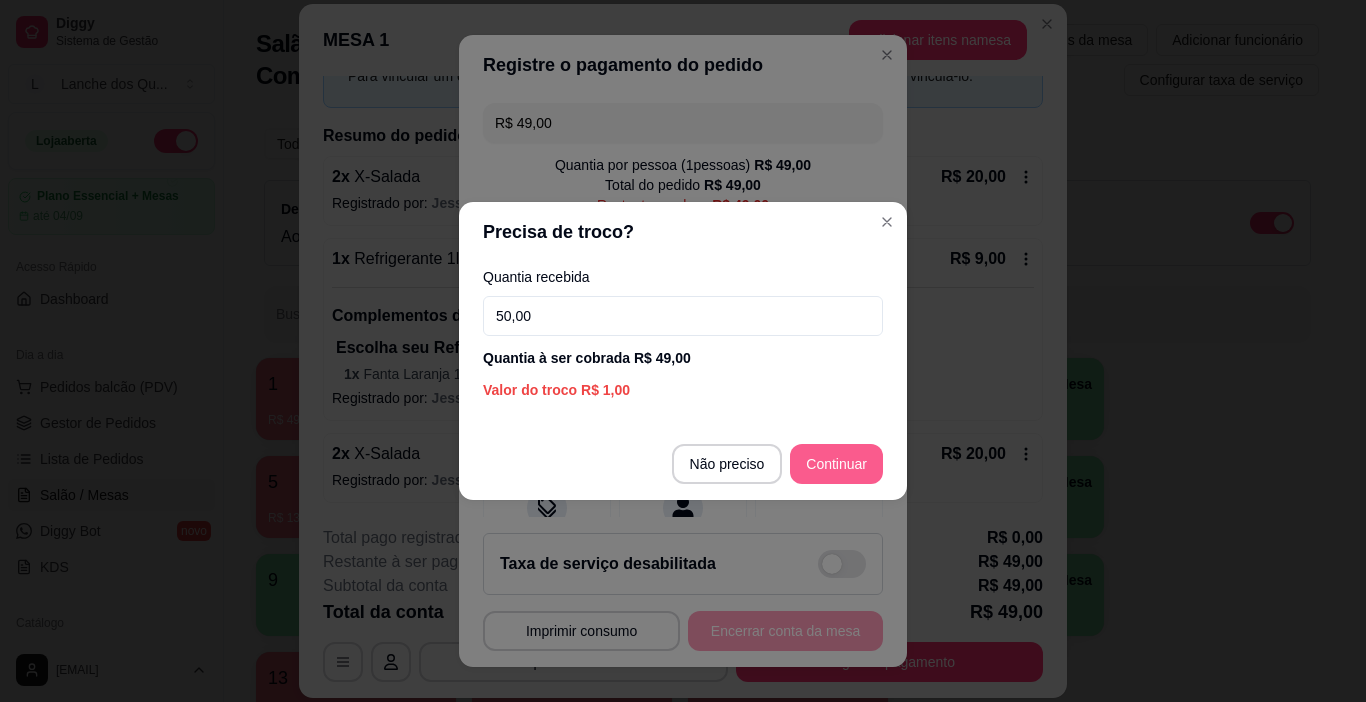 type on "50,00" 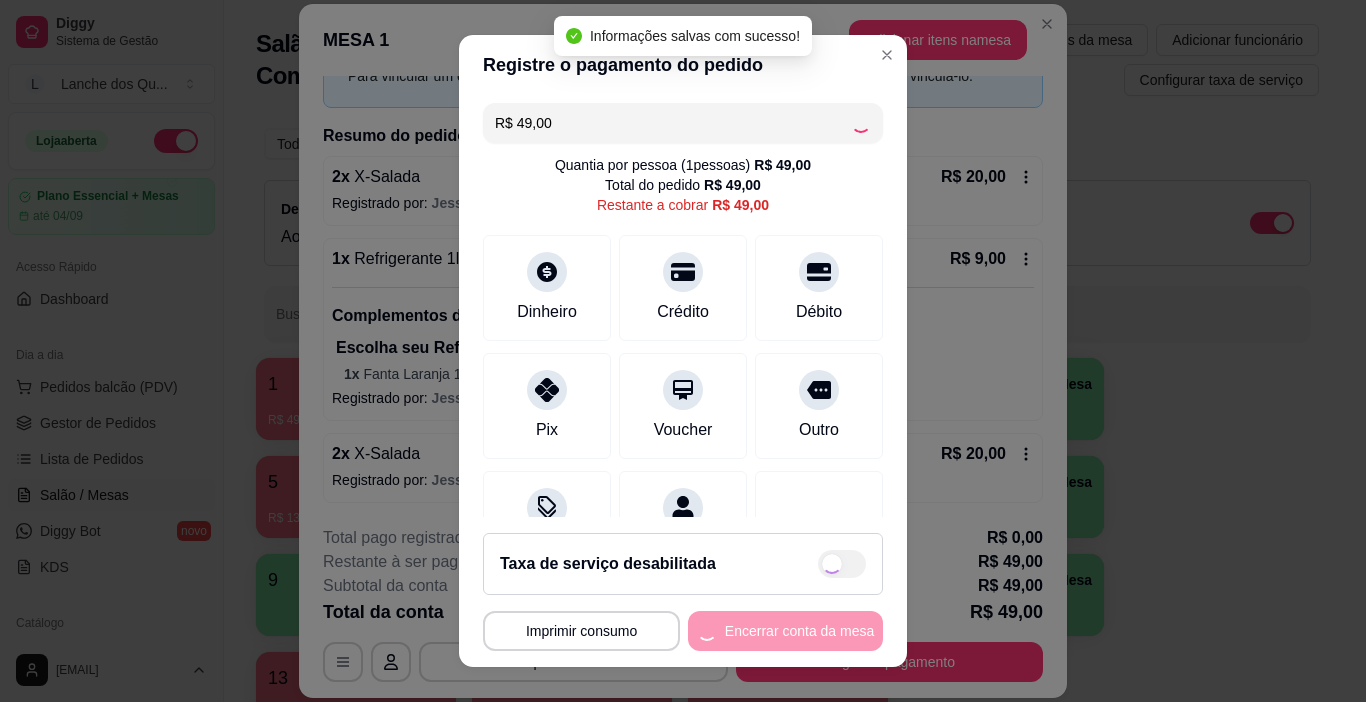 type on "R$ 0,00" 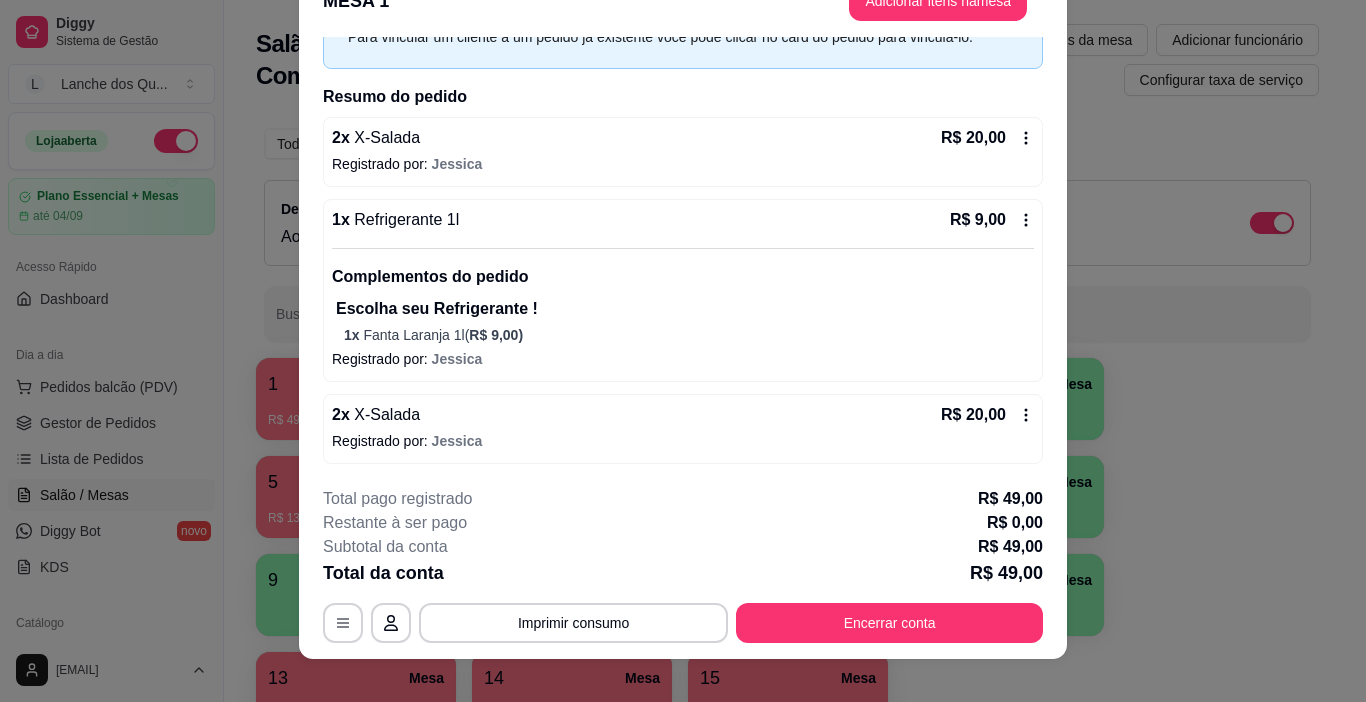 scroll, scrollTop: 60, scrollLeft: 0, axis: vertical 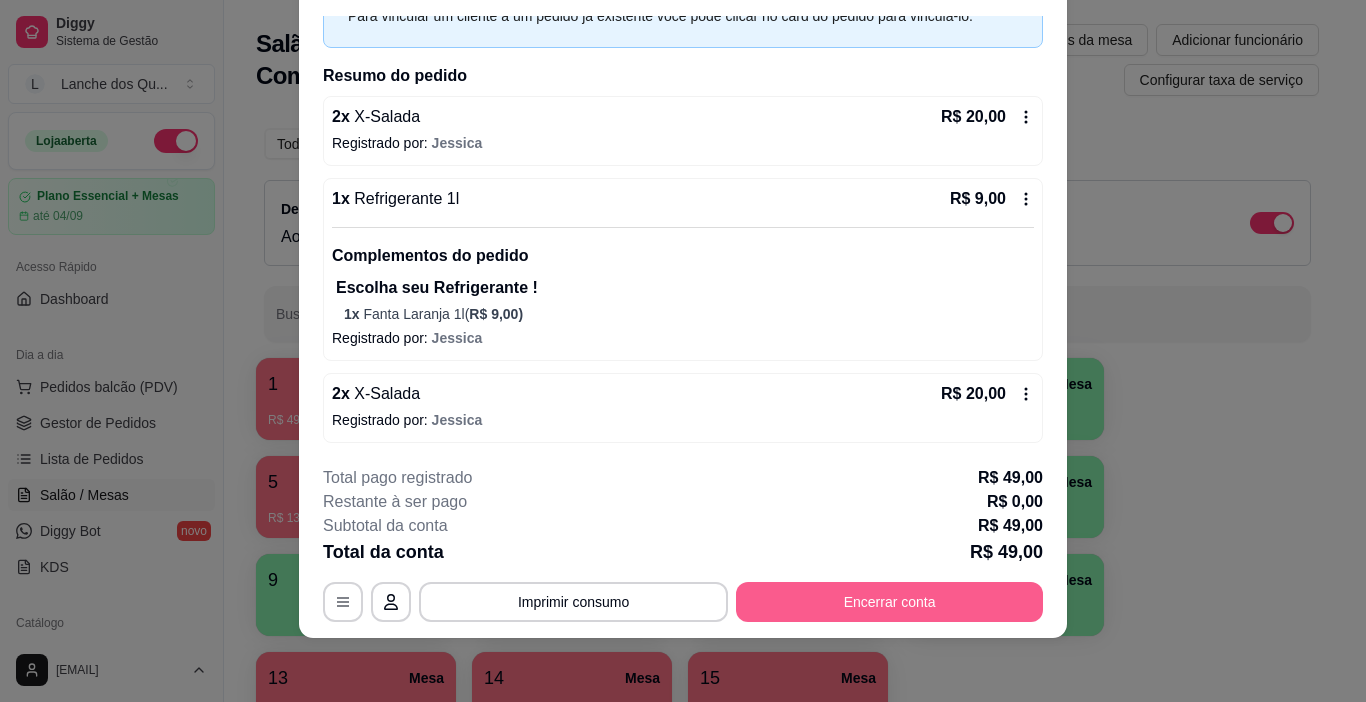 click on "Encerrar conta" at bounding box center (889, 602) 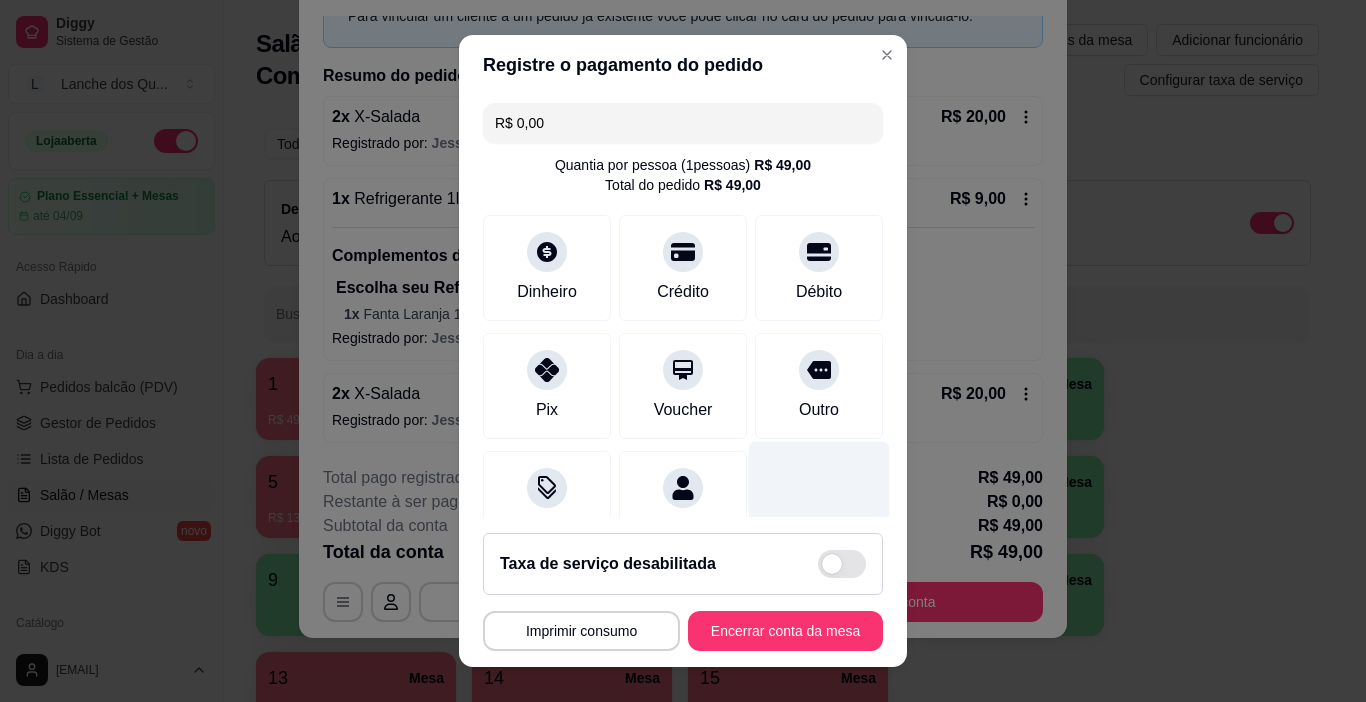 scroll, scrollTop: 176, scrollLeft: 0, axis: vertical 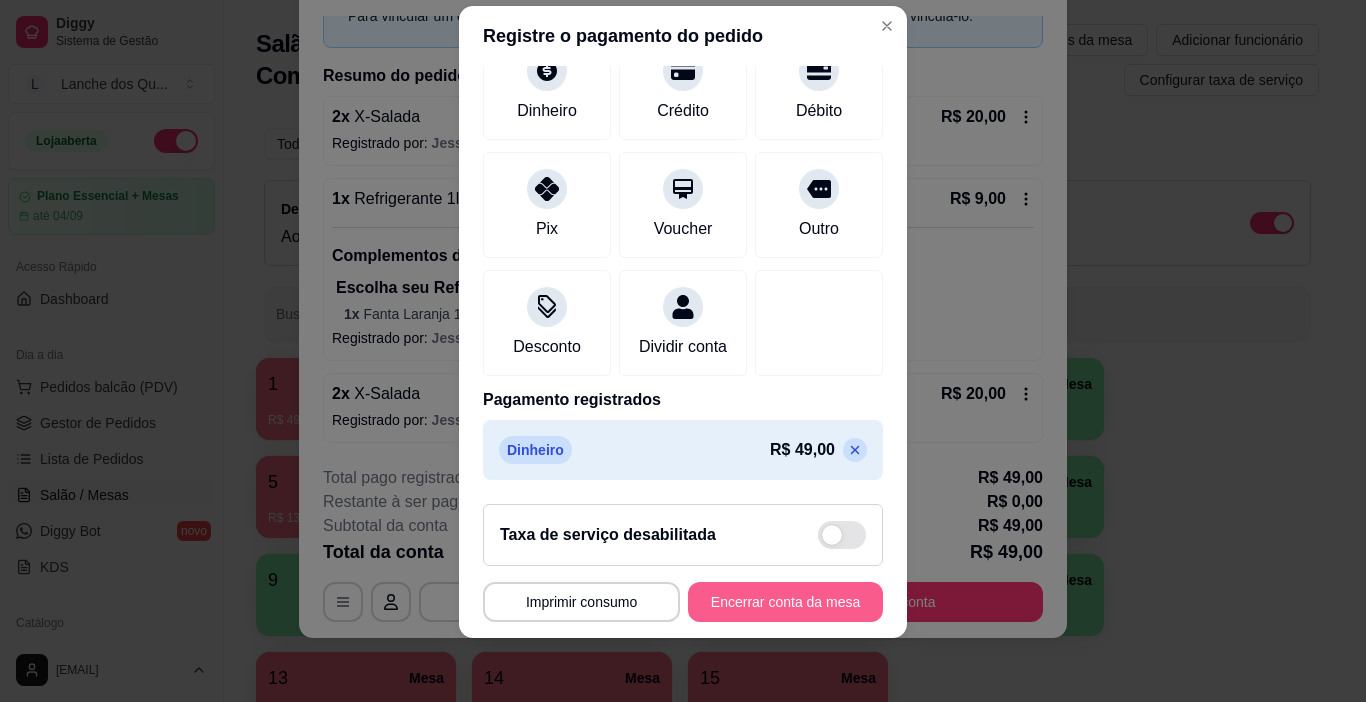 click on "Encerrar conta da mesa" at bounding box center [785, 602] 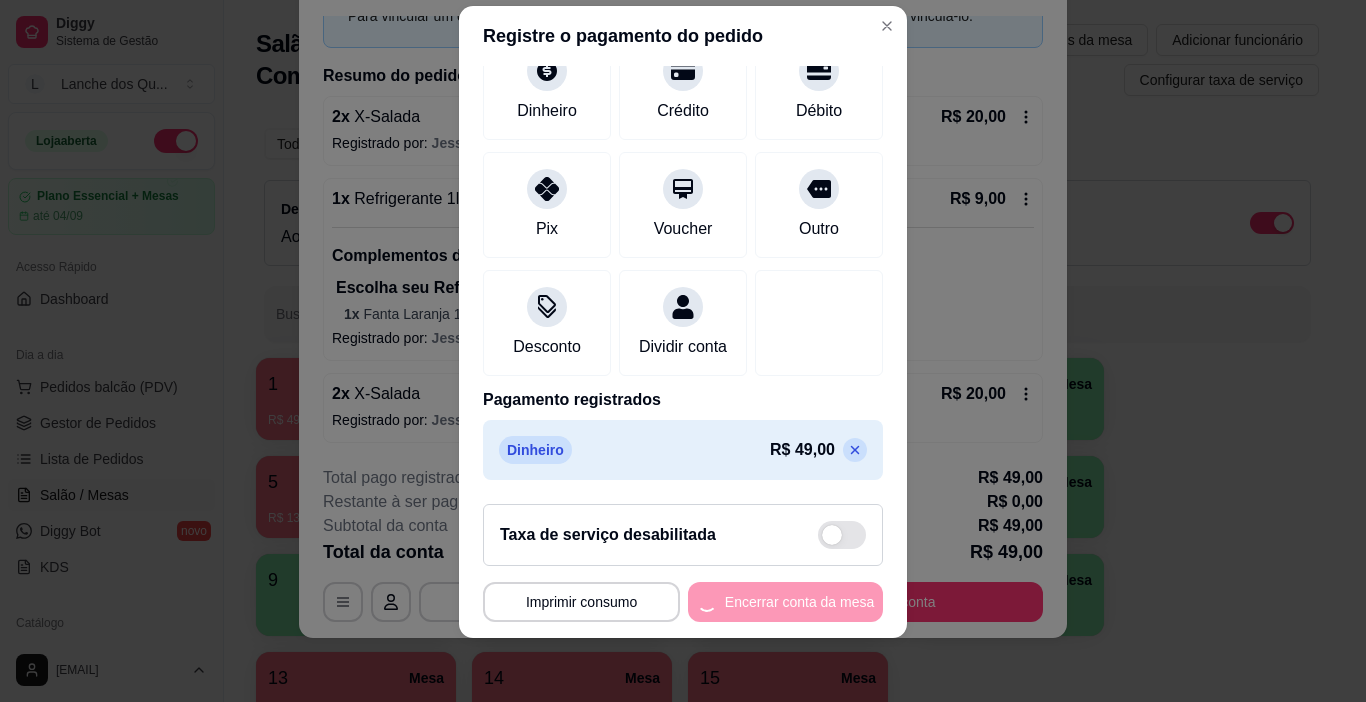 scroll, scrollTop: 0, scrollLeft: 0, axis: both 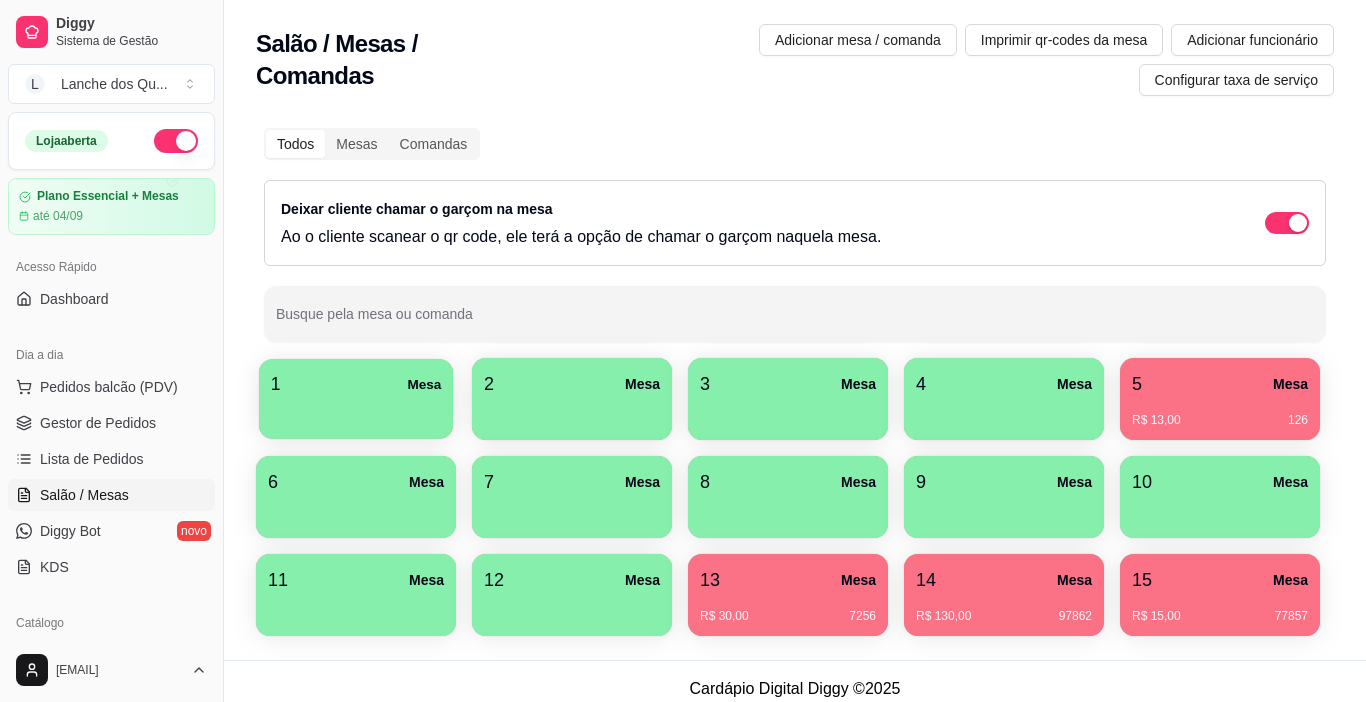 click at bounding box center (356, 412) 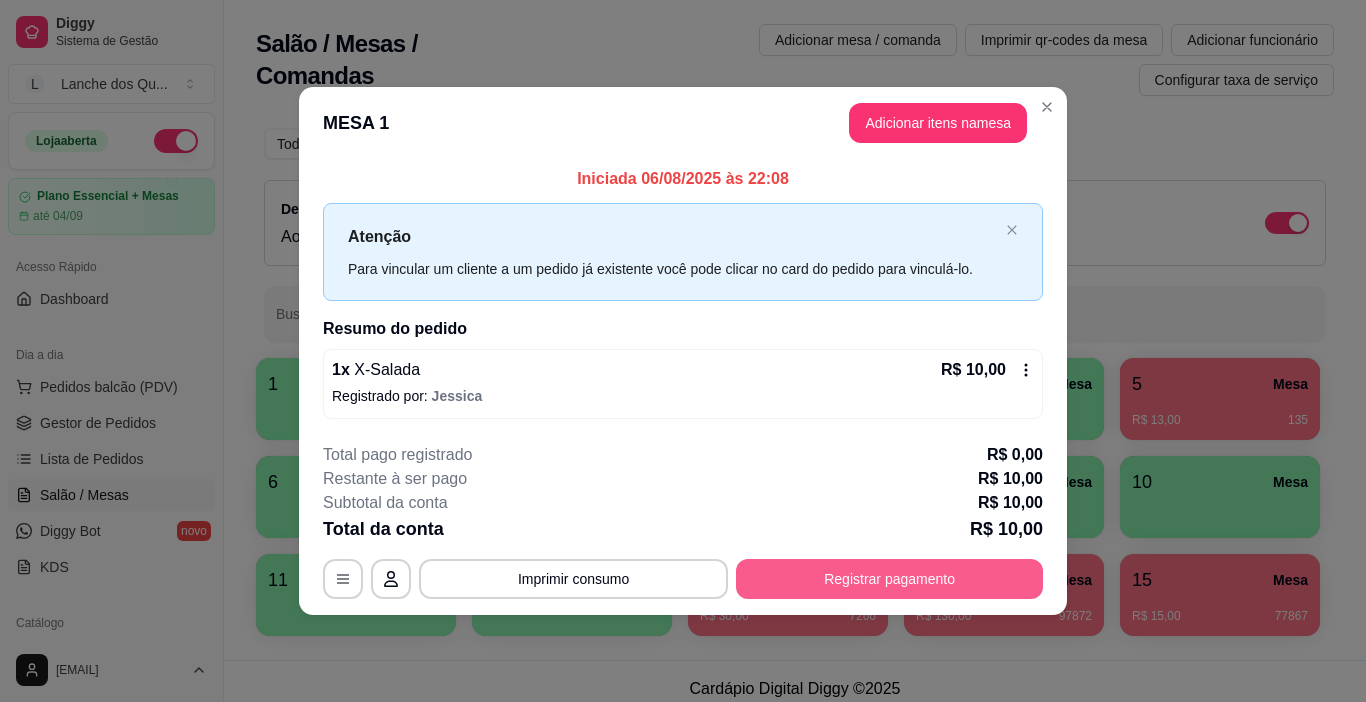 click on "Registrar pagamento" at bounding box center (889, 579) 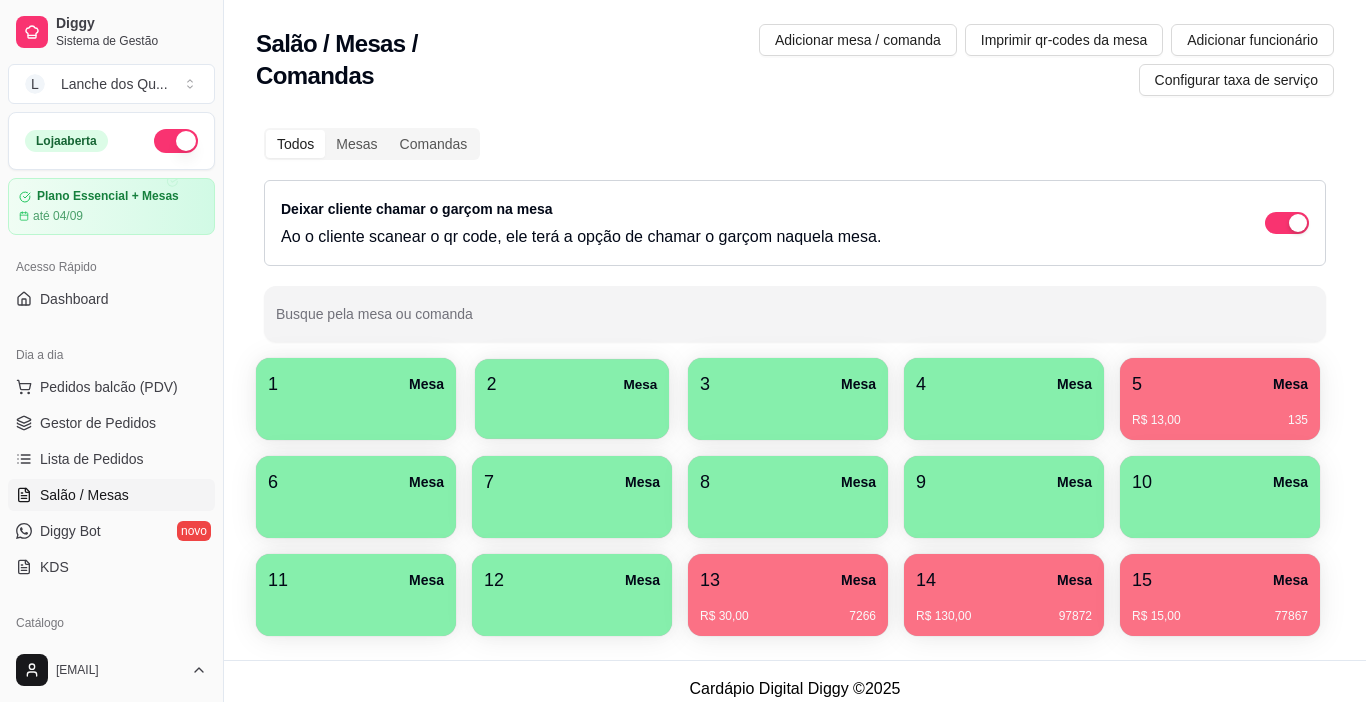 click at bounding box center [572, 412] 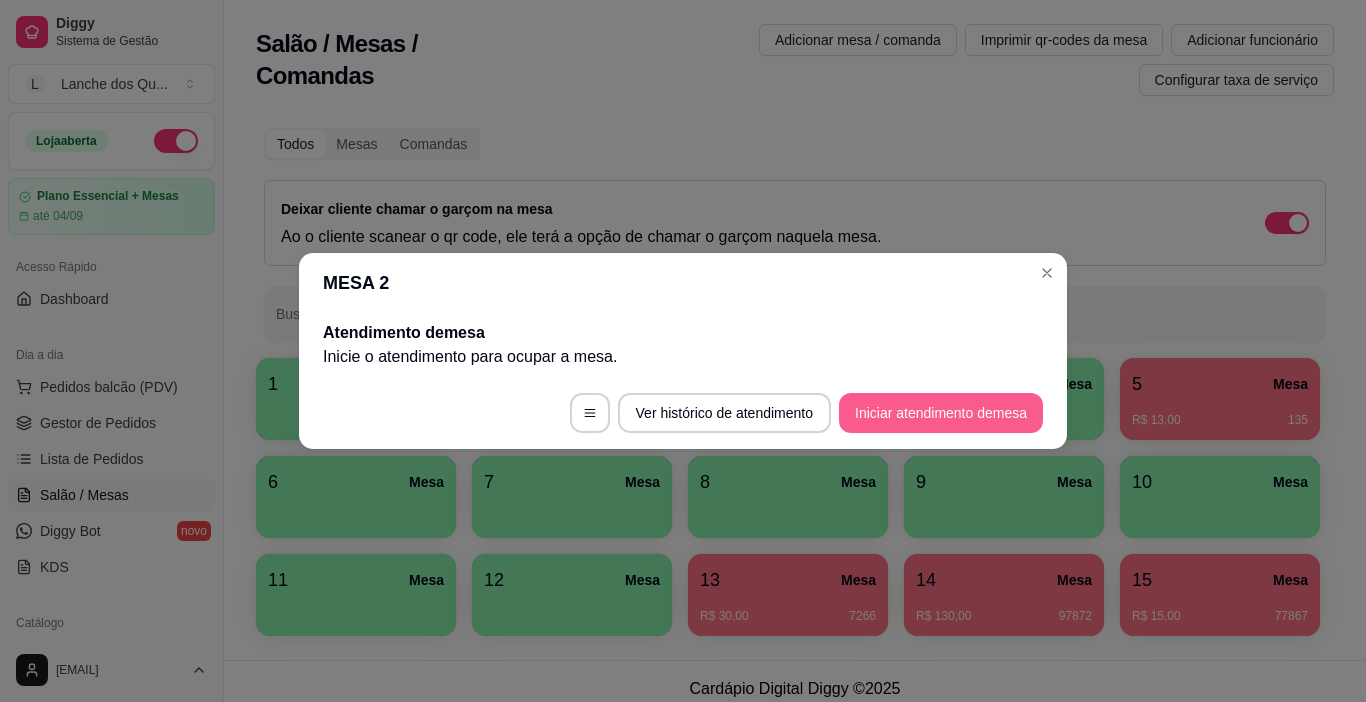 click on "Iniciar atendimento de  mesa" at bounding box center [941, 413] 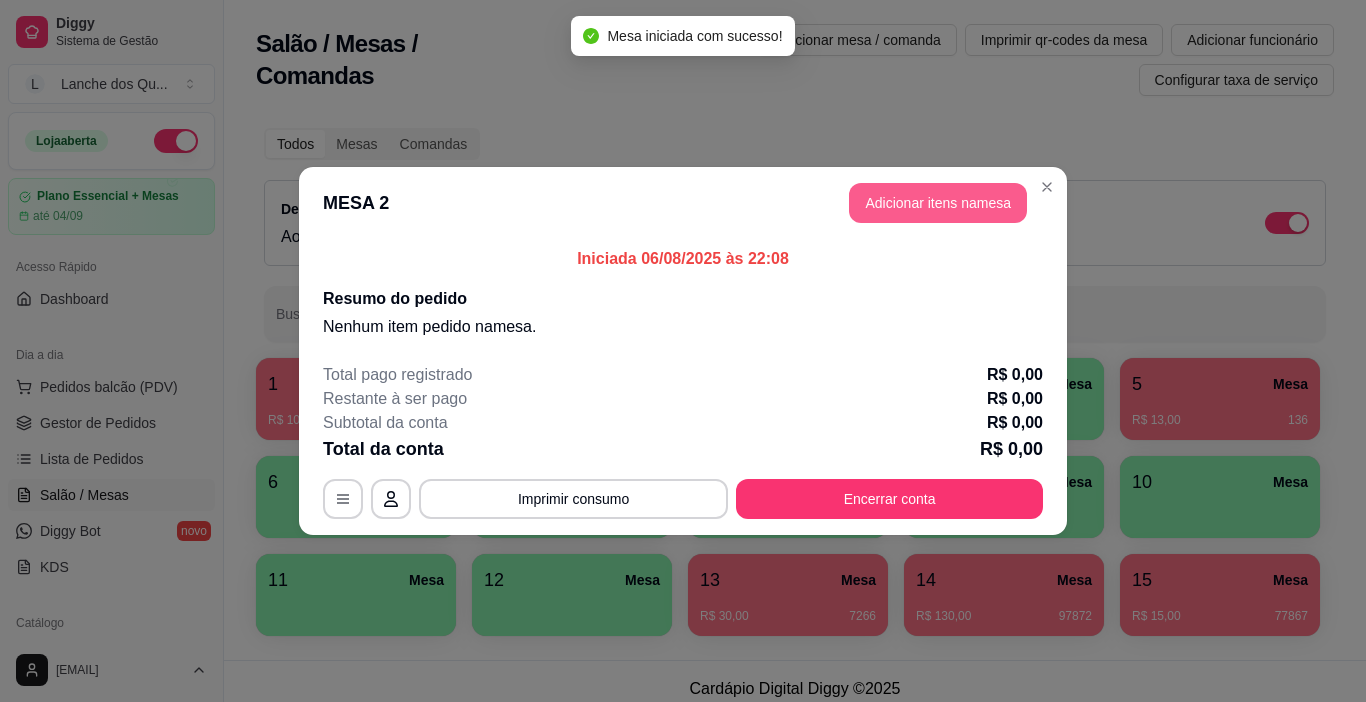 click on "Adicionar itens na  mesa" at bounding box center (938, 203) 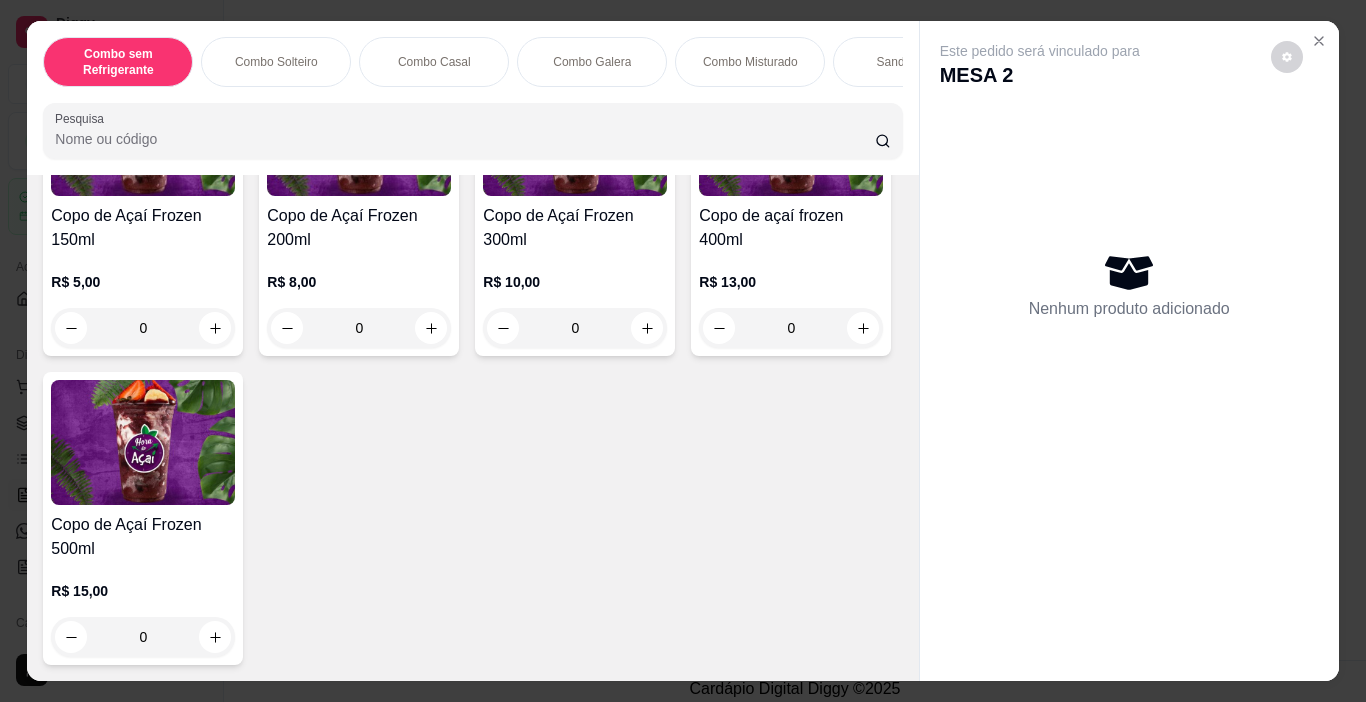 scroll, scrollTop: 4700, scrollLeft: 0, axis: vertical 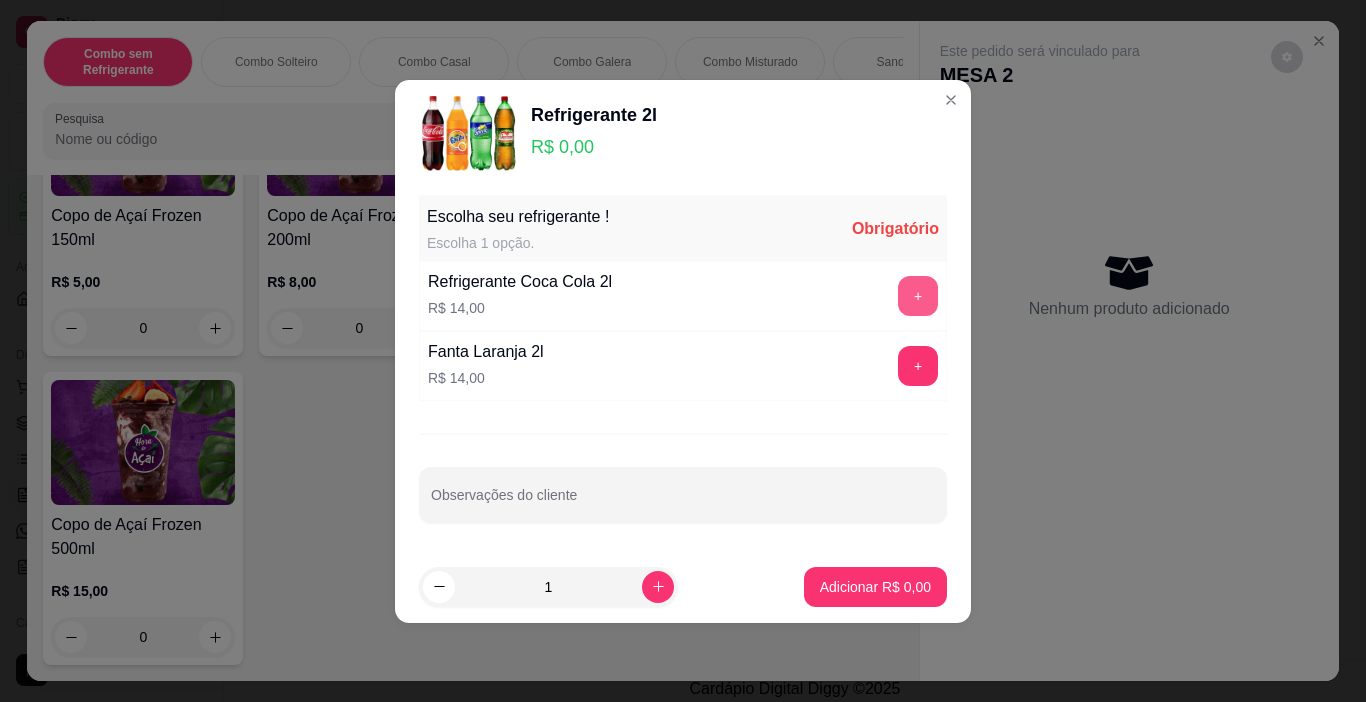 click on "+" at bounding box center [918, 296] 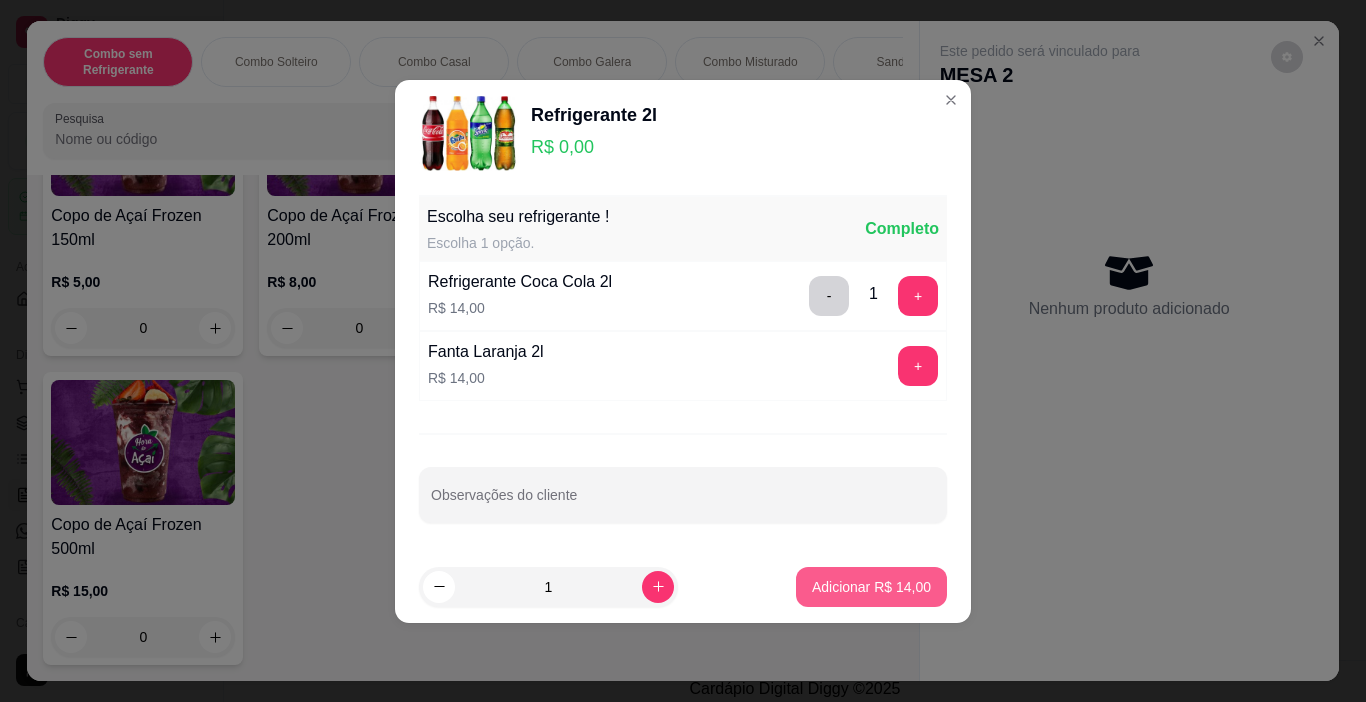 click on "Adicionar   R$ 14,00" at bounding box center (871, 587) 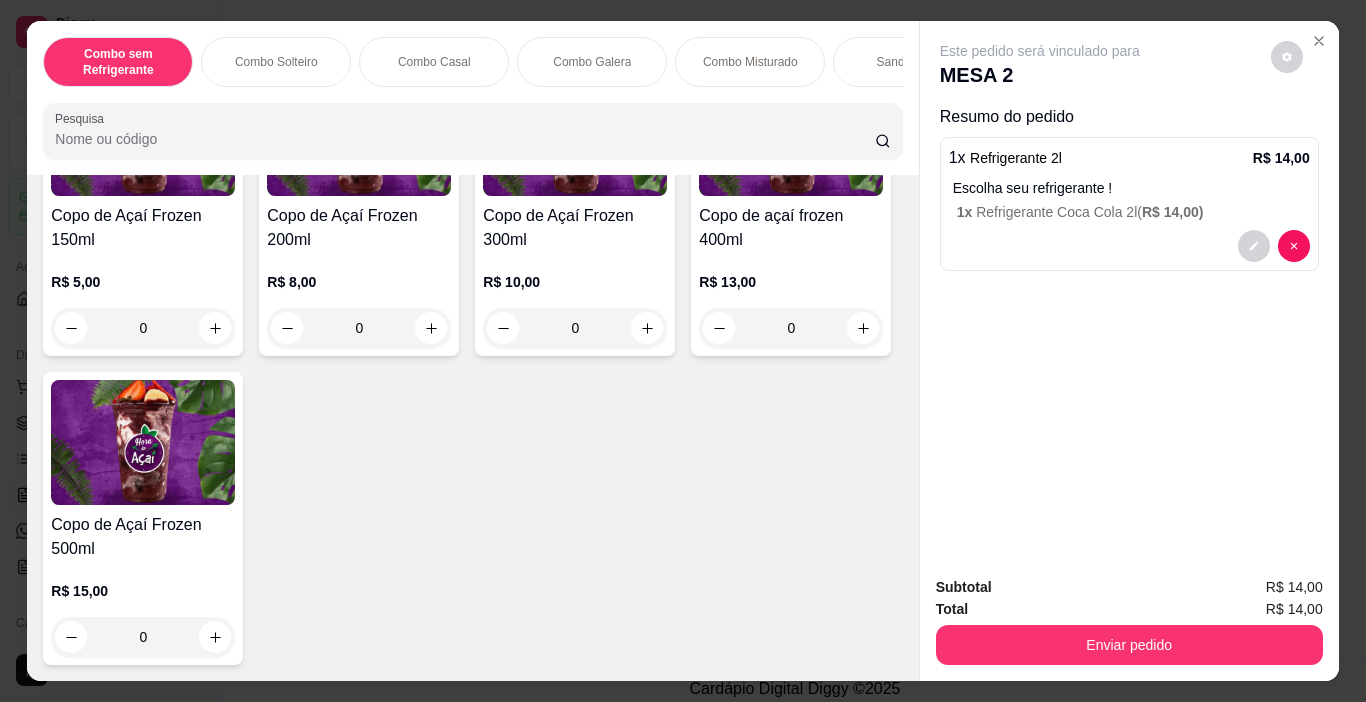 scroll, scrollTop: 5100, scrollLeft: 0, axis: vertical 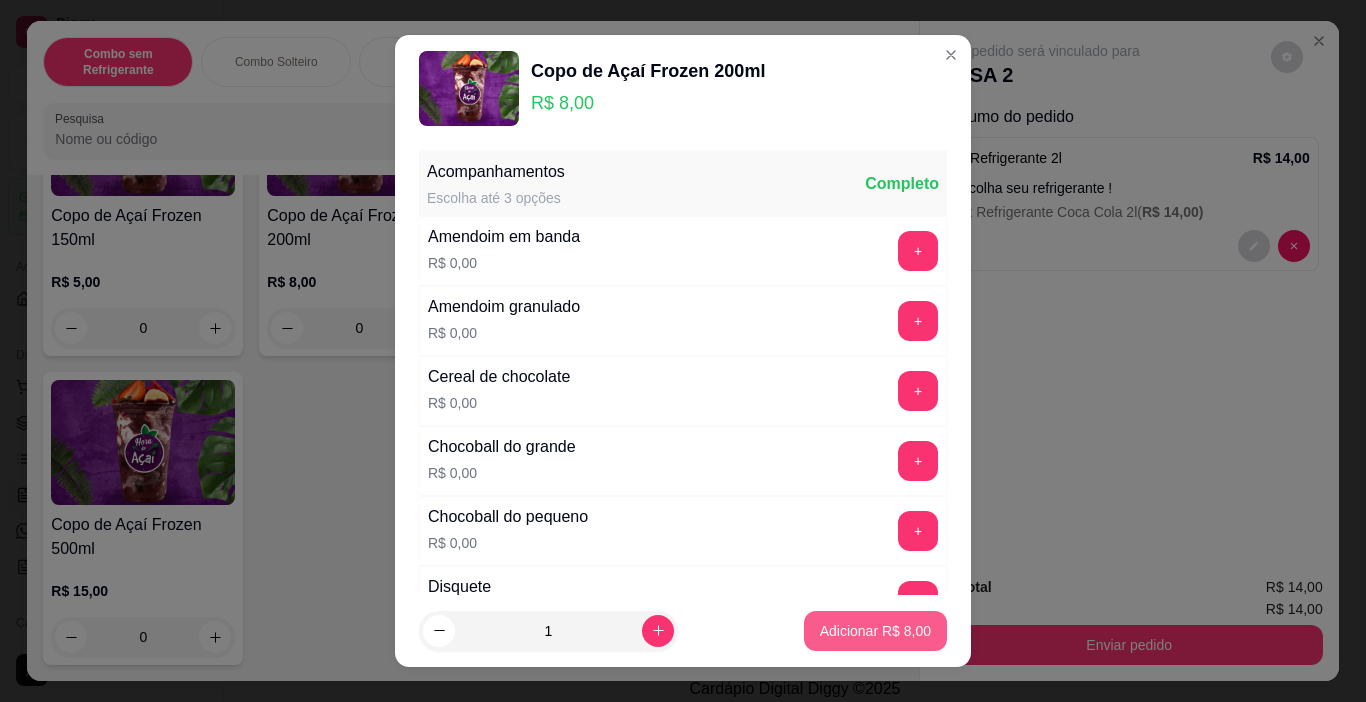 click on "Adicionar   R$ 8,00" at bounding box center [875, 631] 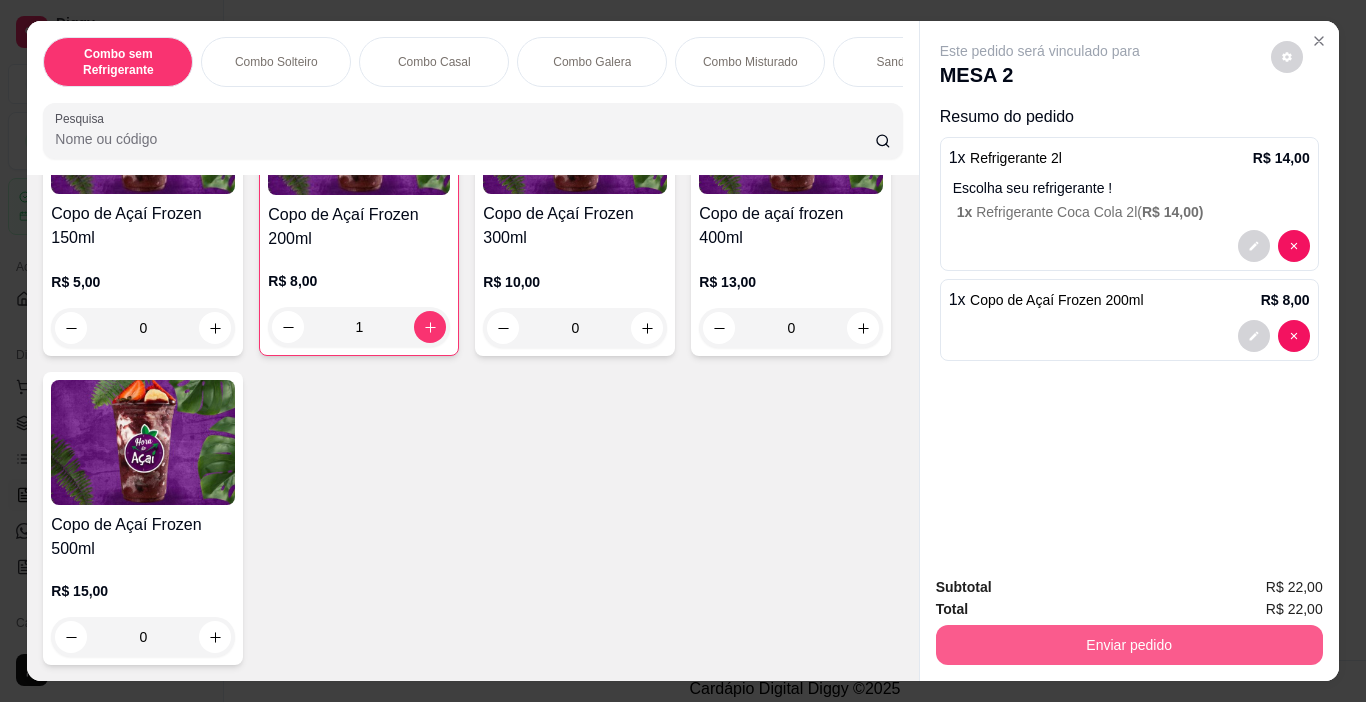 click on "Enviar pedido" at bounding box center (1129, 645) 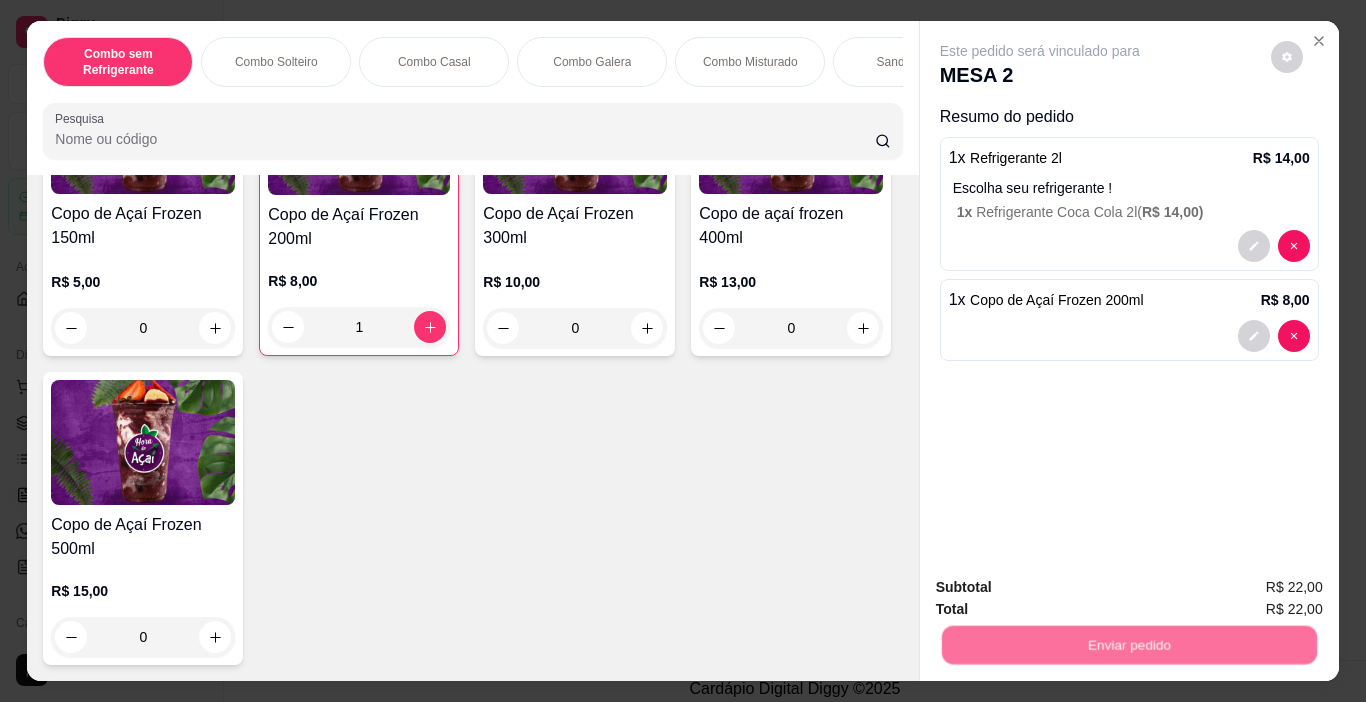 click on "Não registrar e enviar pedido" at bounding box center (1063, 588) 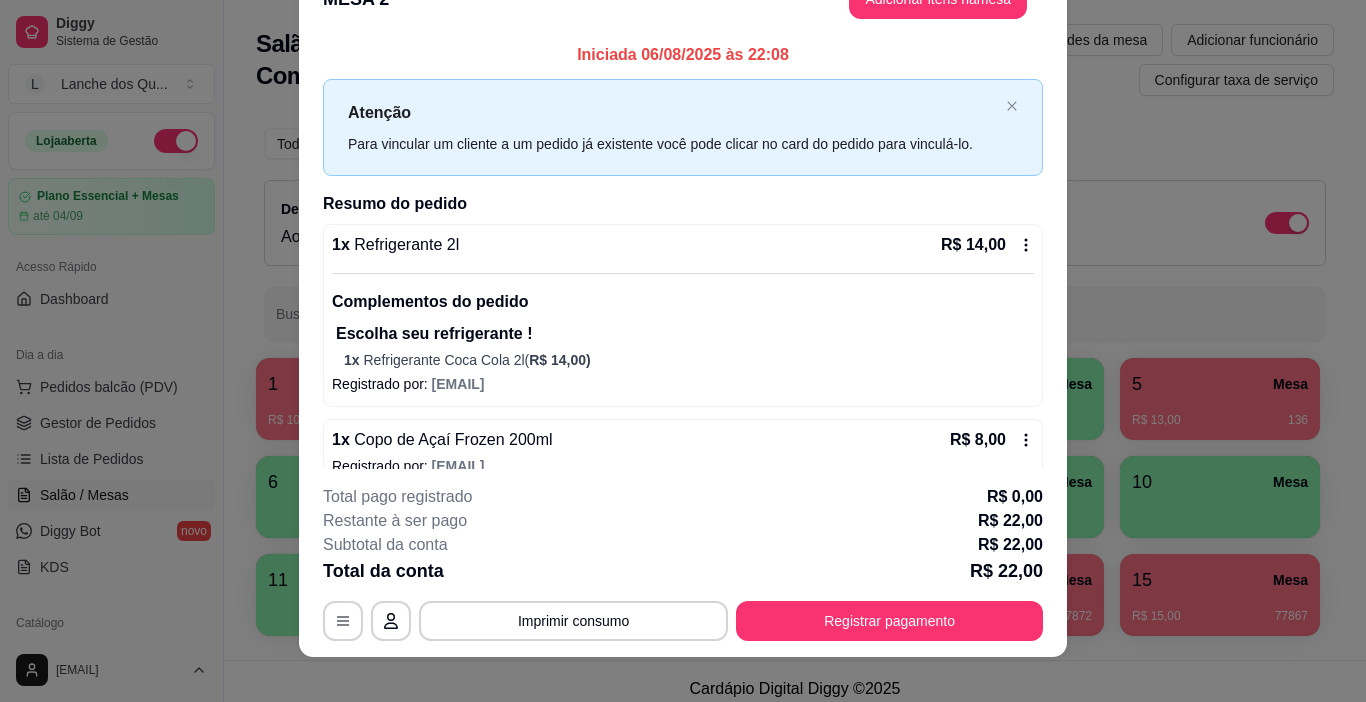scroll, scrollTop: 60, scrollLeft: 0, axis: vertical 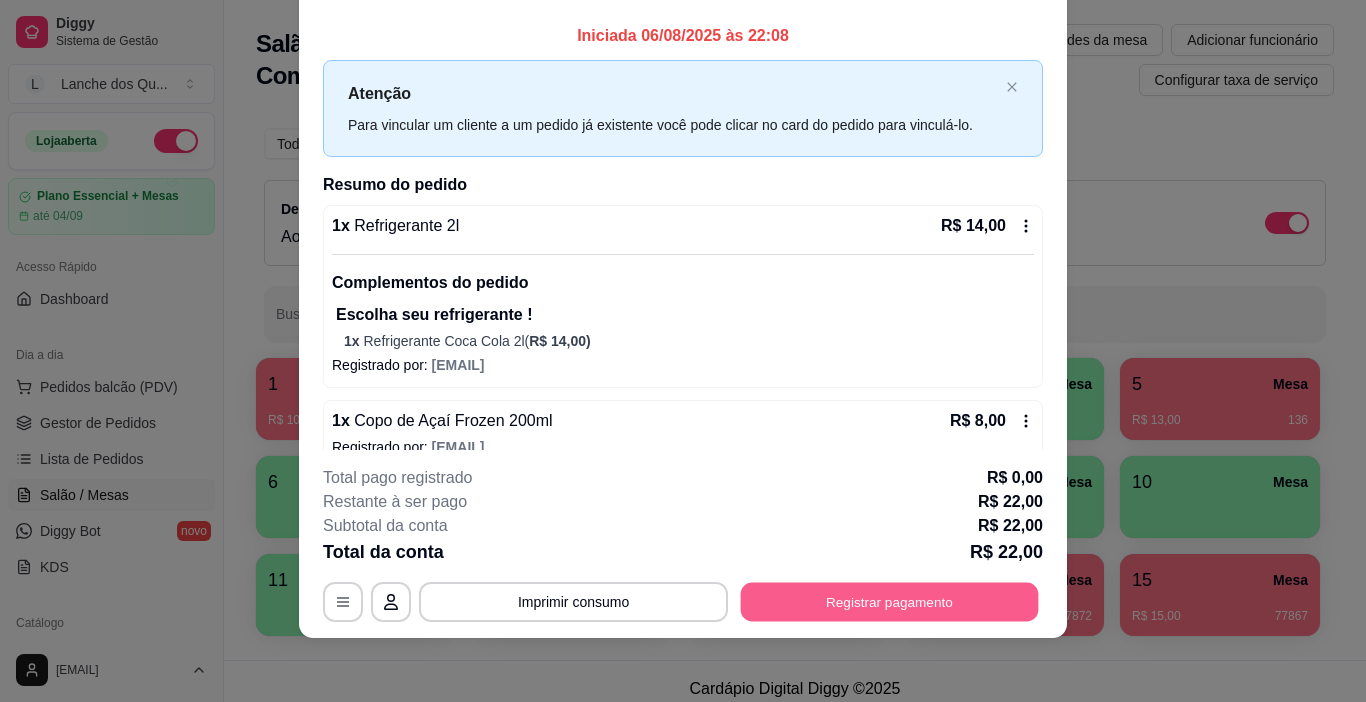 click on "Registrar pagamento" at bounding box center [890, 602] 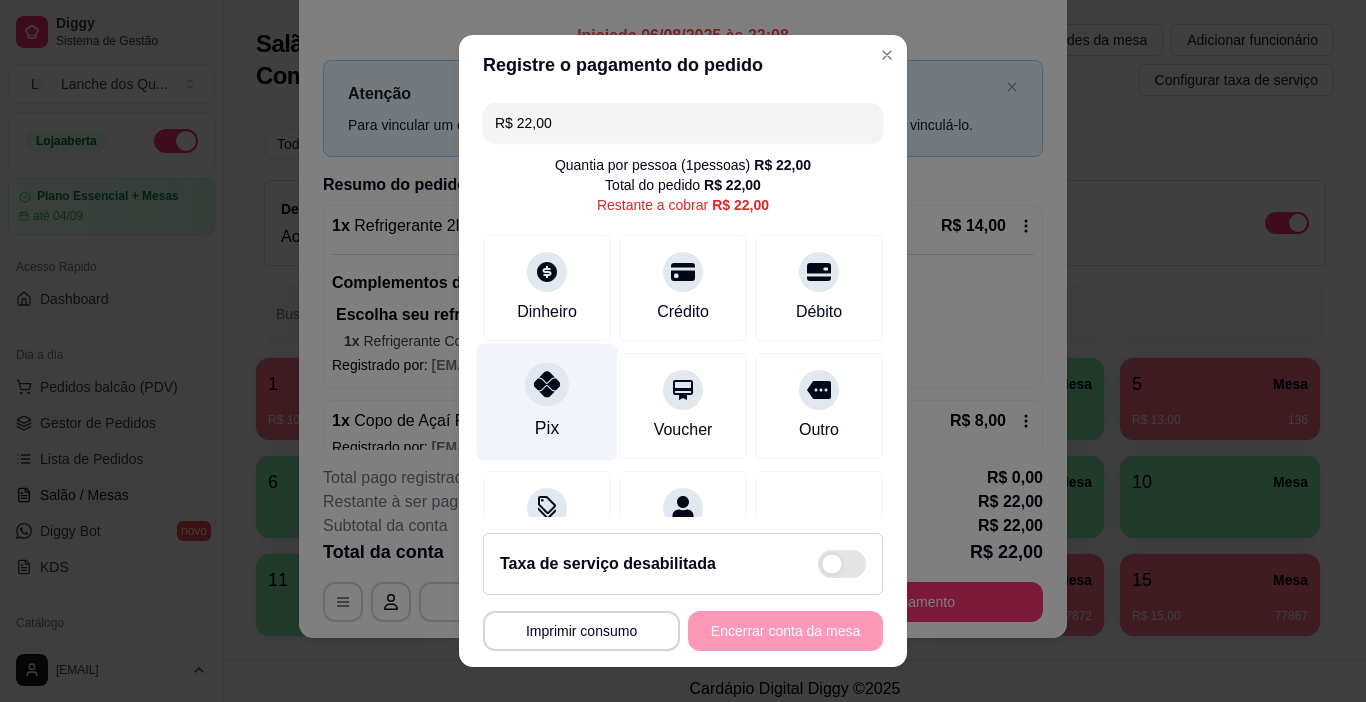 click 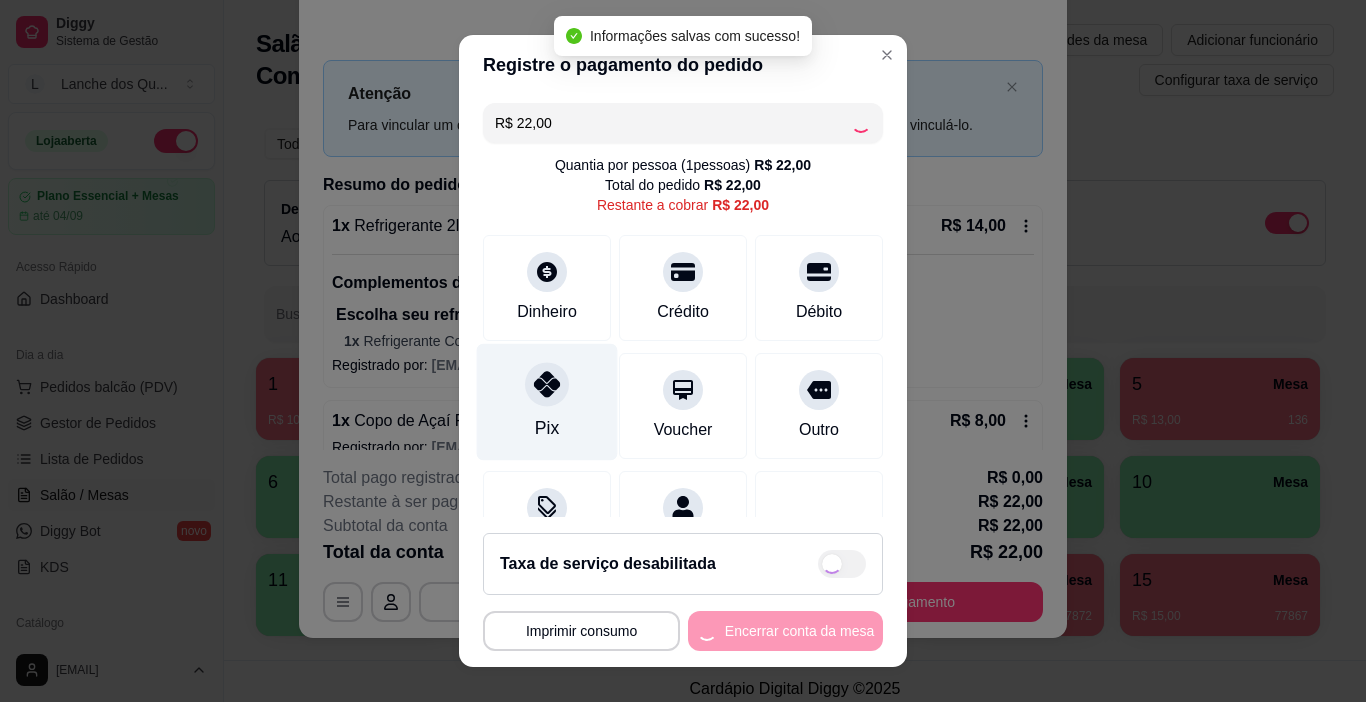 type on "R$ 0,00" 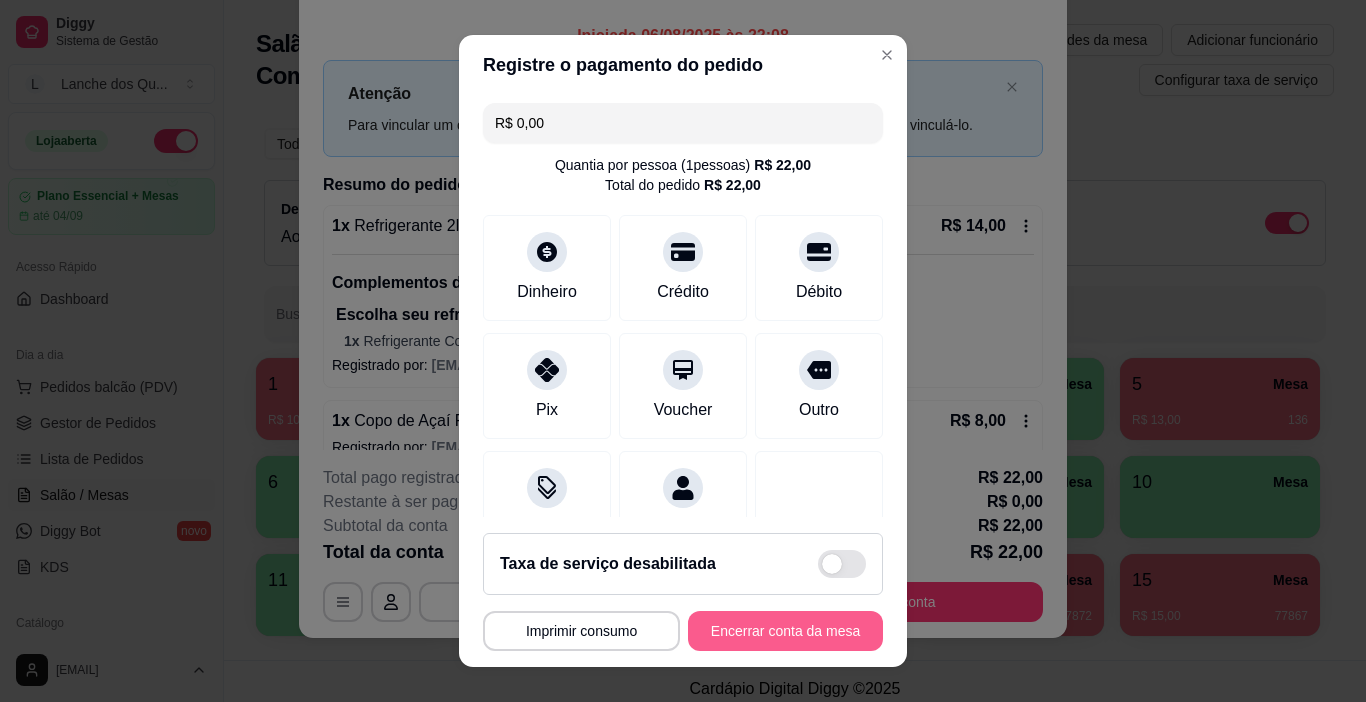 click on "Encerrar conta da mesa" at bounding box center (785, 631) 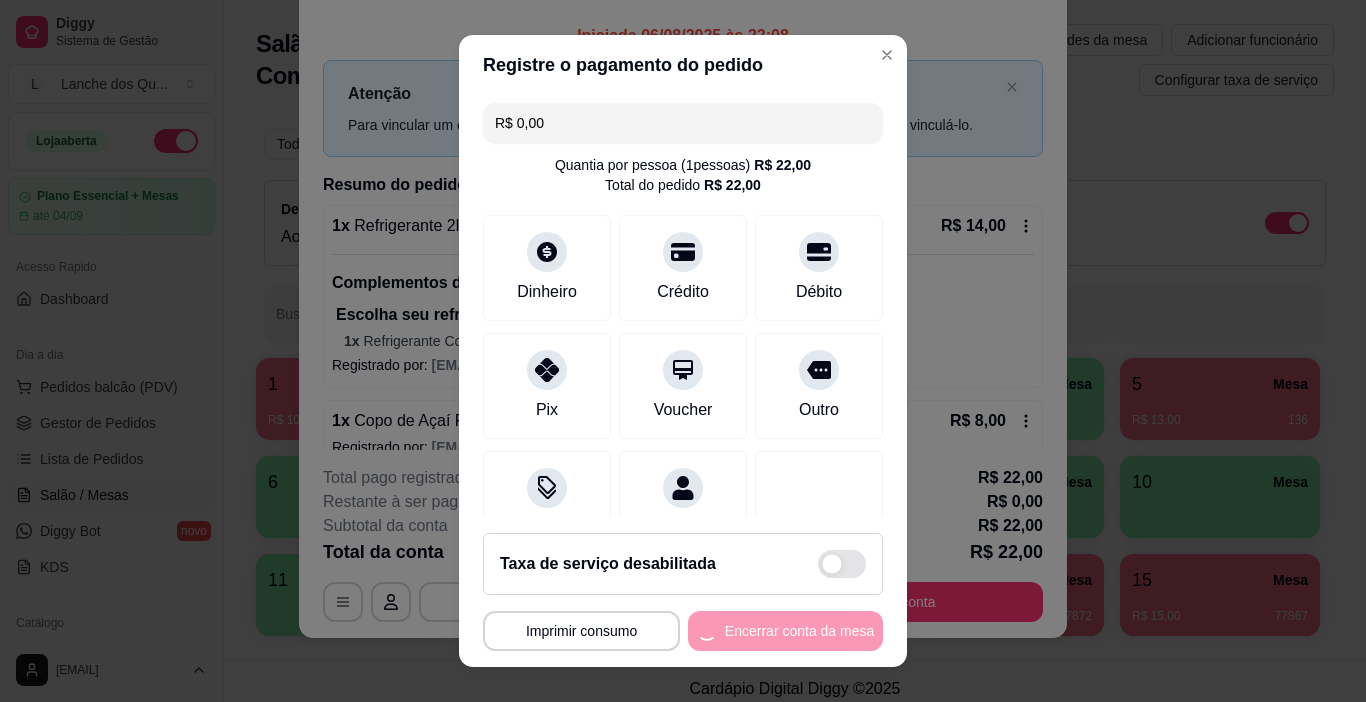 scroll, scrollTop: 0, scrollLeft: 0, axis: both 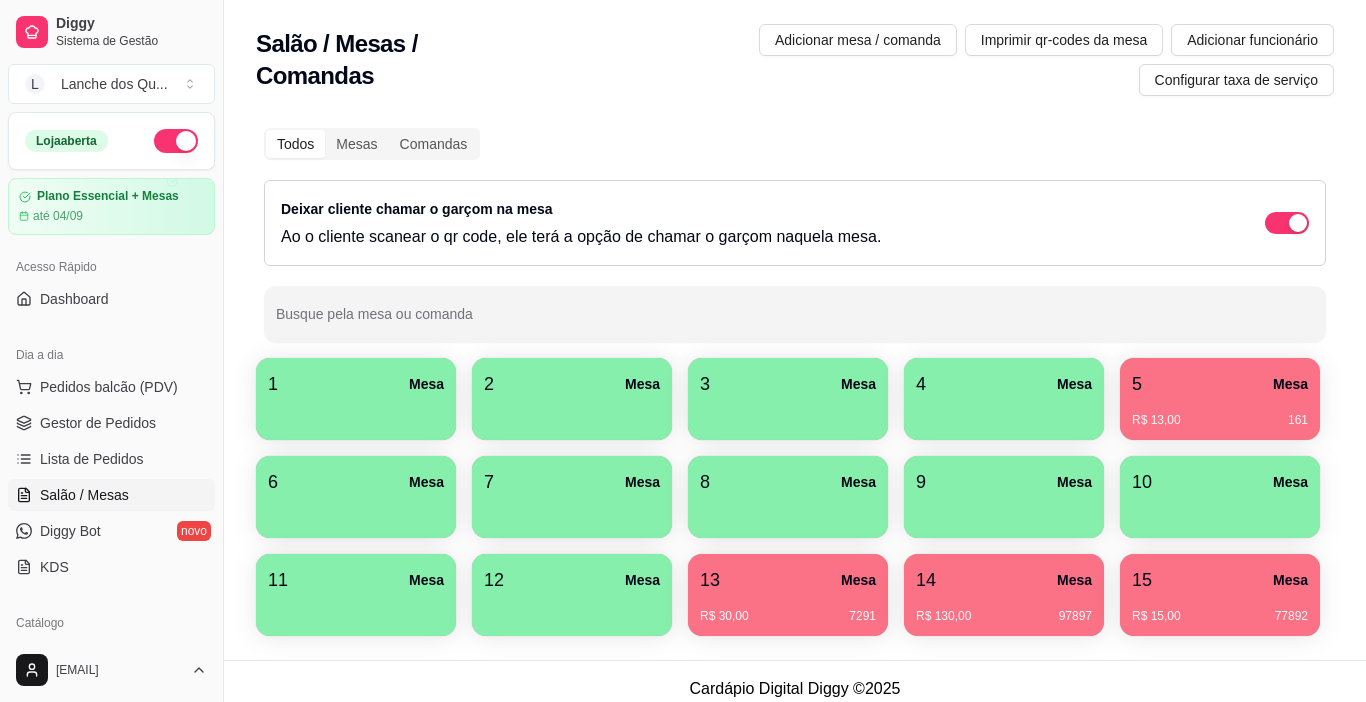 click on "Salão / Mesas" at bounding box center (84, 495) 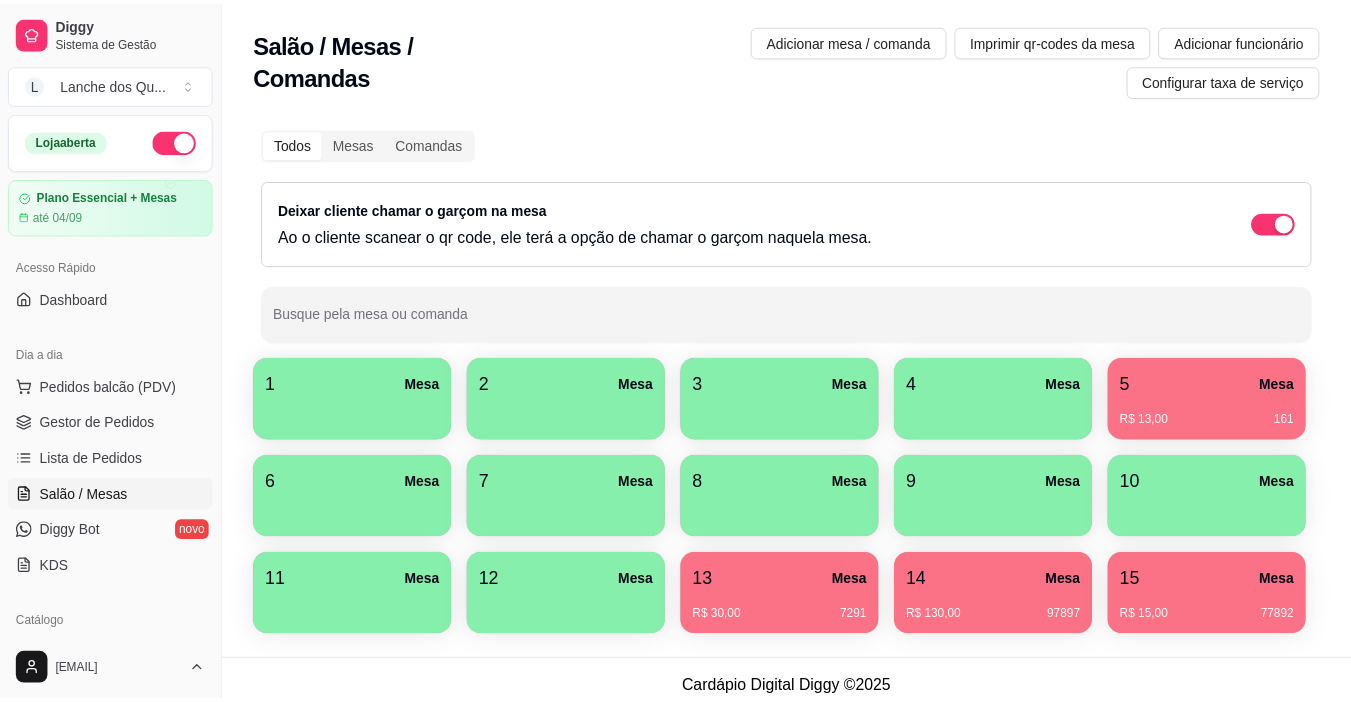 scroll, scrollTop: 200, scrollLeft: 0, axis: vertical 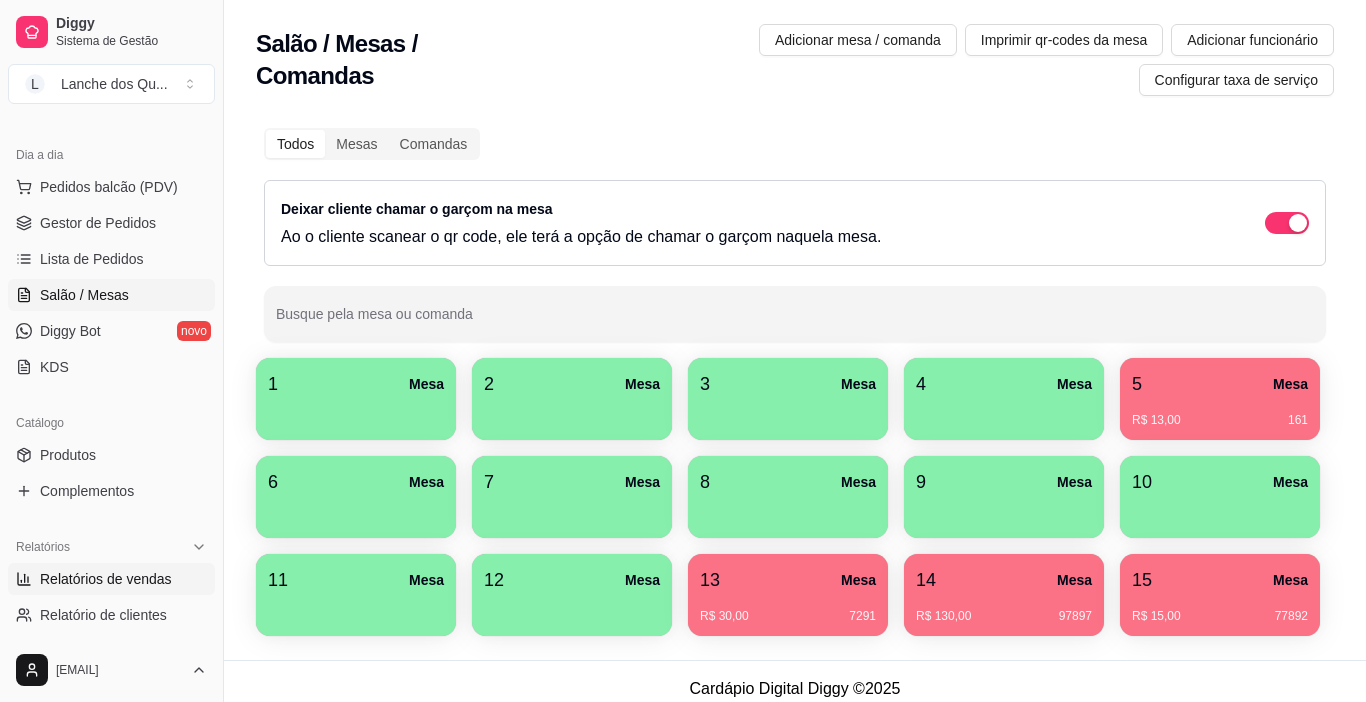click on "Relatórios de vendas" at bounding box center [106, 579] 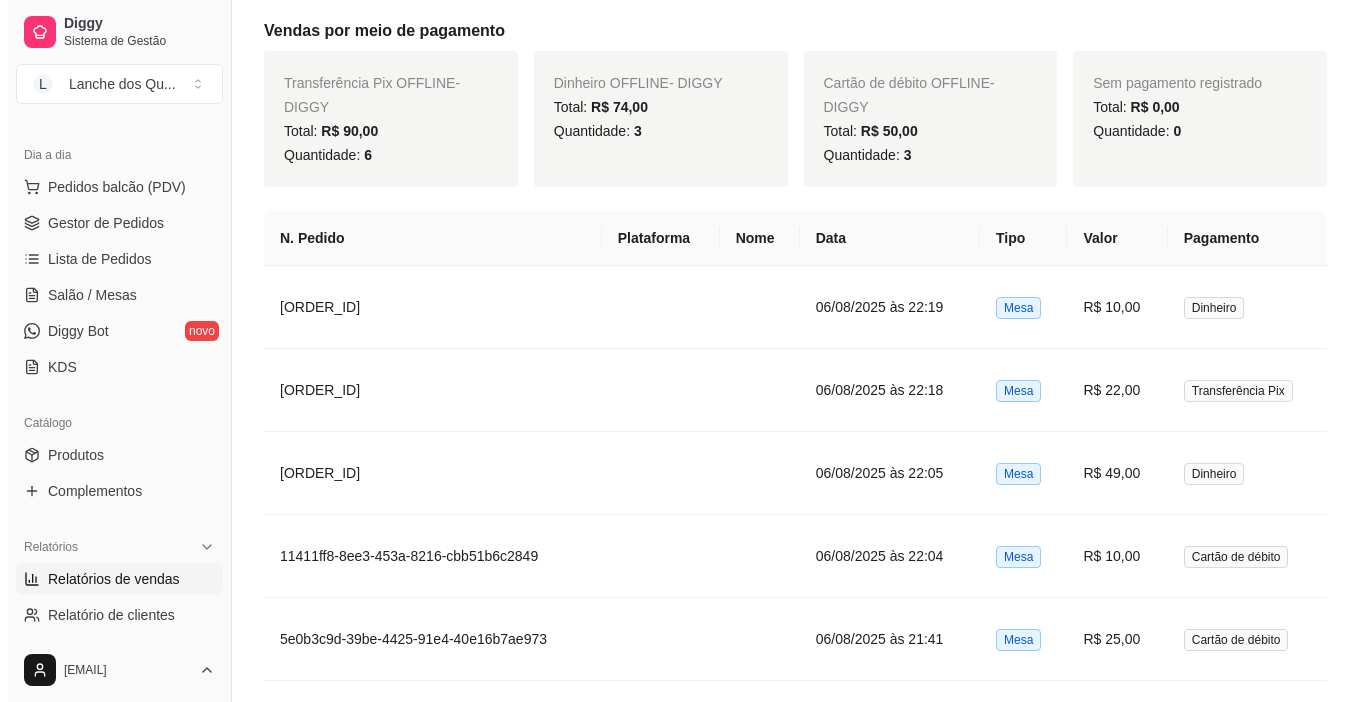 scroll, scrollTop: 900, scrollLeft: 0, axis: vertical 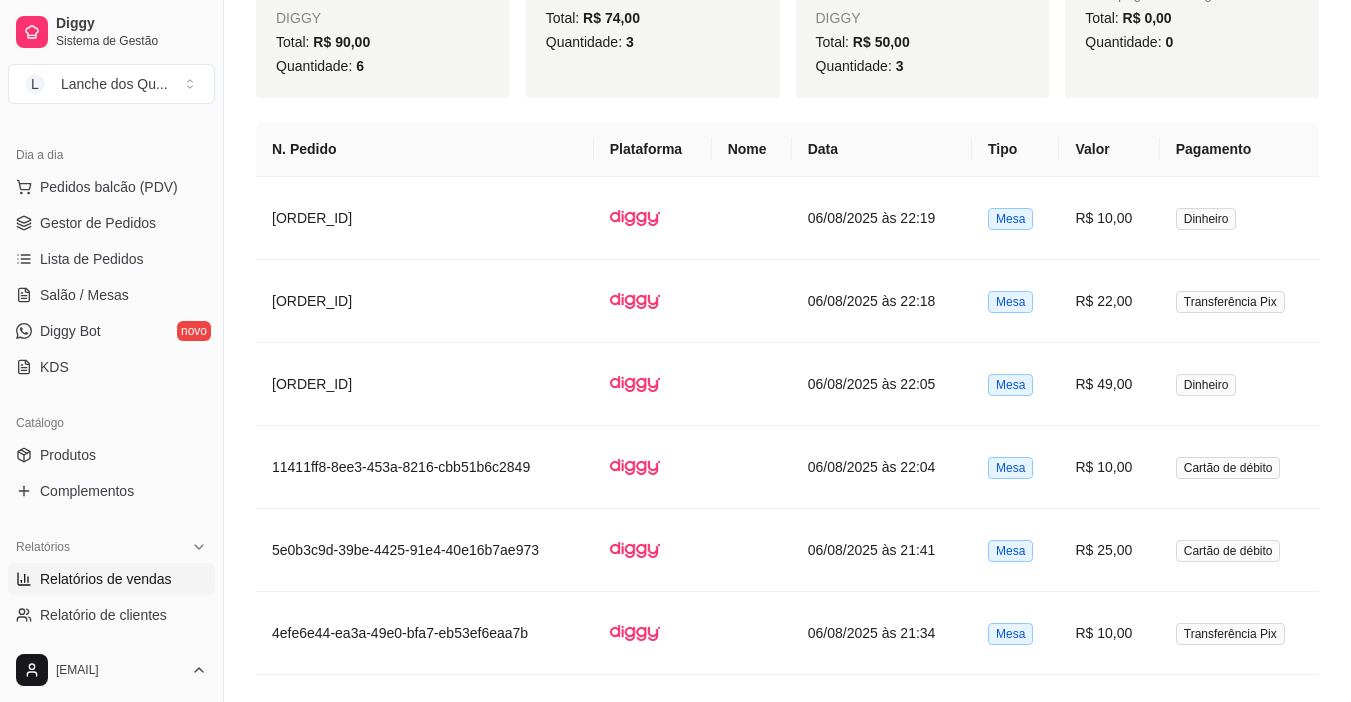 click on "R$ 10,00" at bounding box center (1109, 218) 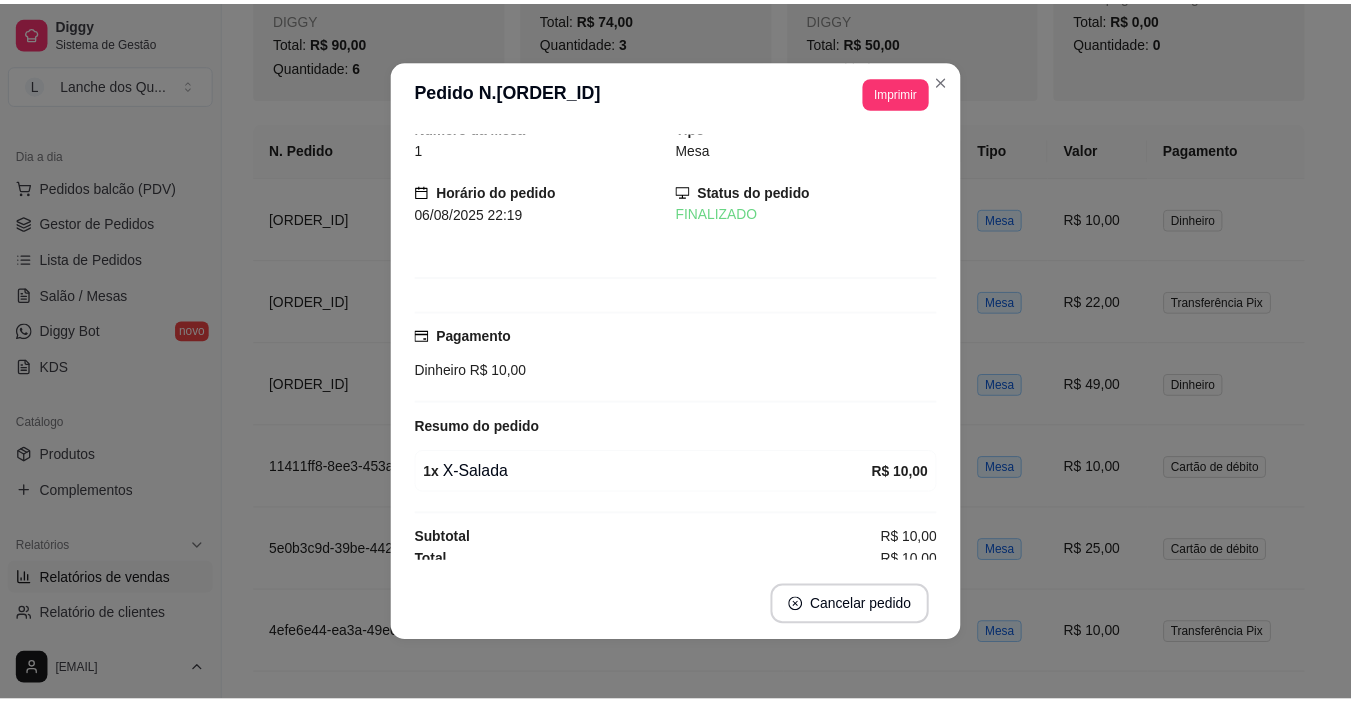 scroll, scrollTop: 25, scrollLeft: 0, axis: vertical 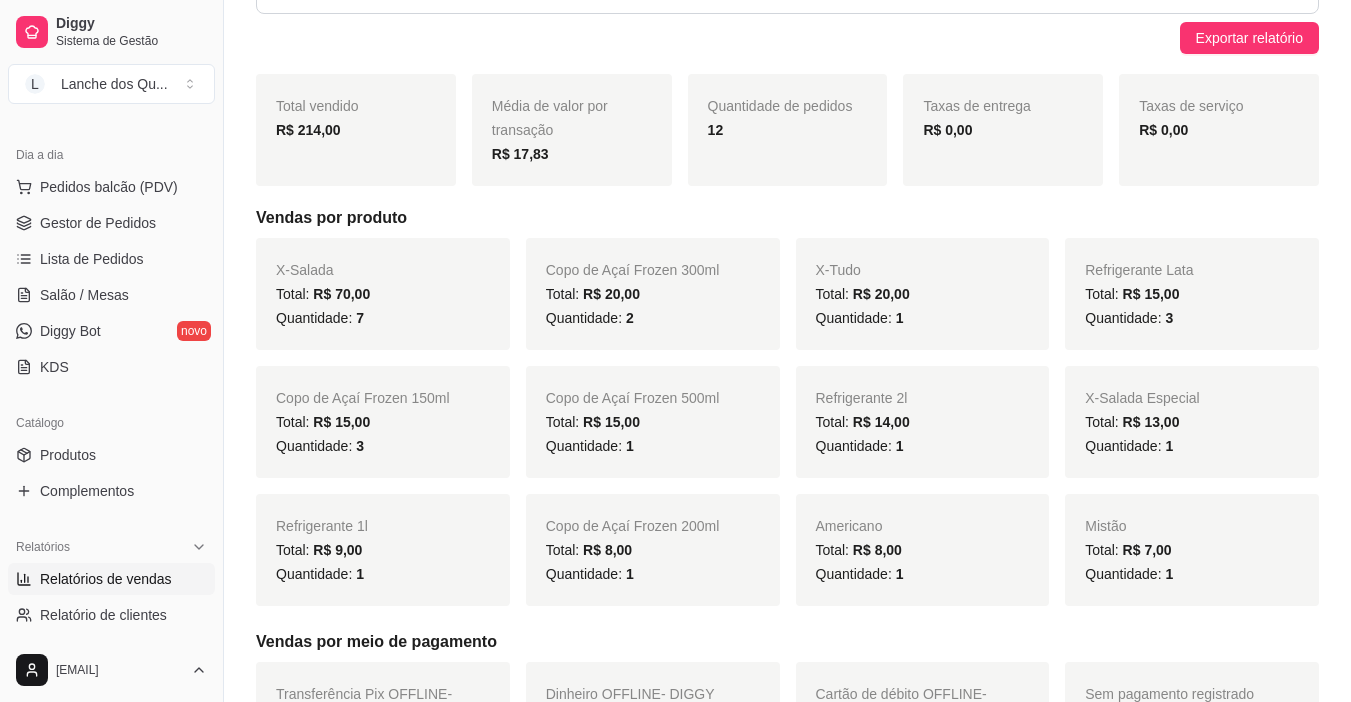 click on "Total vendido R$ 214,00" at bounding box center (356, 130) 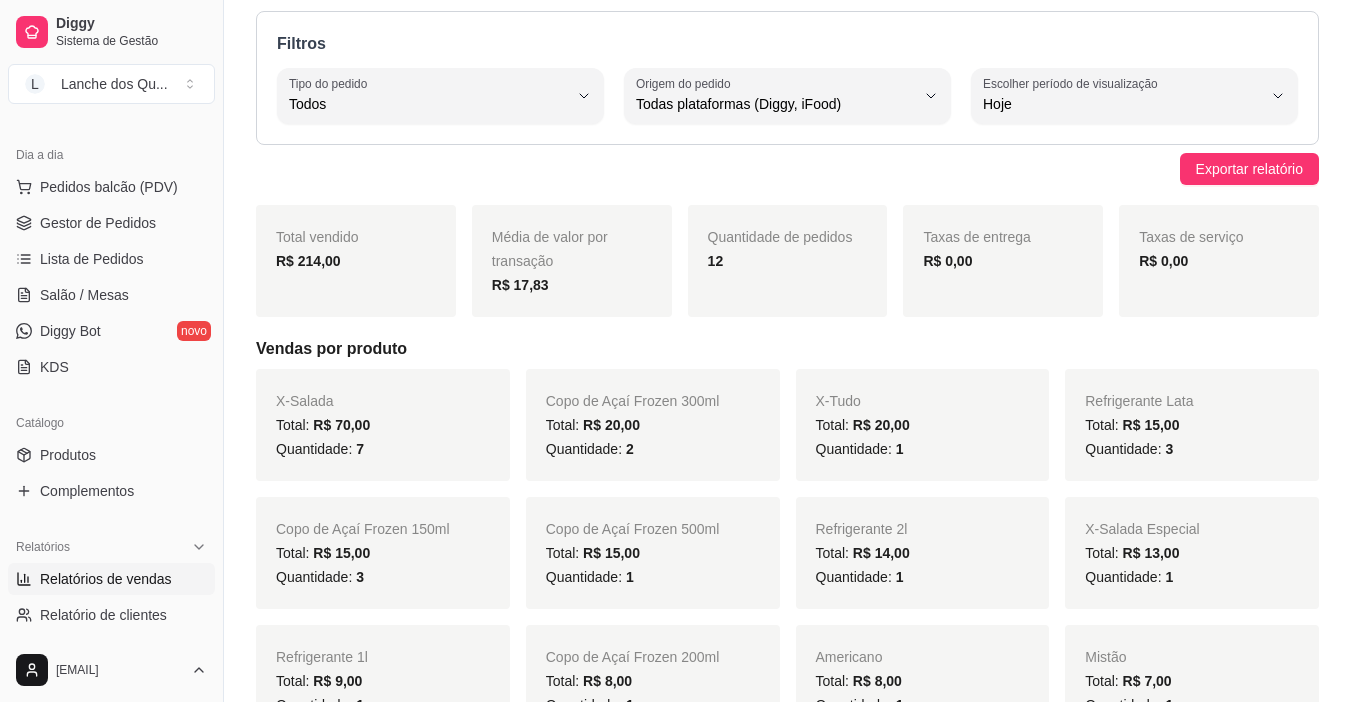 scroll, scrollTop: 0, scrollLeft: 0, axis: both 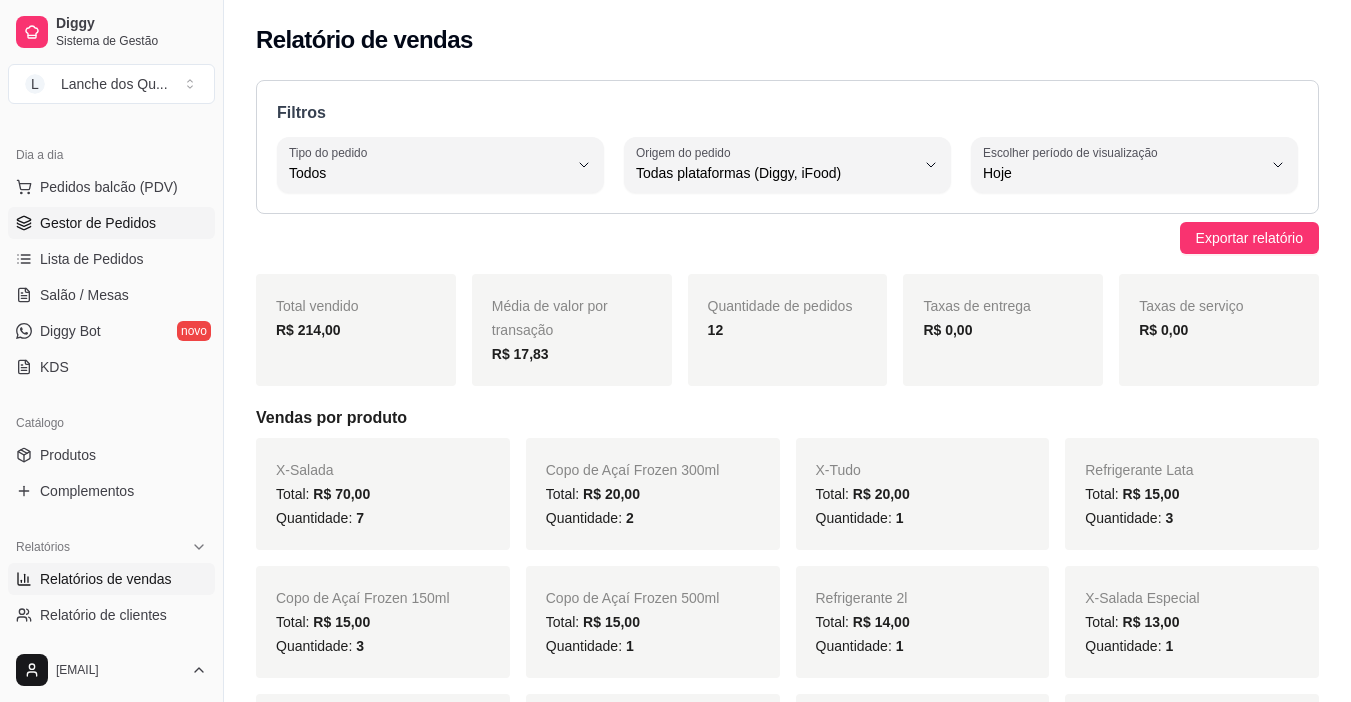 click on "Gestor de Pedidos" at bounding box center [111, 223] 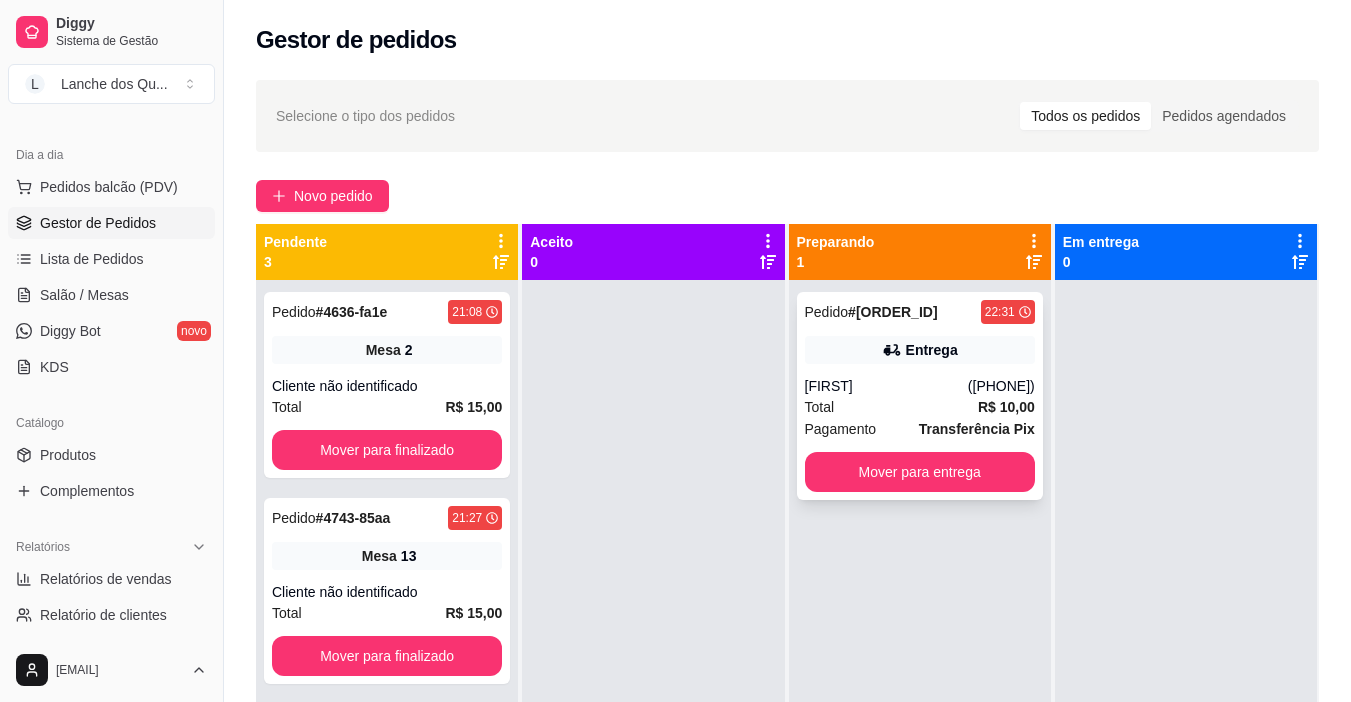 click on "(92) 99503-4088" at bounding box center (1001, 386) 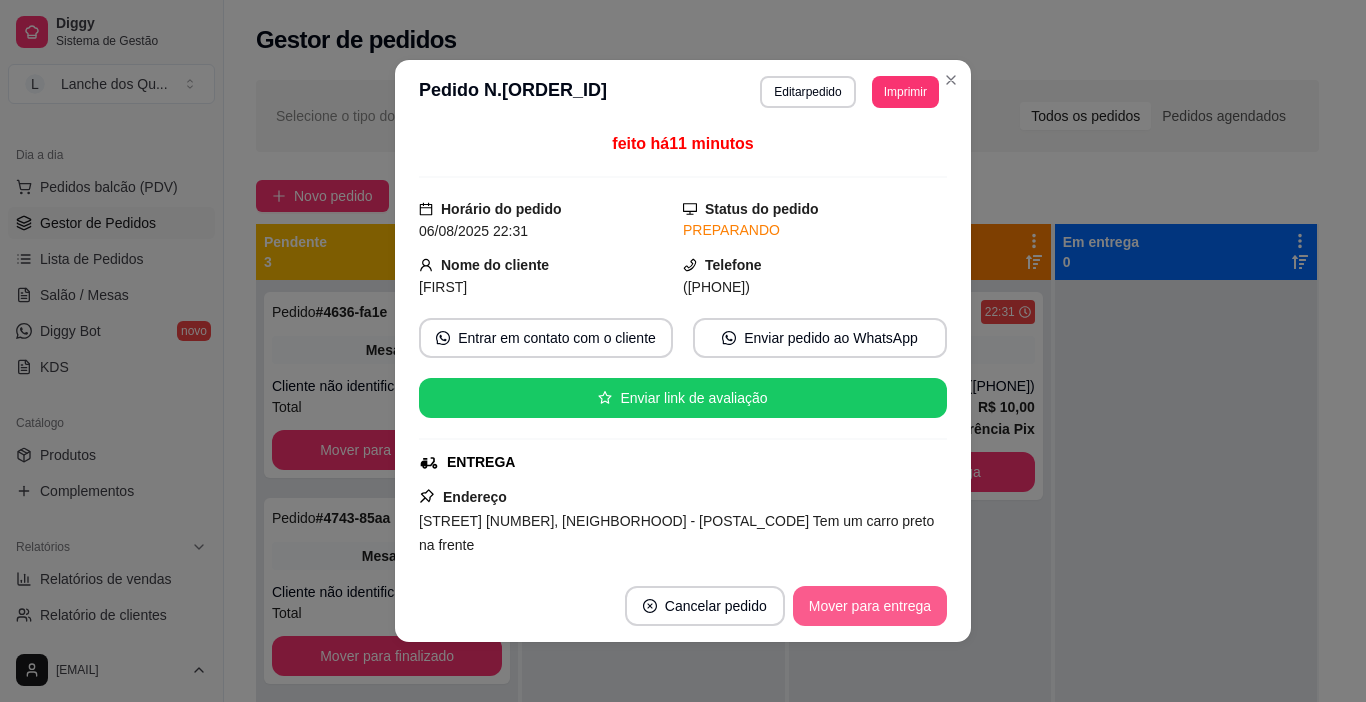 click on "Mover para entrega" at bounding box center (870, 606) 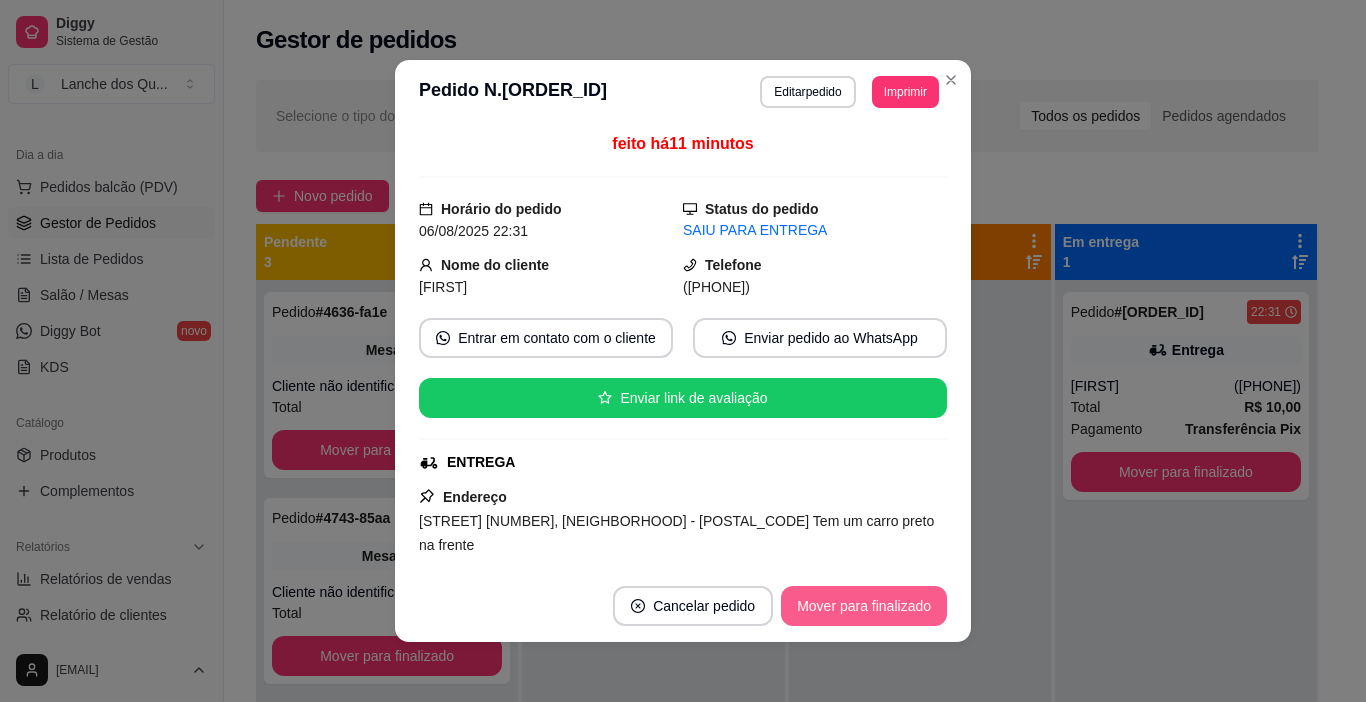 click on "Mover para finalizado" at bounding box center [864, 606] 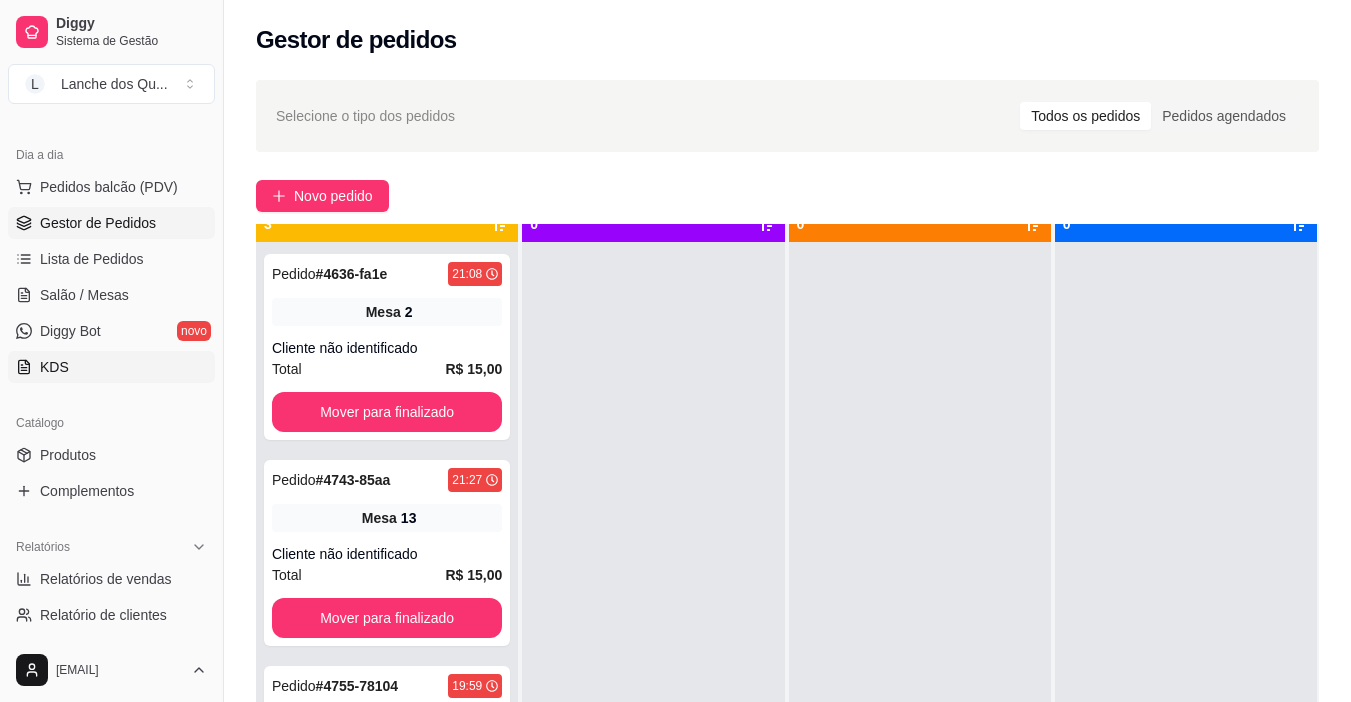 scroll, scrollTop: 56, scrollLeft: 0, axis: vertical 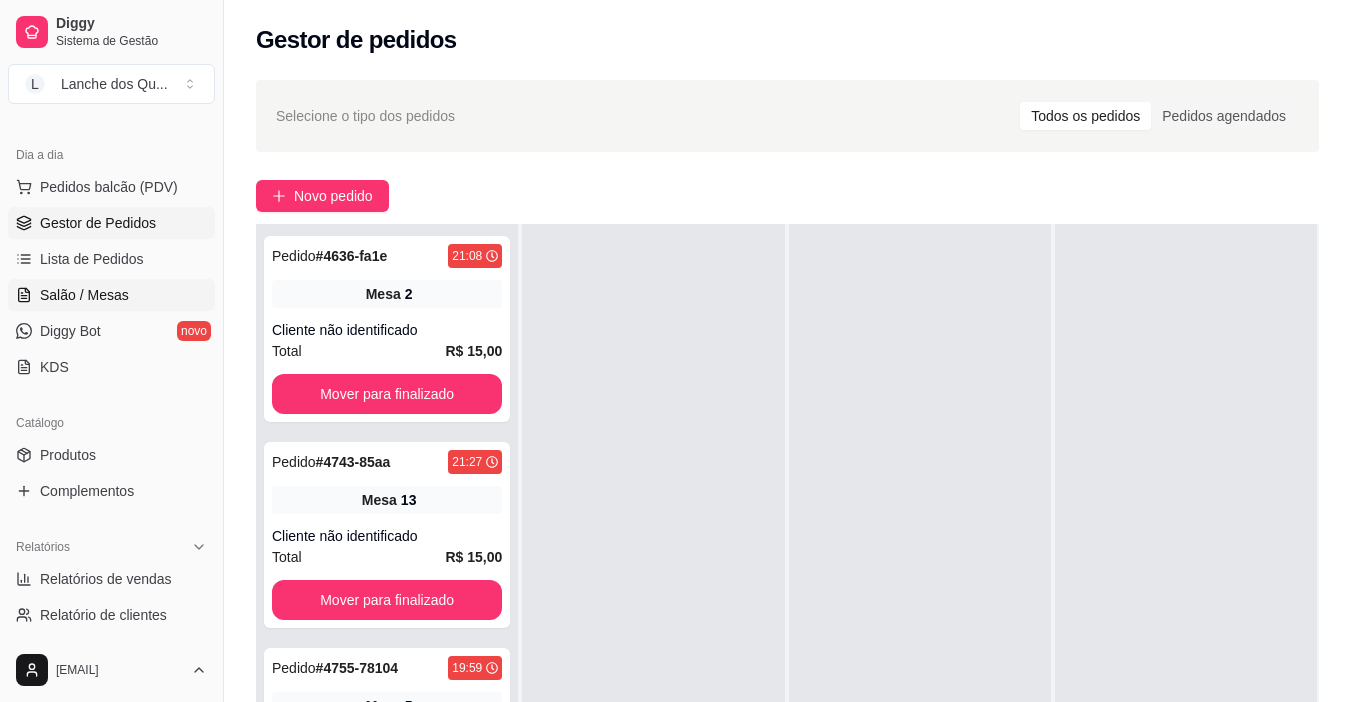 click on "Salão / Mesas" at bounding box center [84, 295] 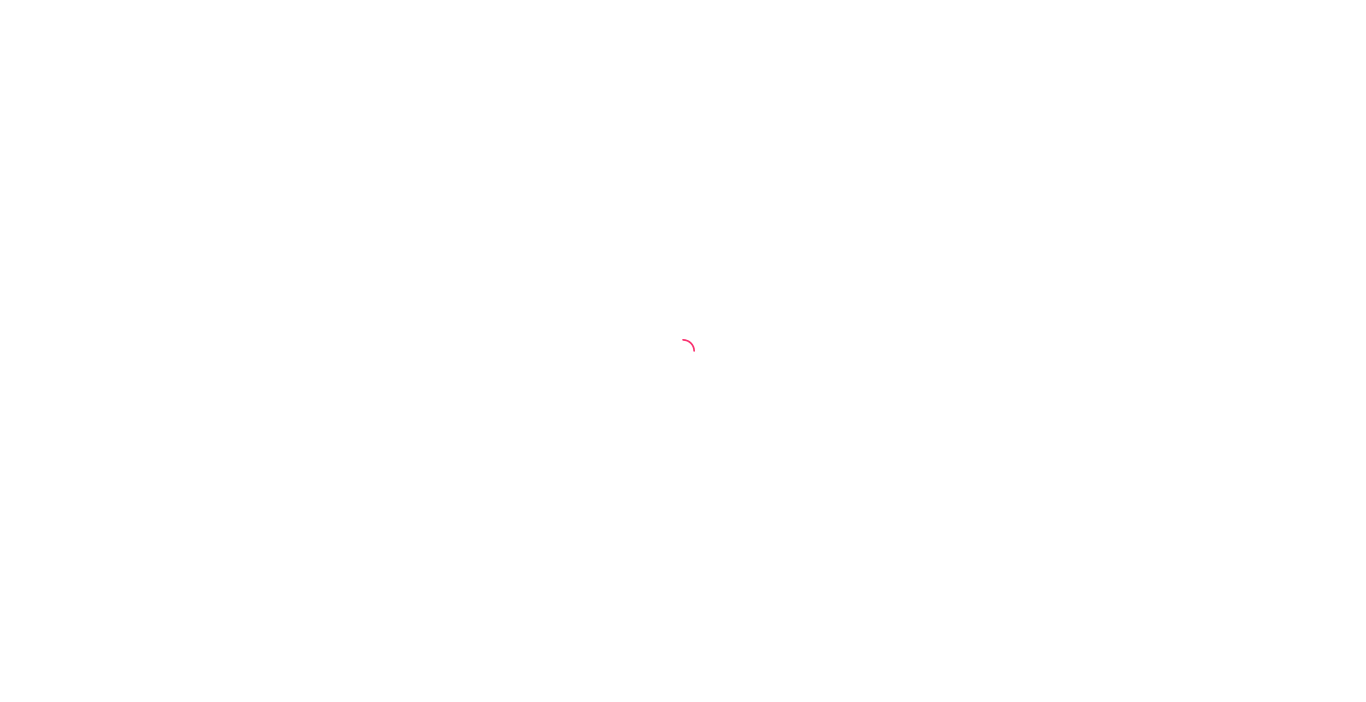 scroll, scrollTop: 0, scrollLeft: 0, axis: both 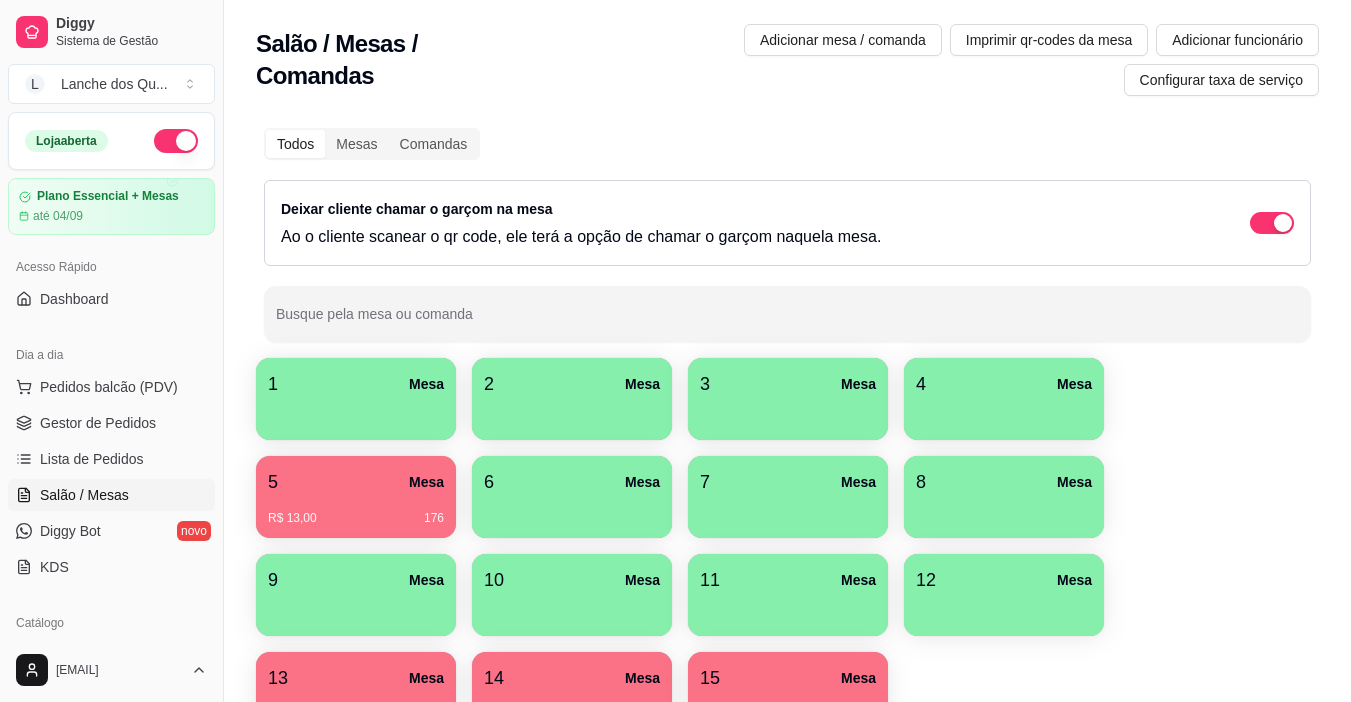 click at bounding box center (356, 413) 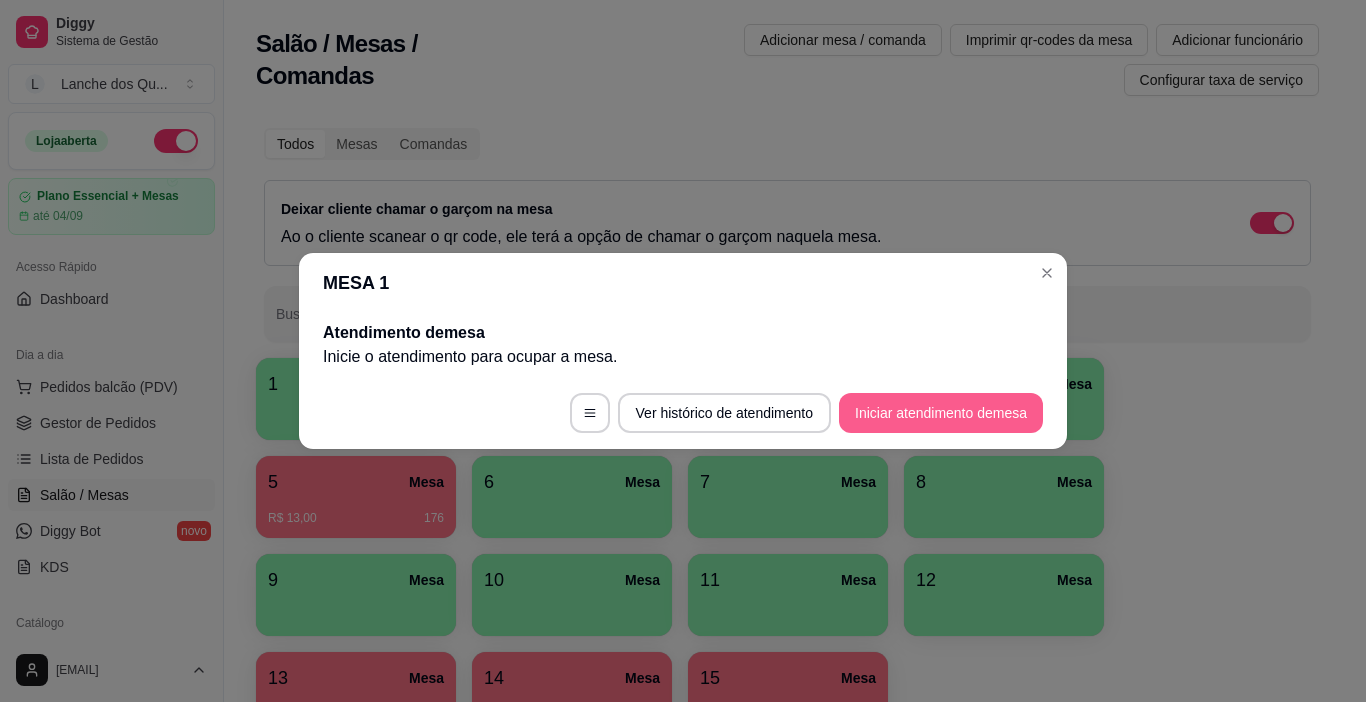 click on "Iniciar atendimento de  mesa" at bounding box center [941, 413] 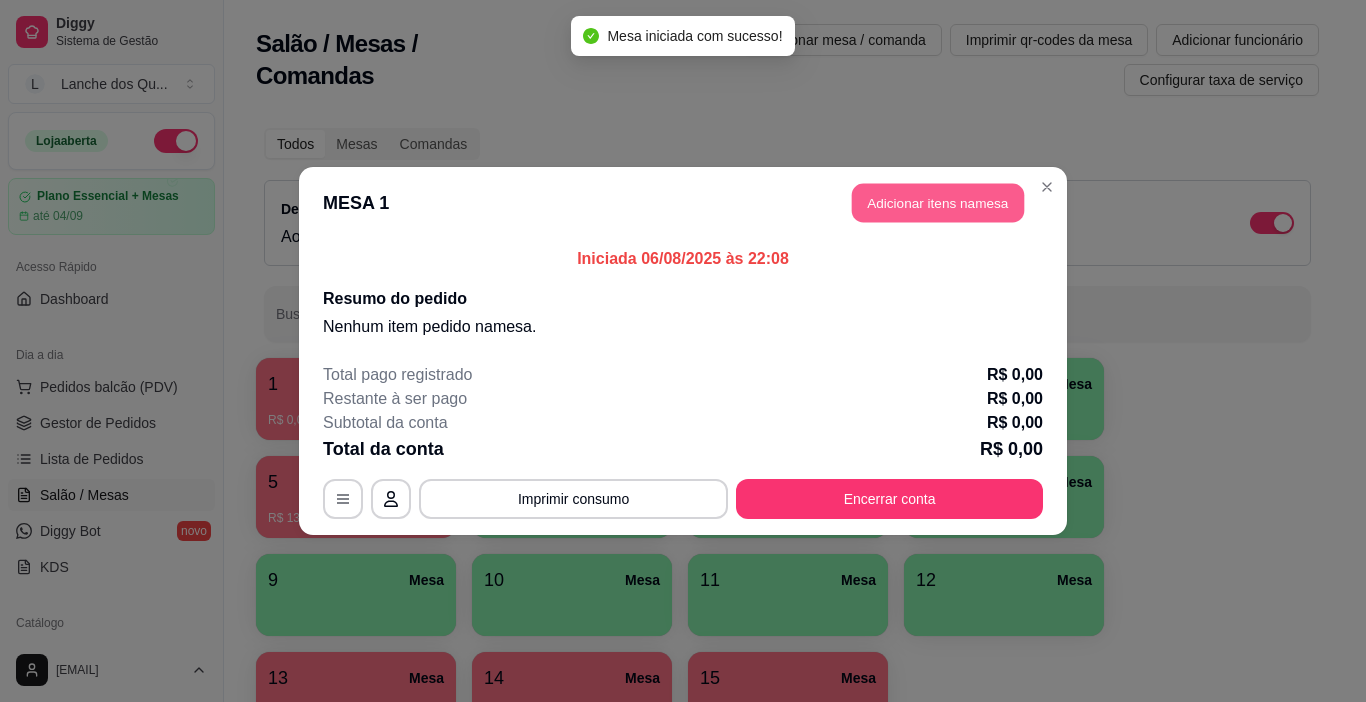 click on "Adicionar itens na  mesa" at bounding box center [938, 203] 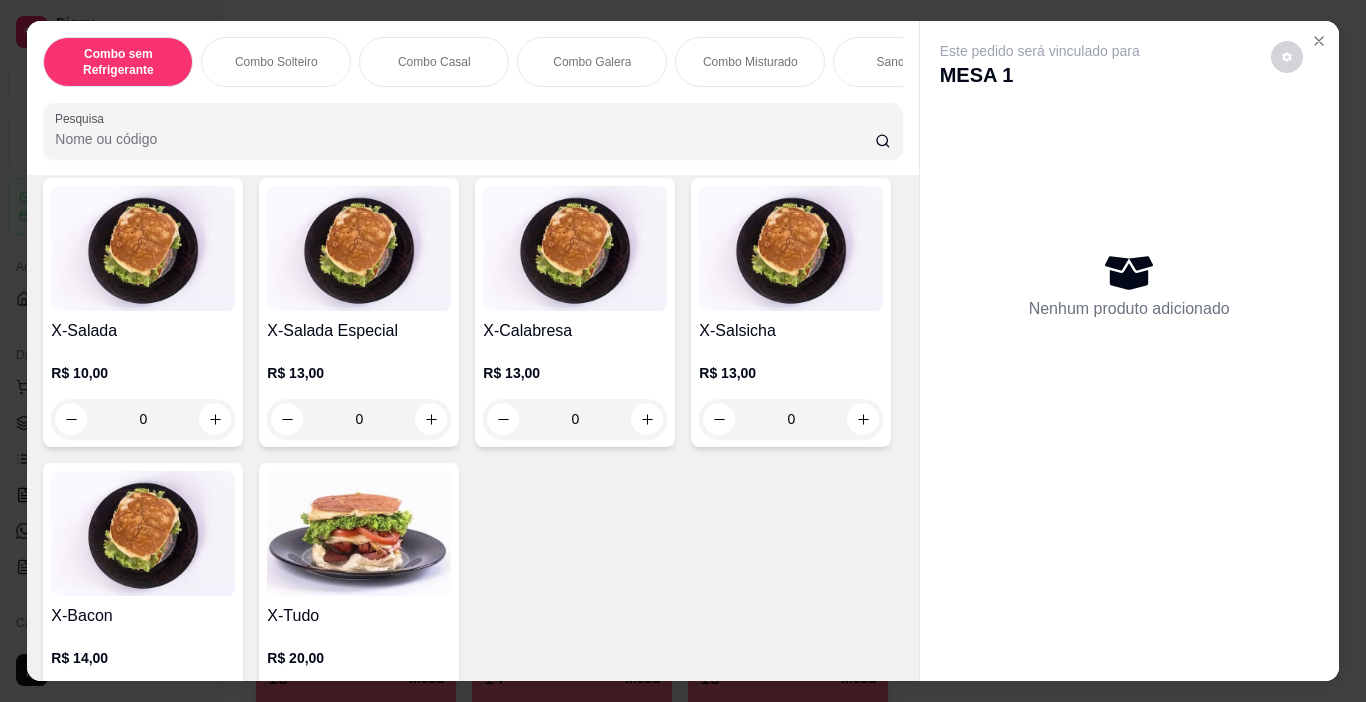 scroll, scrollTop: 3100, scrollLeft: 0, axis: vertical 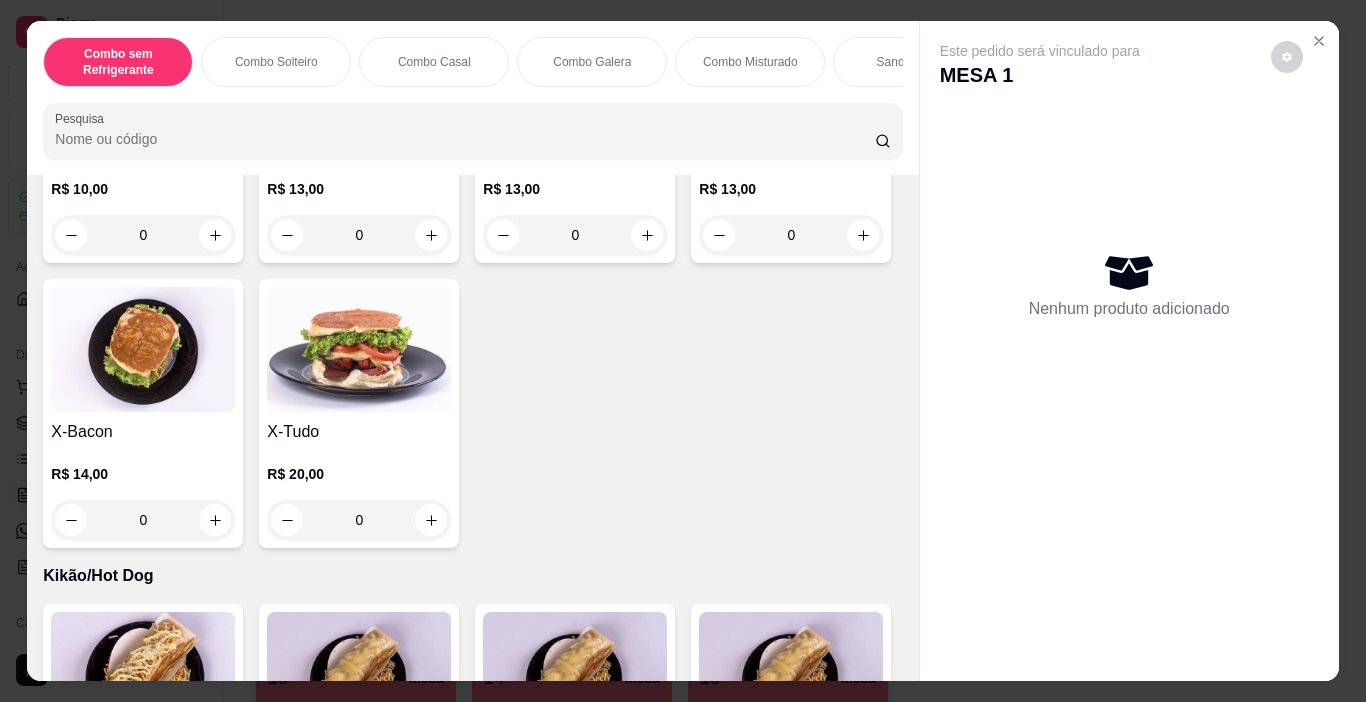 click at bounding box center (143, 64) 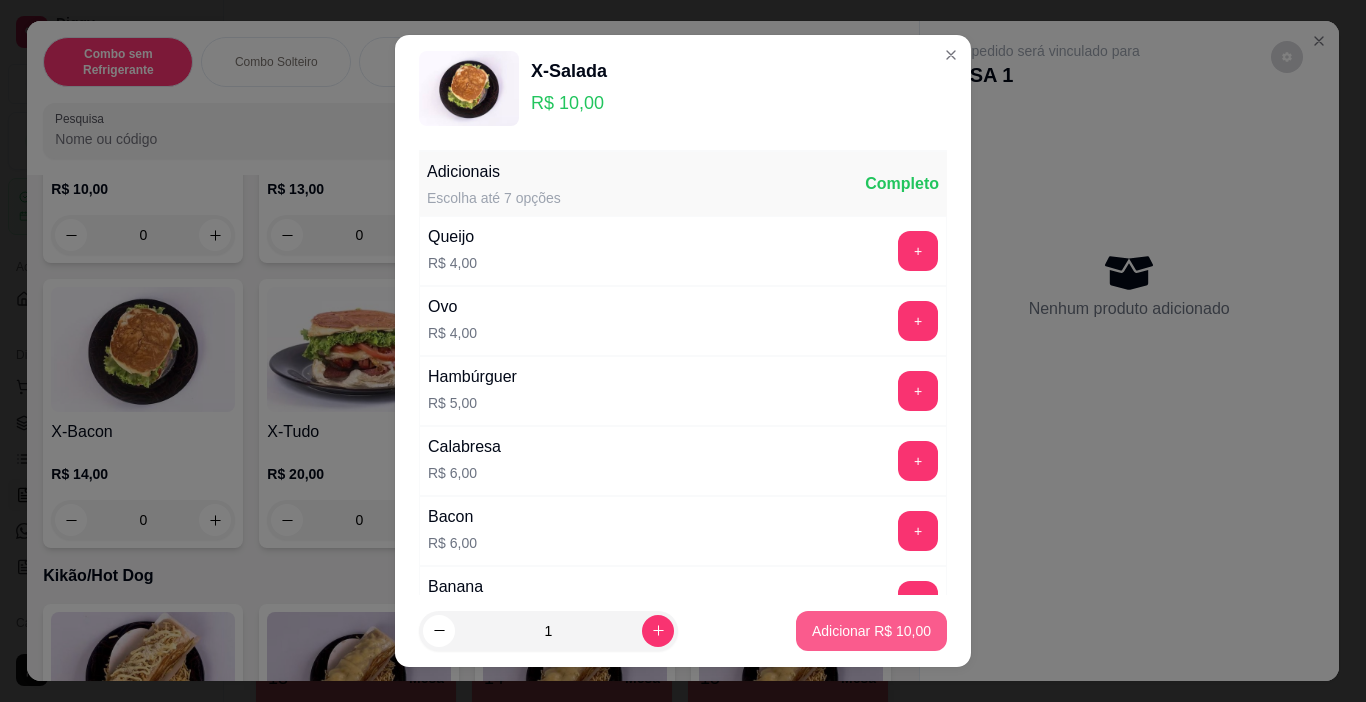click on "Adicionar   R$ 10,00" at bounding box center [871, 631] 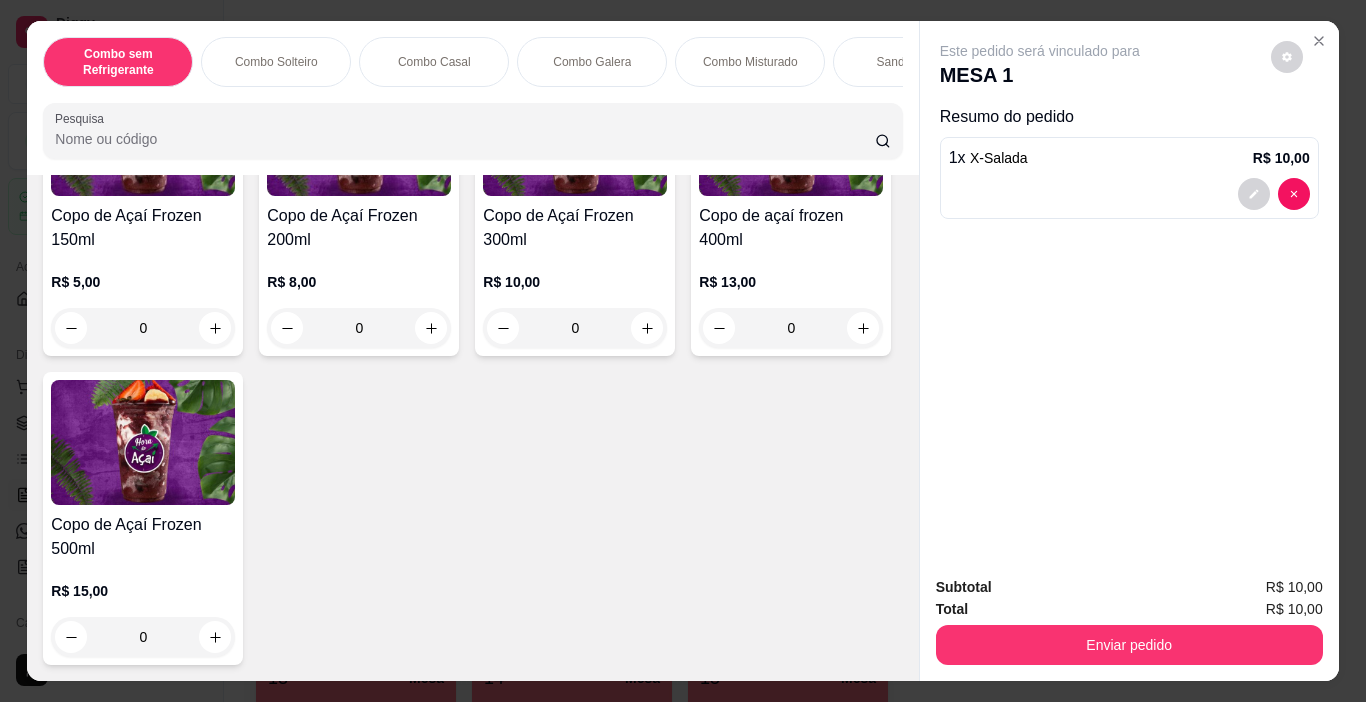 scroll, scrollTop: 4800, scrollLeft: 0, axis: vertical 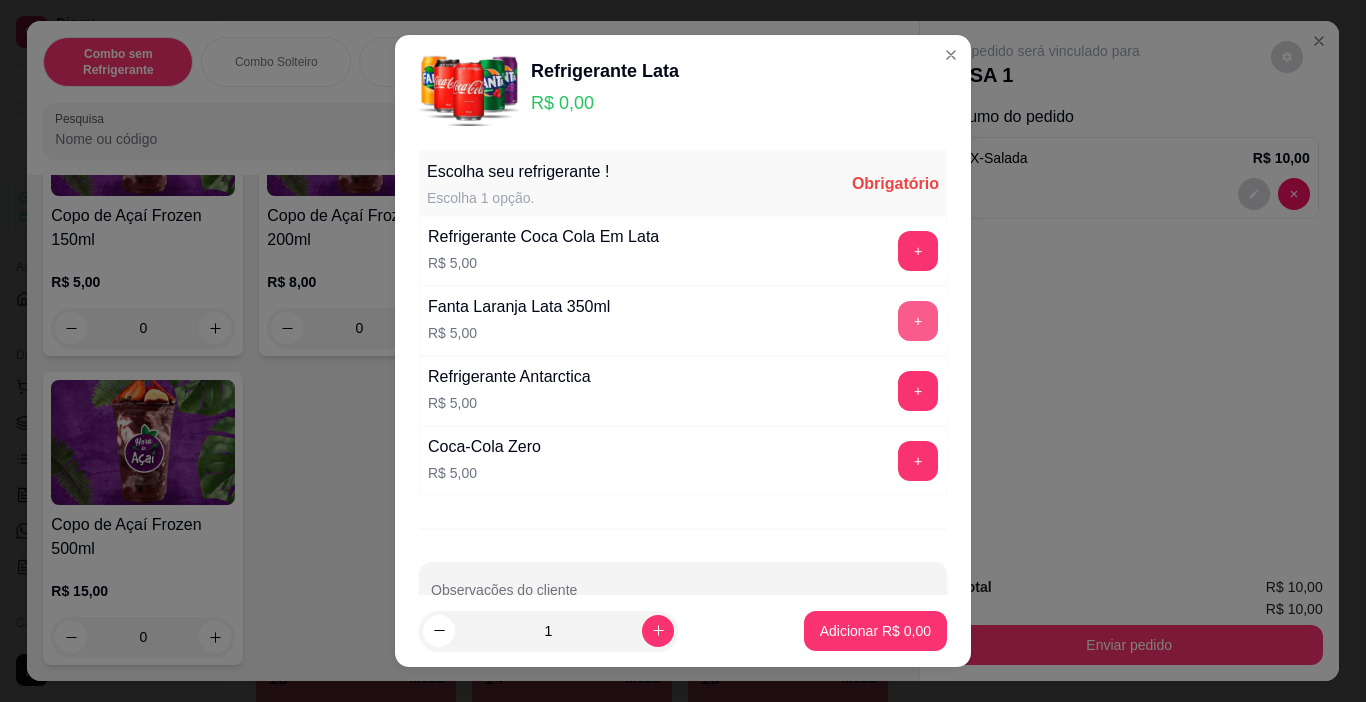click on "+" at bounding box center [918, 321] 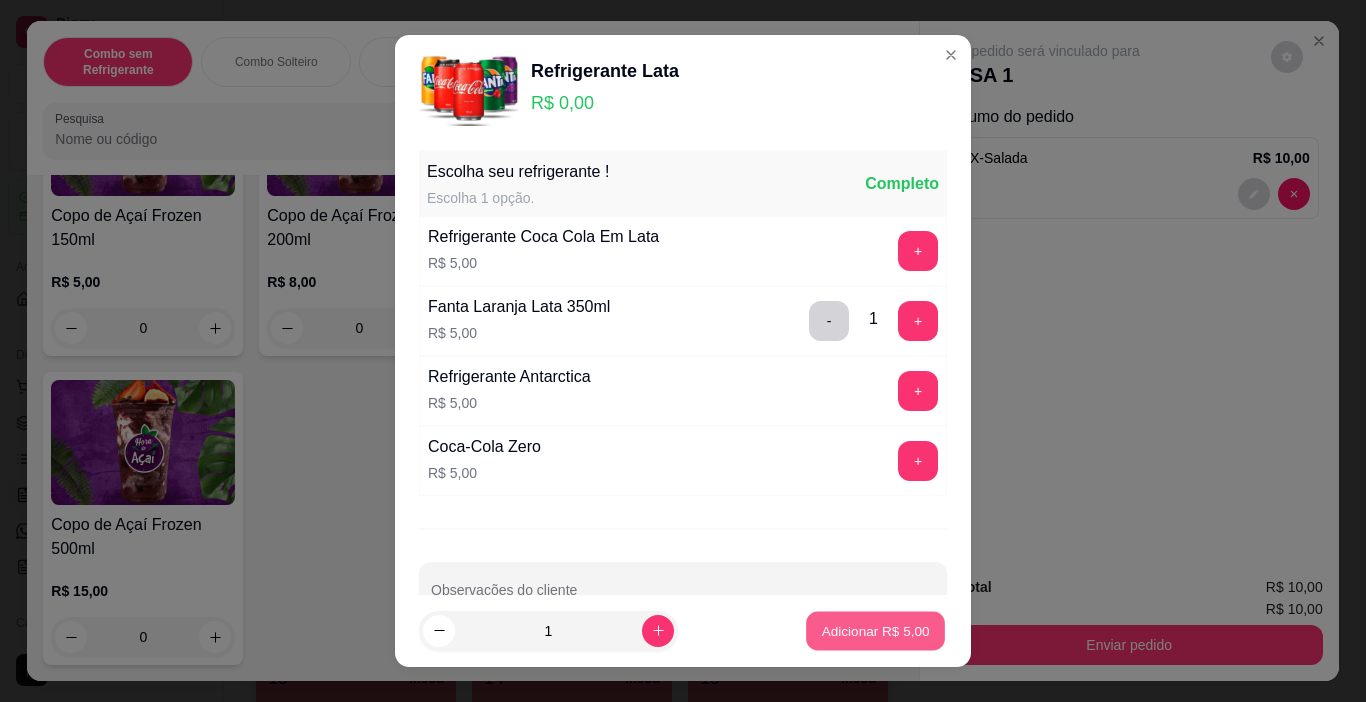 click on "Adicionar   R$ 5,00" at bounding box center (875, 630) 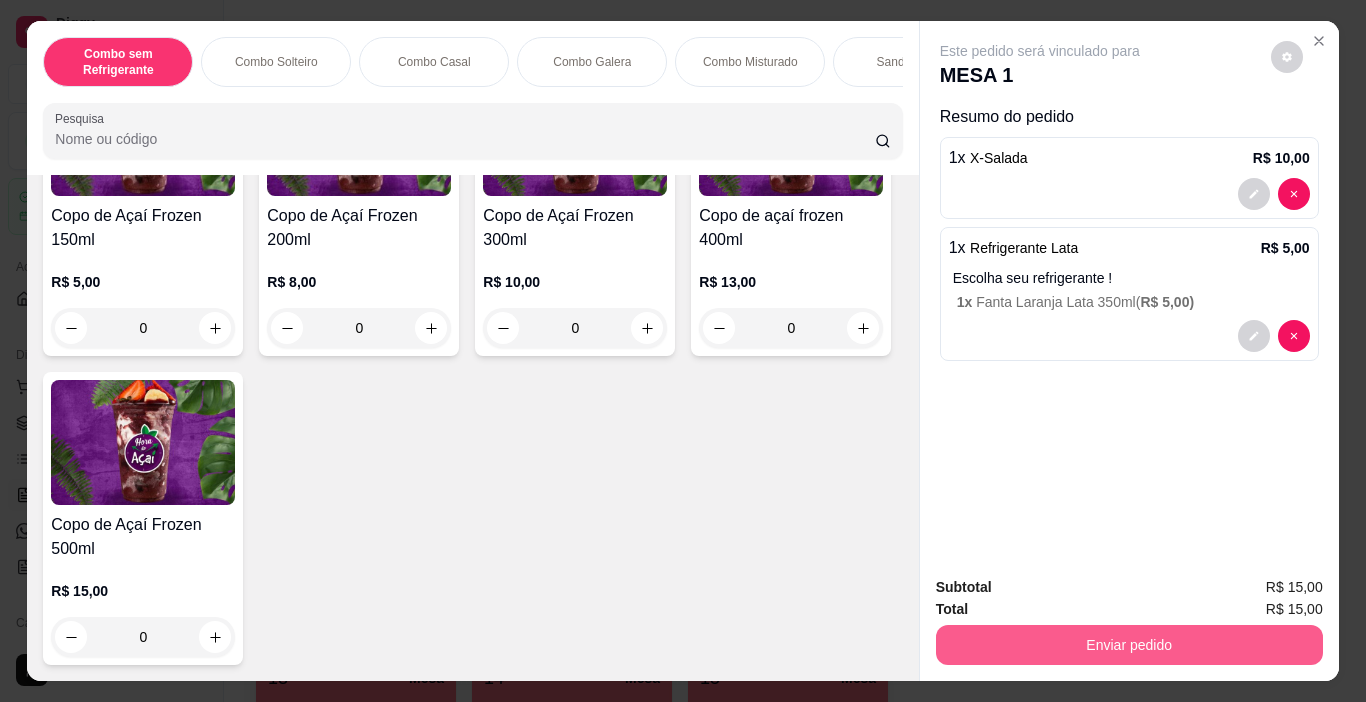 click on "Enviar pedido" at bounding box center (1129, 645) 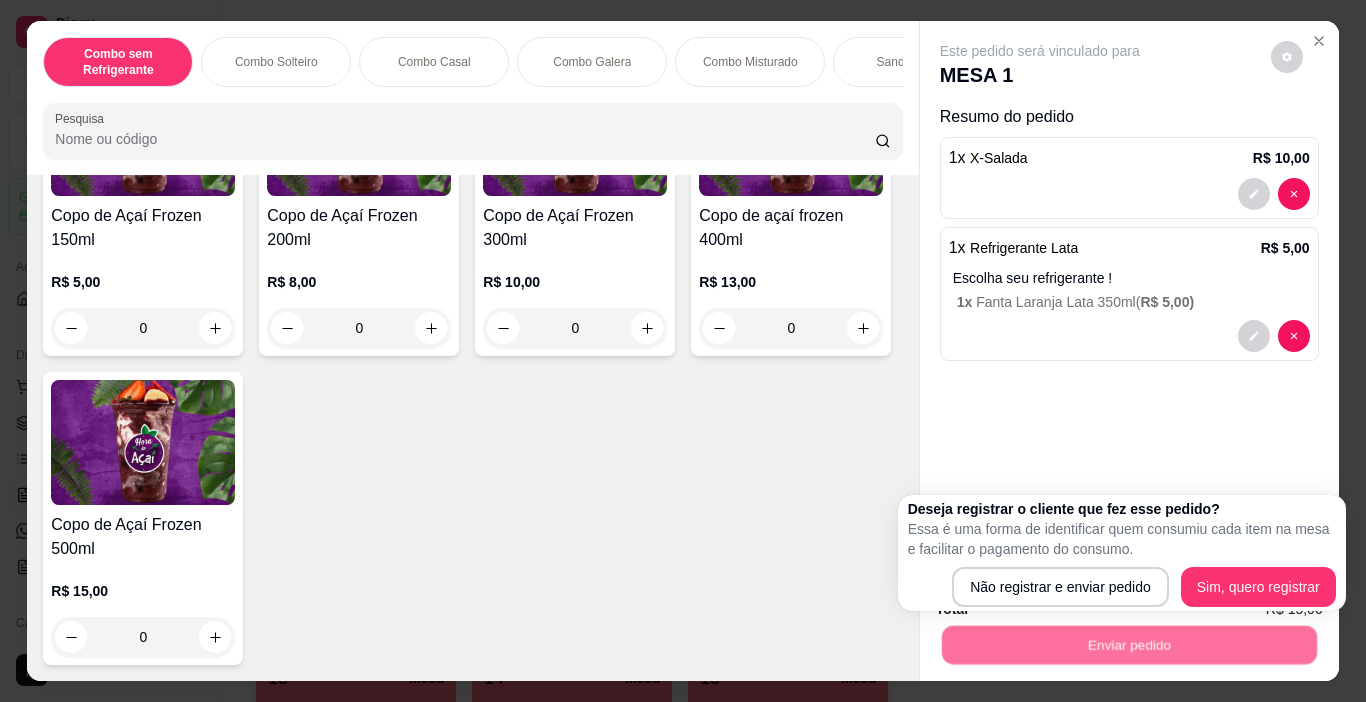 click on "Não registrar e enviar pedido Sim, quero registrar" at bounding box center [1122, 587] 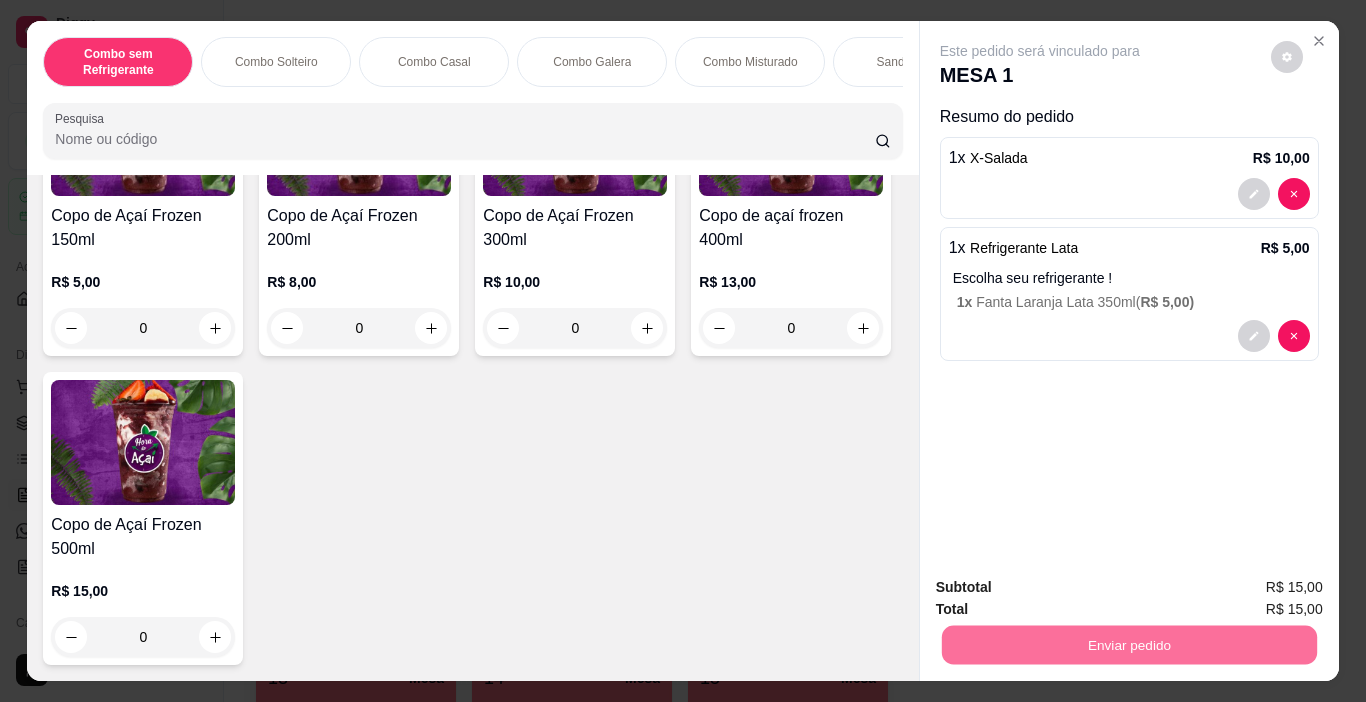 click on "Não registrar e enviar pedido" at bounding box center [1063, 588] 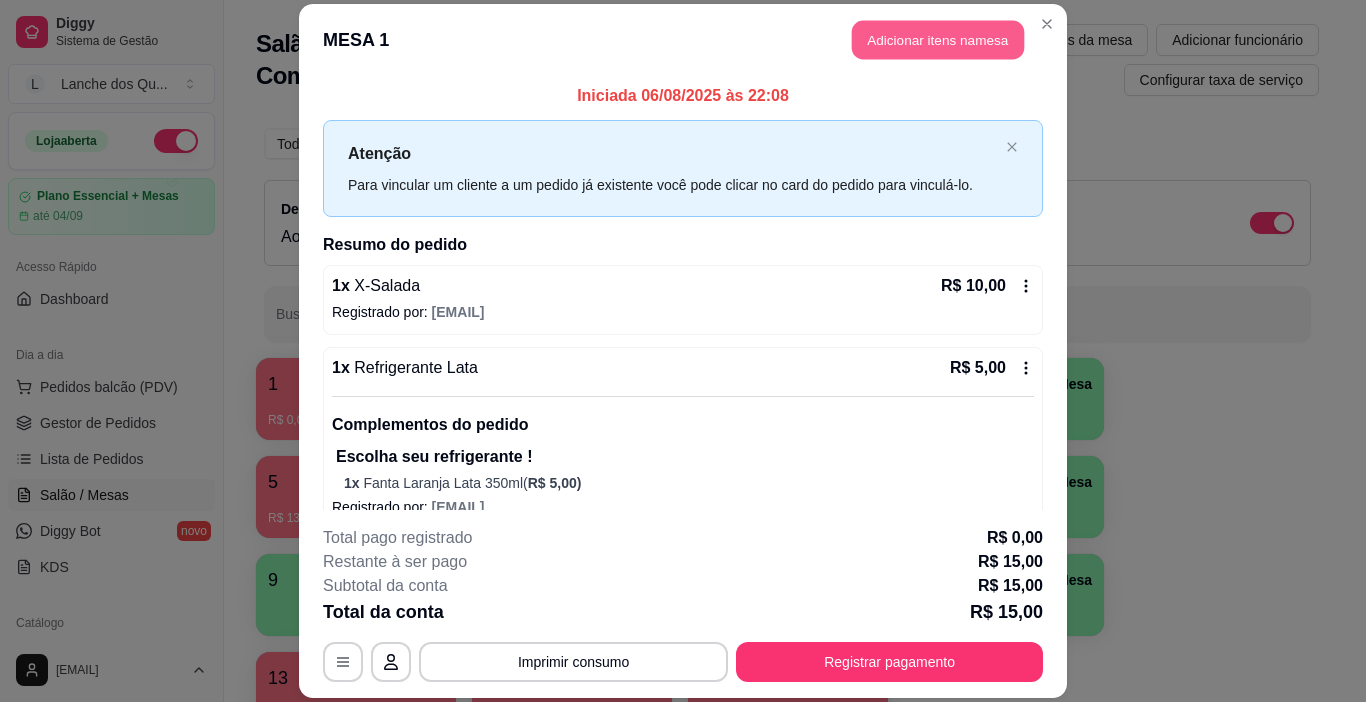 click on "Adicionar itens na  mesa" at bounding box center [938, 39] 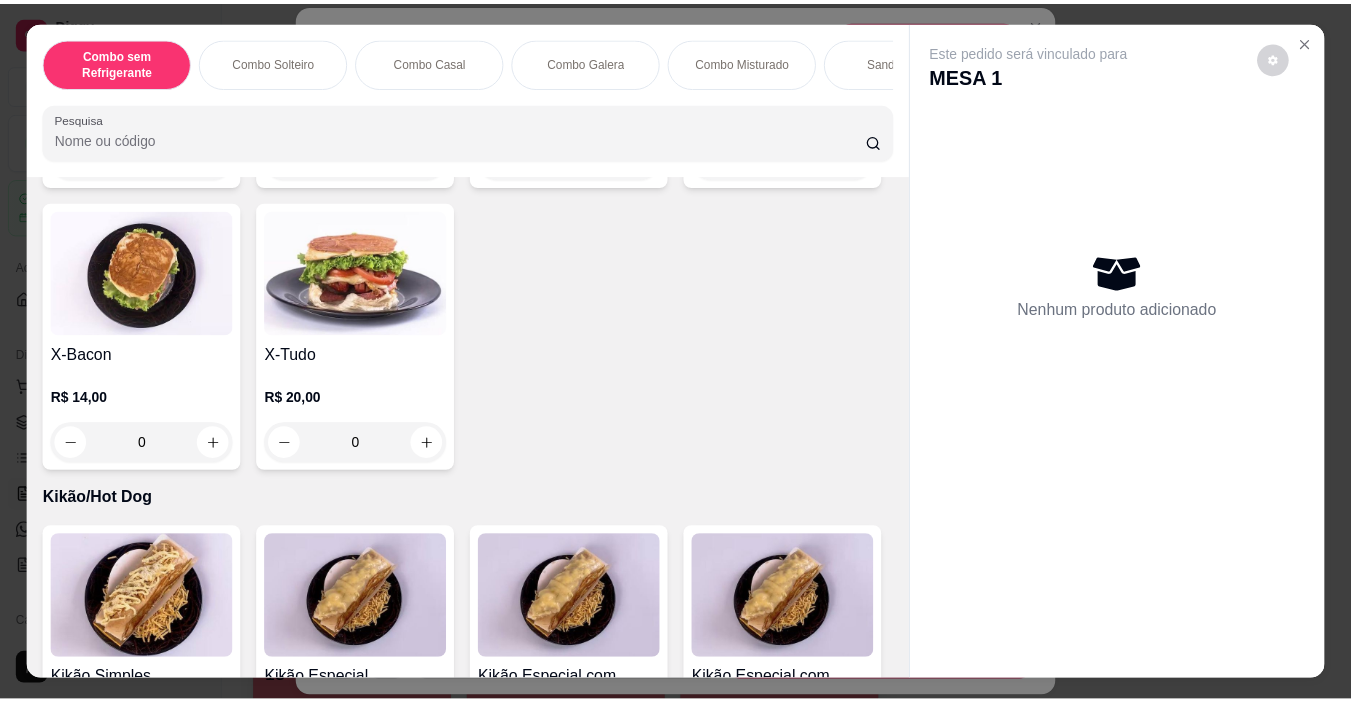 scroll, scrollTop: 3300, scrollLeft: 0, axis: vertical 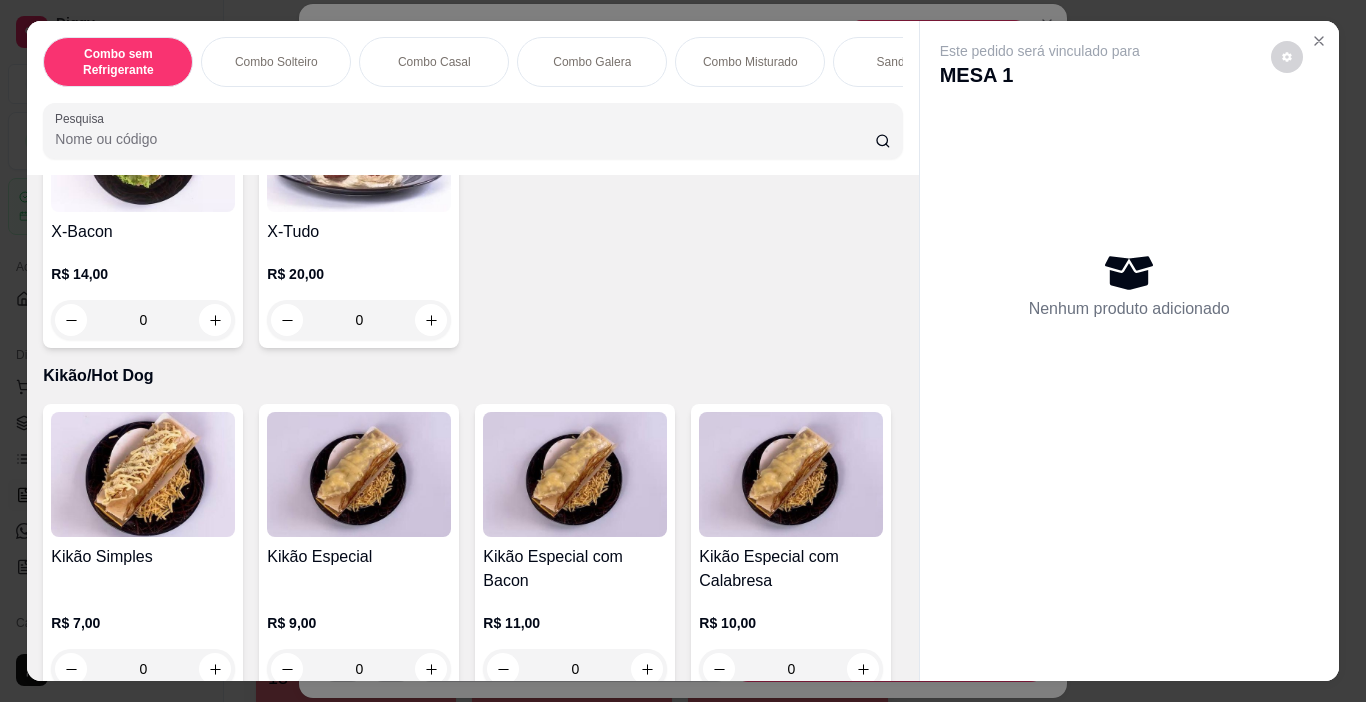 click at bounding box center (143, -136) 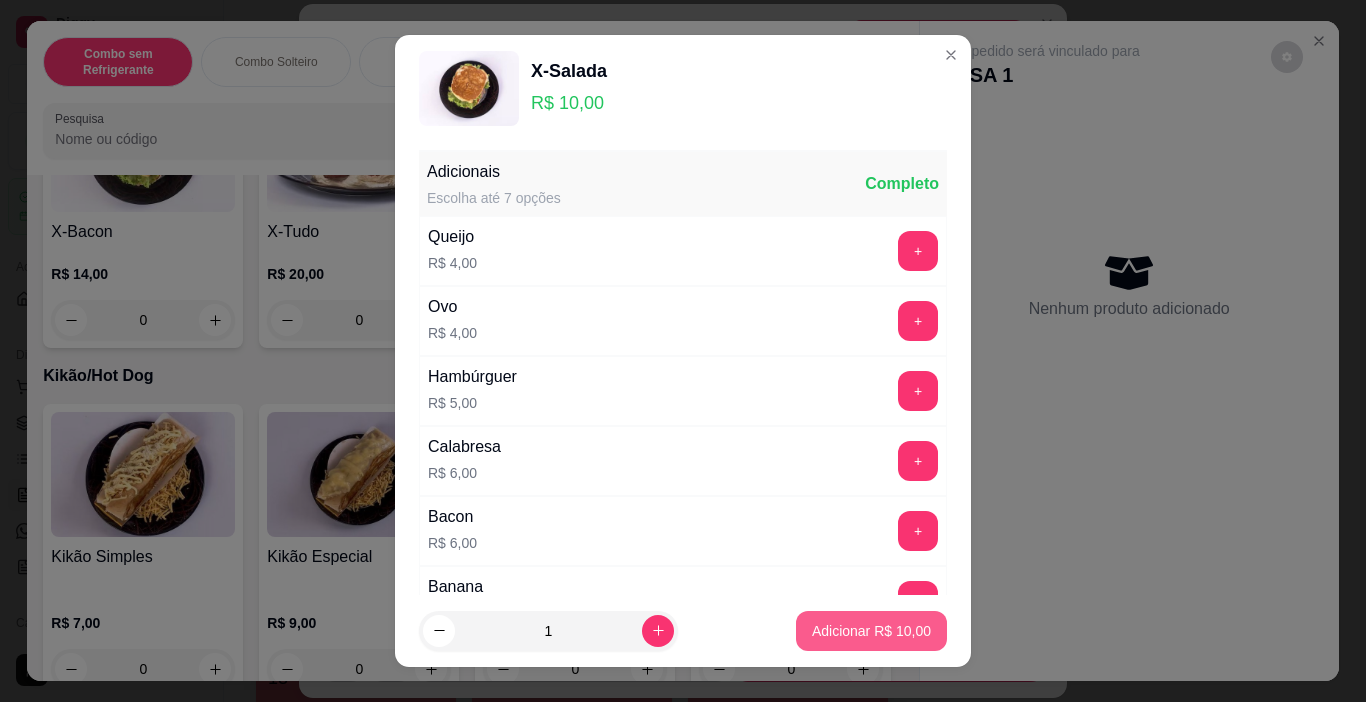 click on "Adicionar   R$ 10,00" at bounding box center [871, 631] 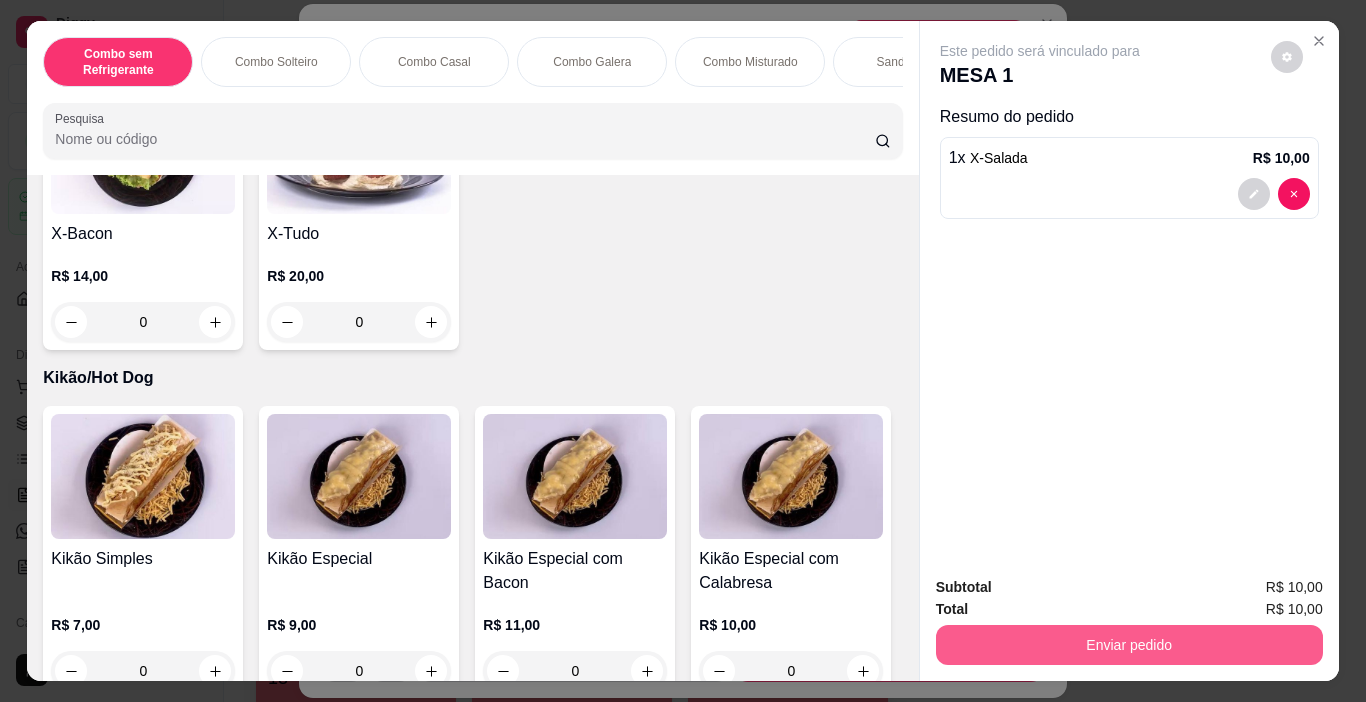click on "Enviar pedido" at bounding box center [1129, 645] 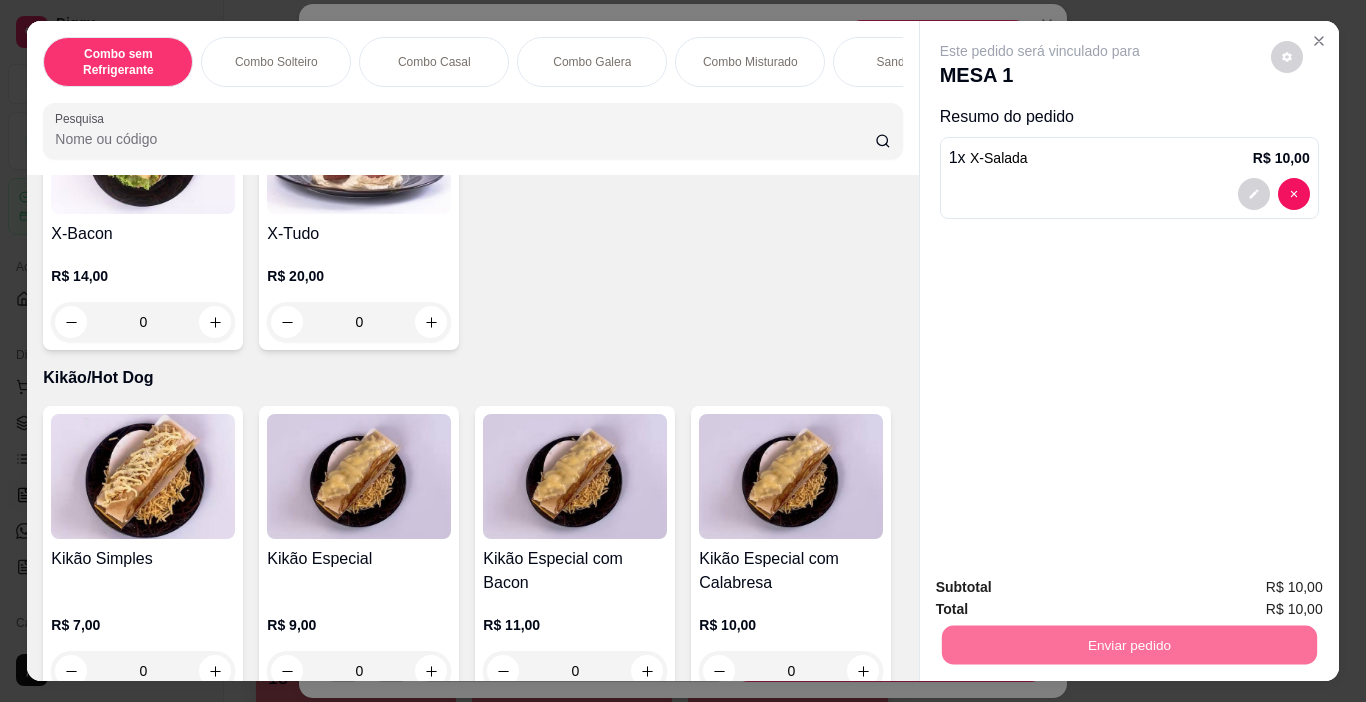 click on "Não registrar e enviar pedido" at bounding box center [1063, 587] 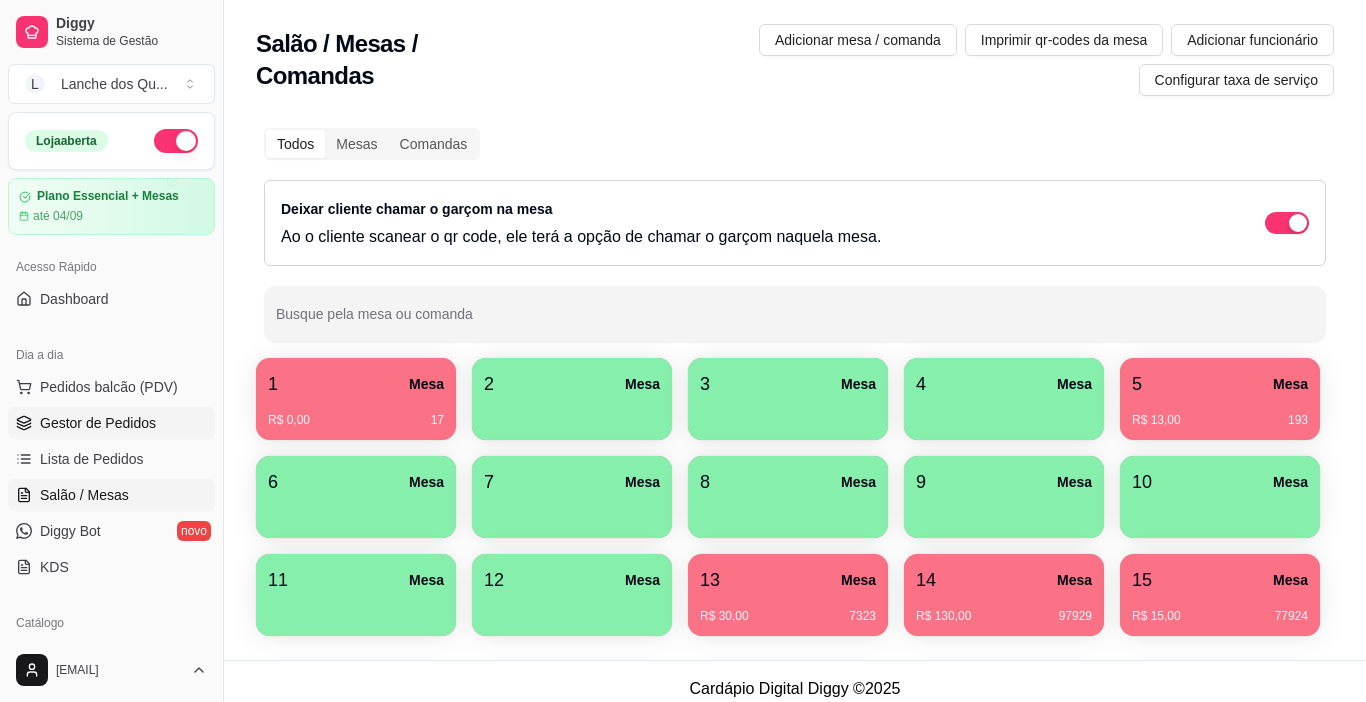 click on "Gestor de Pedidos" at bounding box center [98, 423] 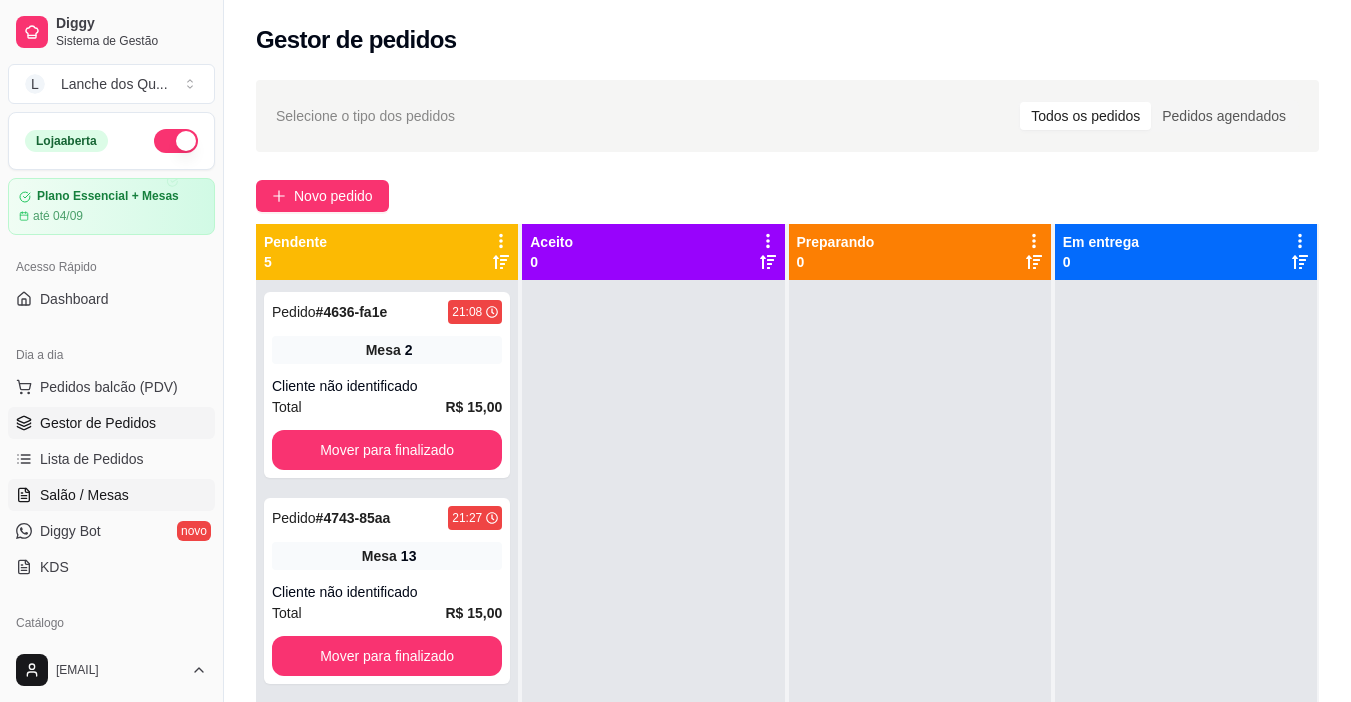 click on "Salão / Mesas" at bounding box center (84, 495) 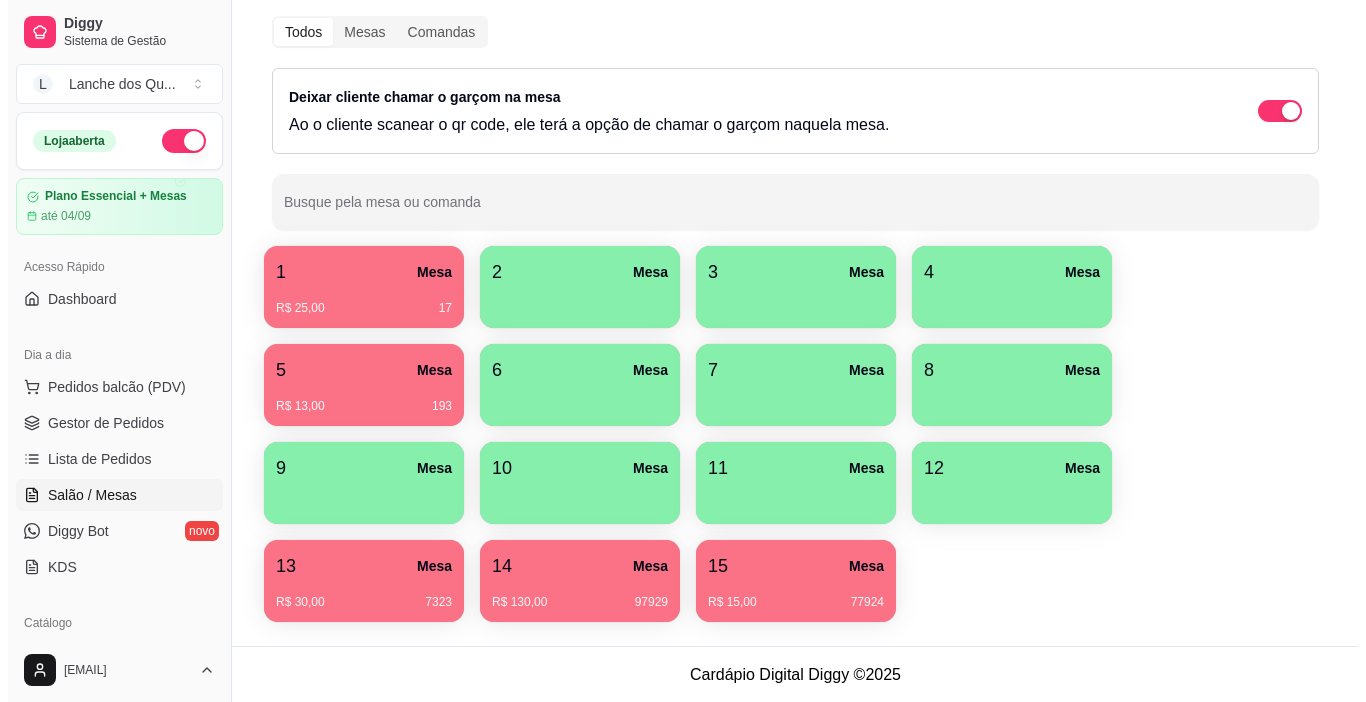 scroll, scrollTop: 113, scrollLeft: 0, axis: vertical 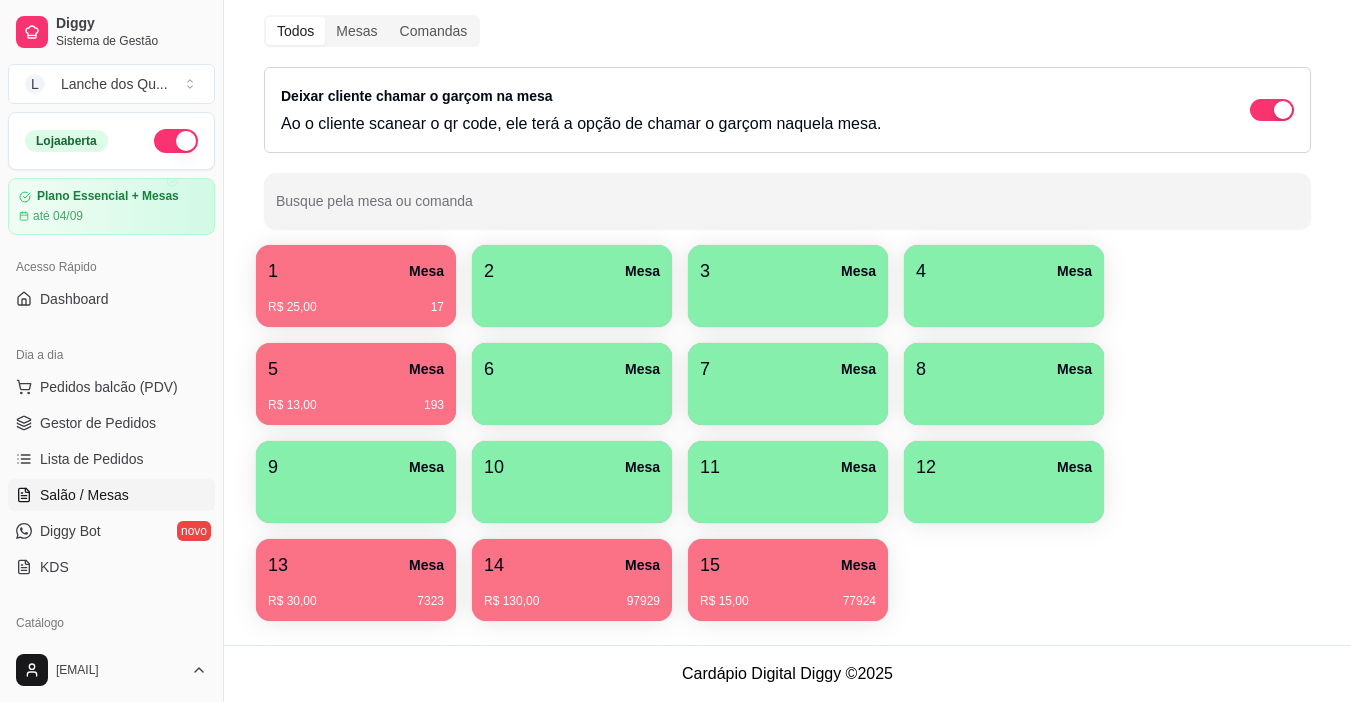 click on "R$ 25,00 17" at bounding box center [356, 307] 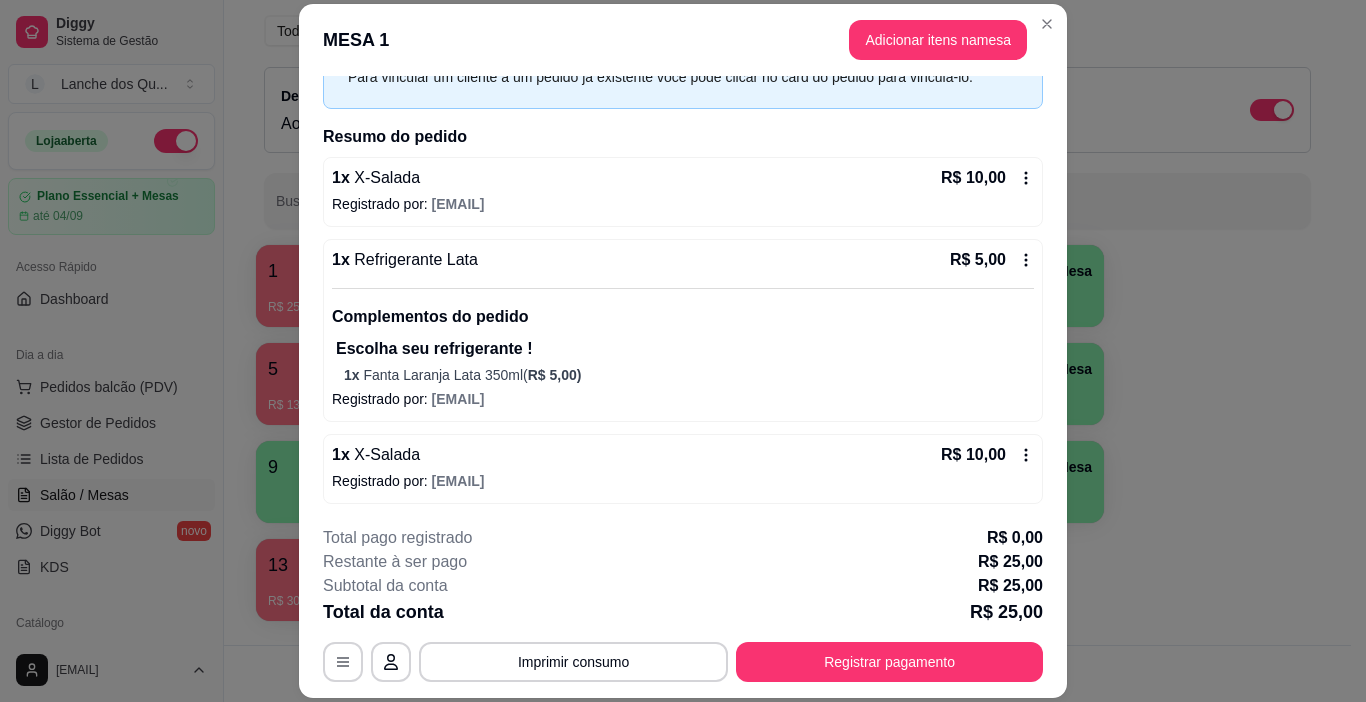 scroll, scrollTop: 109, scrollLeft: 0, axis: vertical 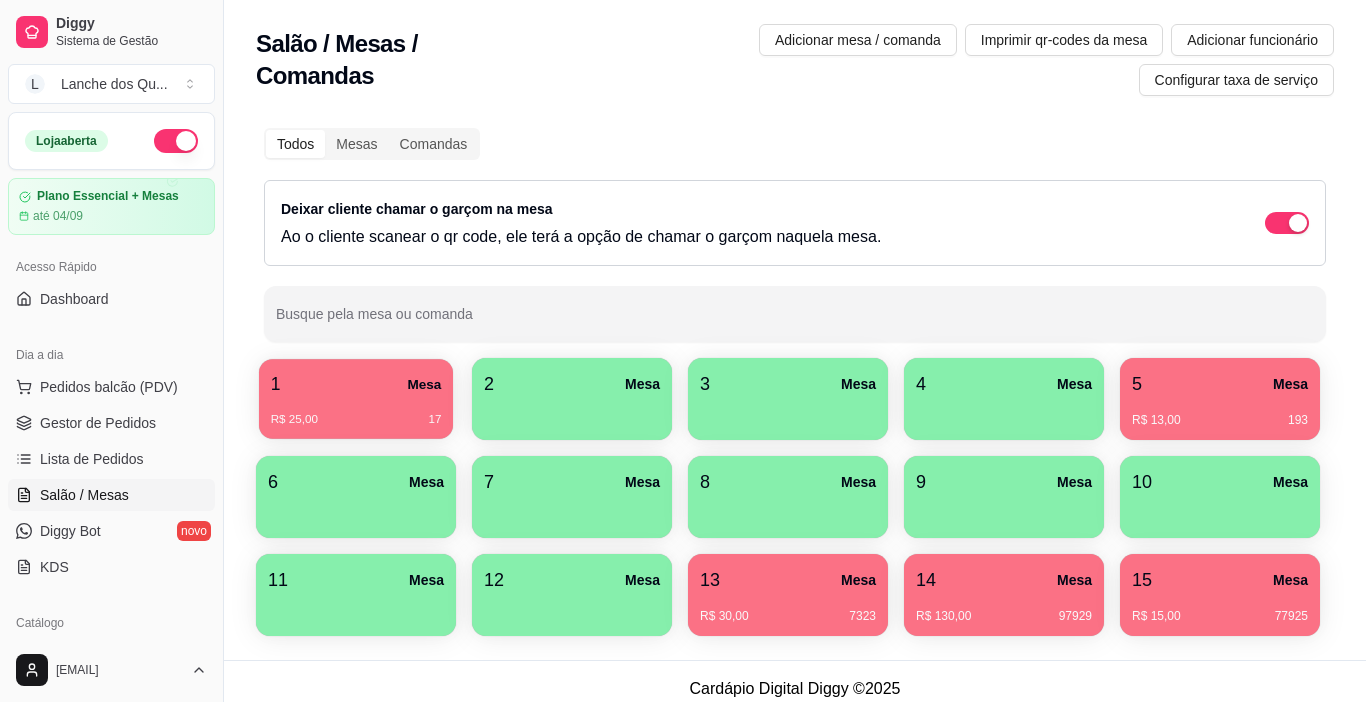 click on "R$ 25,00 17" at bounding box center (356, 420) 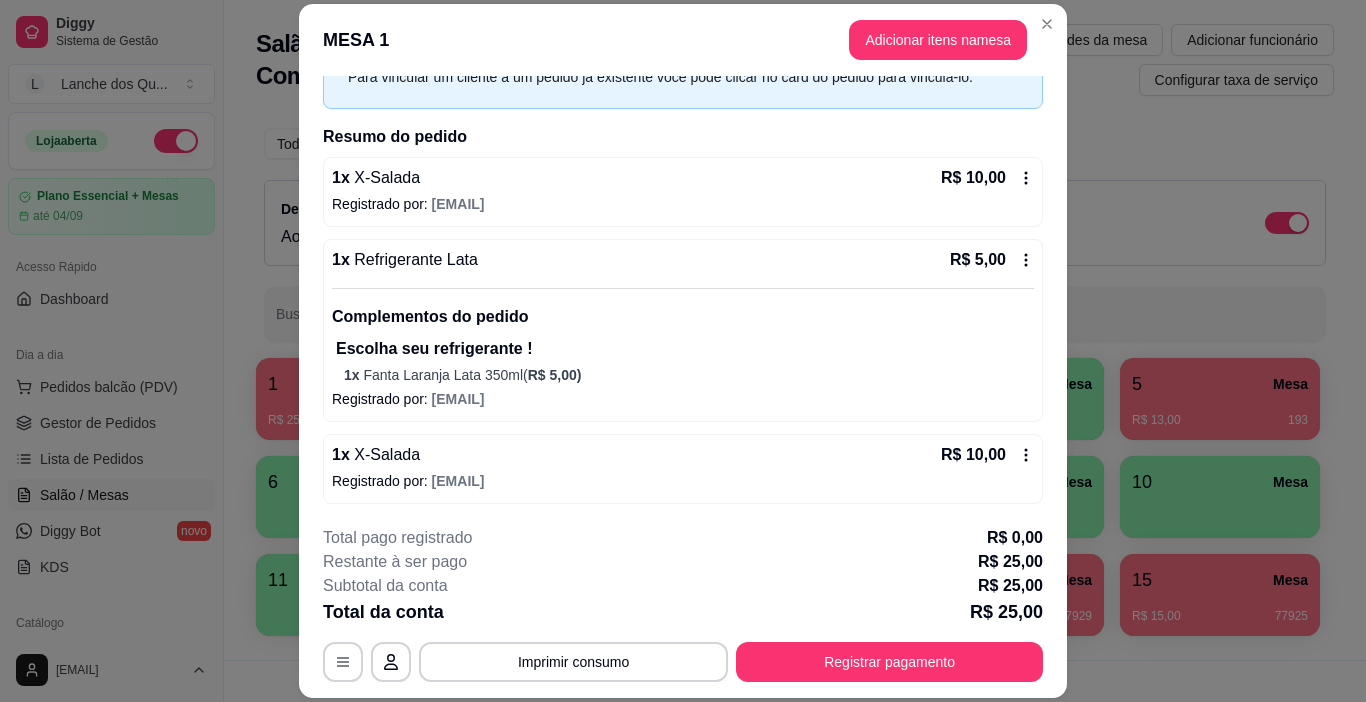 scroll, scrollTop: 109, scrollLeft: 0, axis: vertical 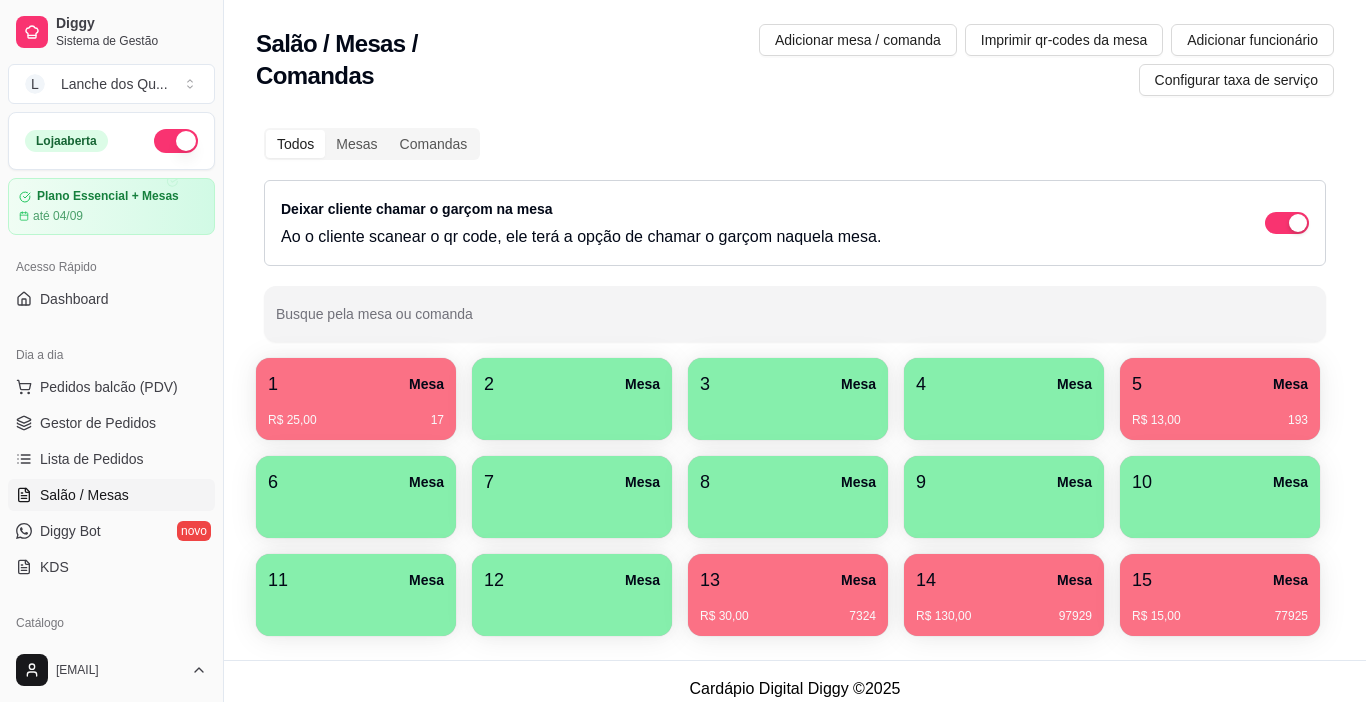 click on "R$ 13,00 193" at bounding box center (1220, 413) 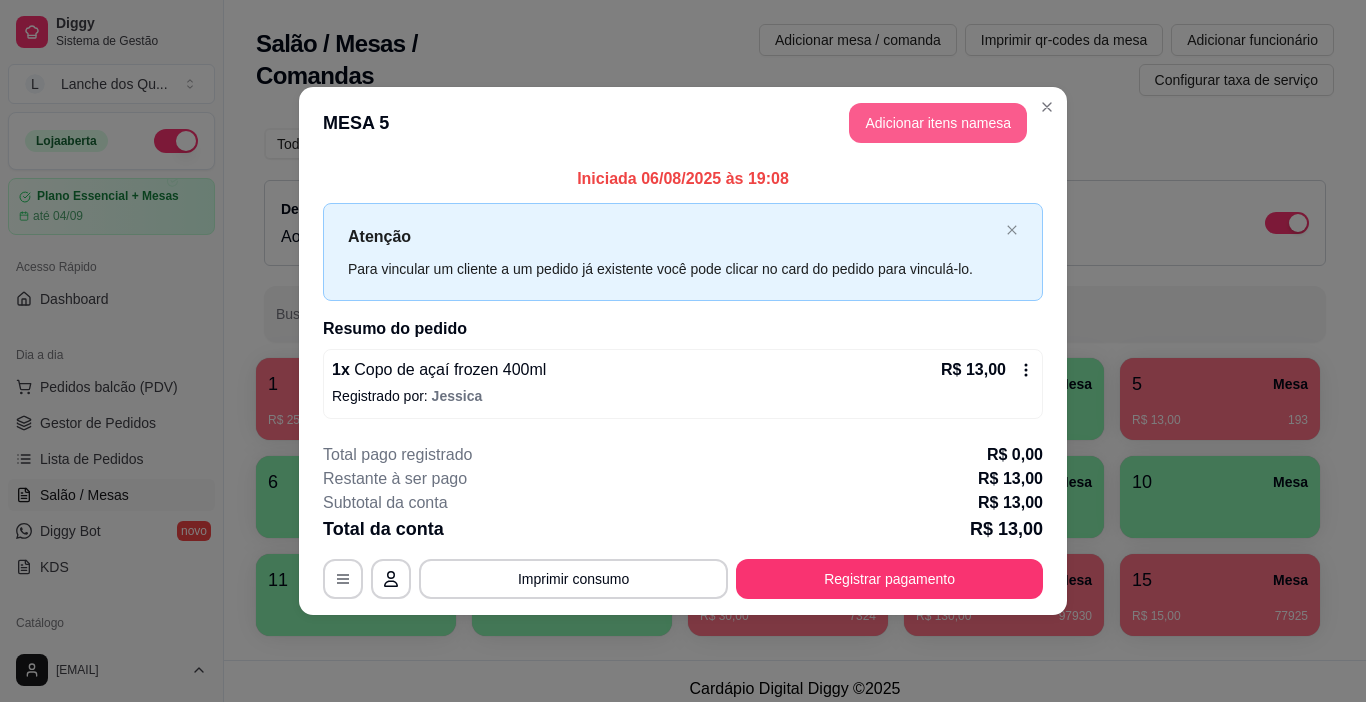 click on "Adicionar itens na  mesa" at bounding box center [938, 123] 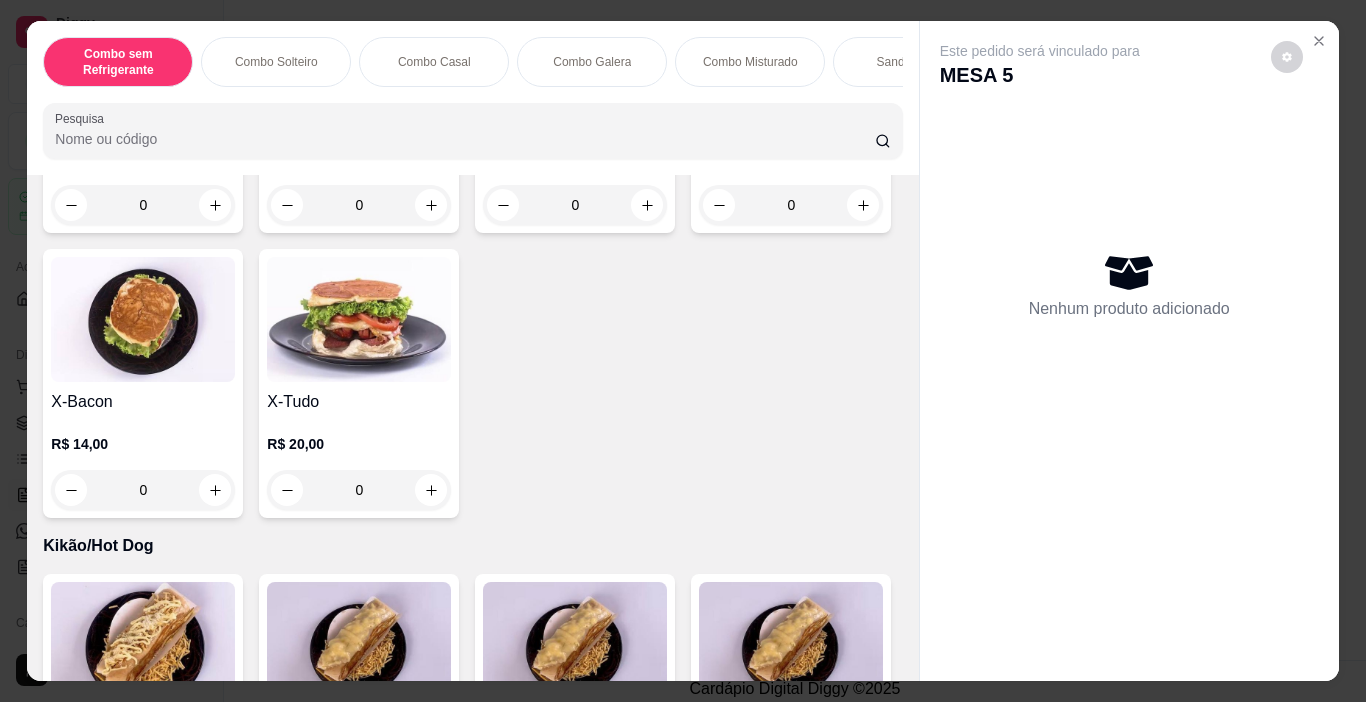 scroll, scrollTop: 3300, scrollLeft: 0, axis: vertical 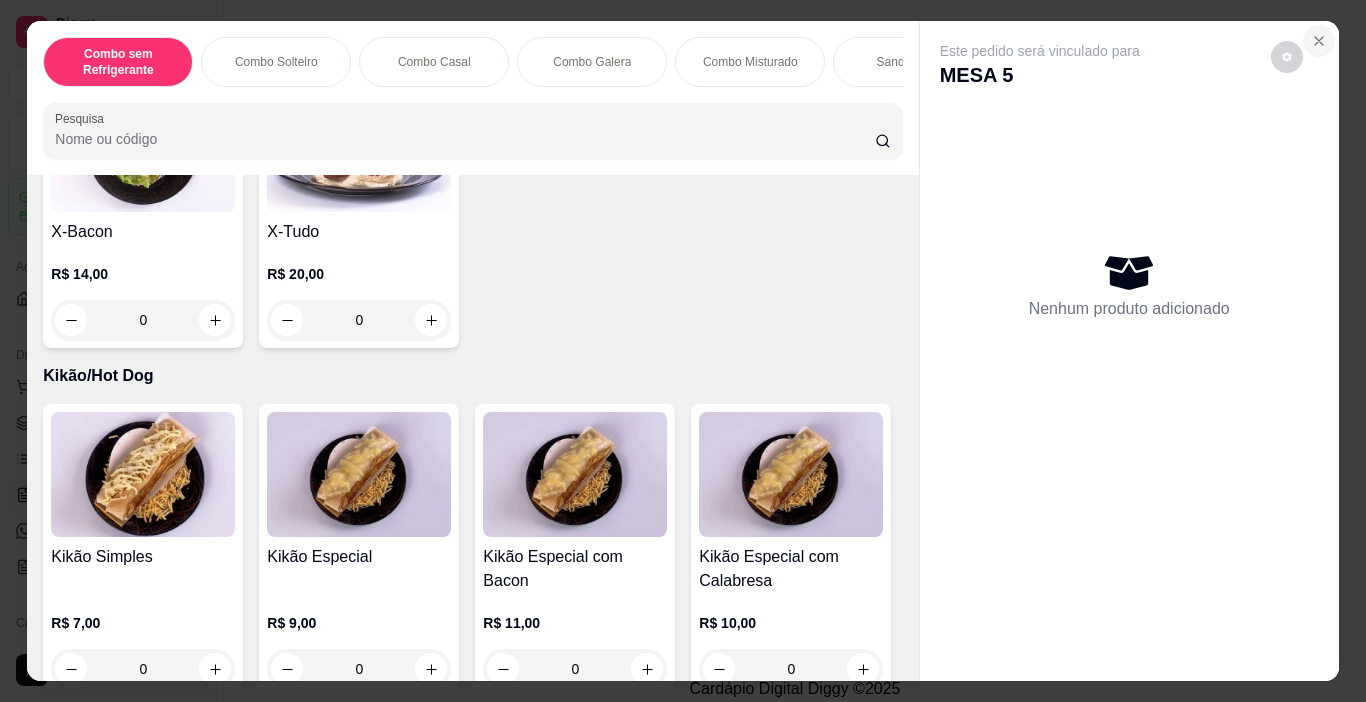 click 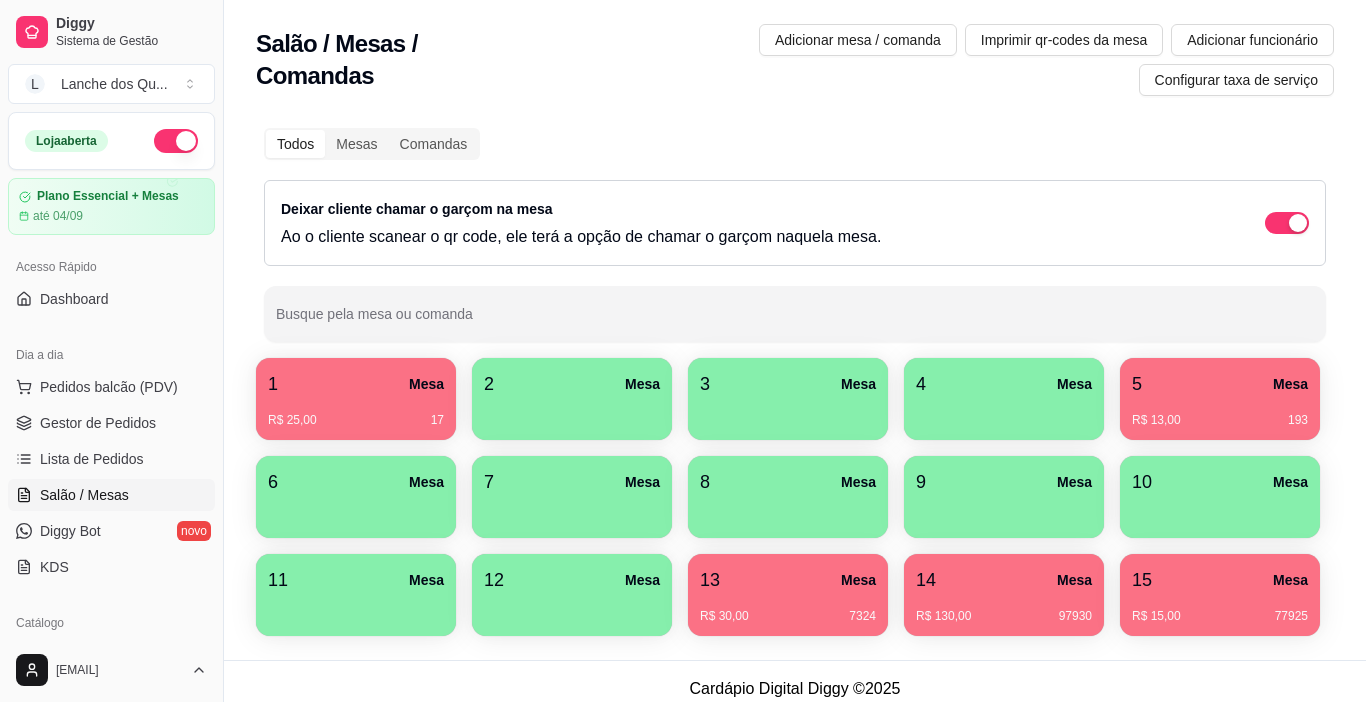 click on "R$ 25,00 17" at bounding box center (356, 413) 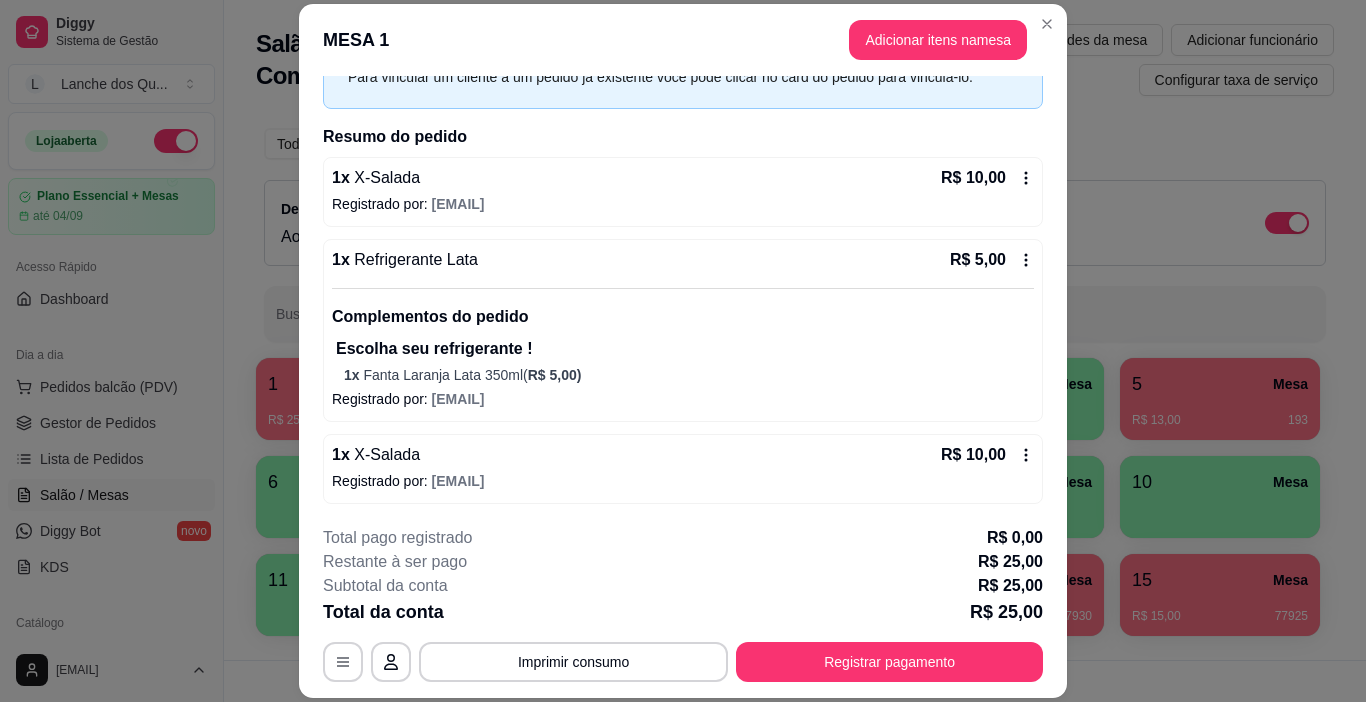 scroll, scrollTop: 109, scrollLeft: 0, axis: vertical 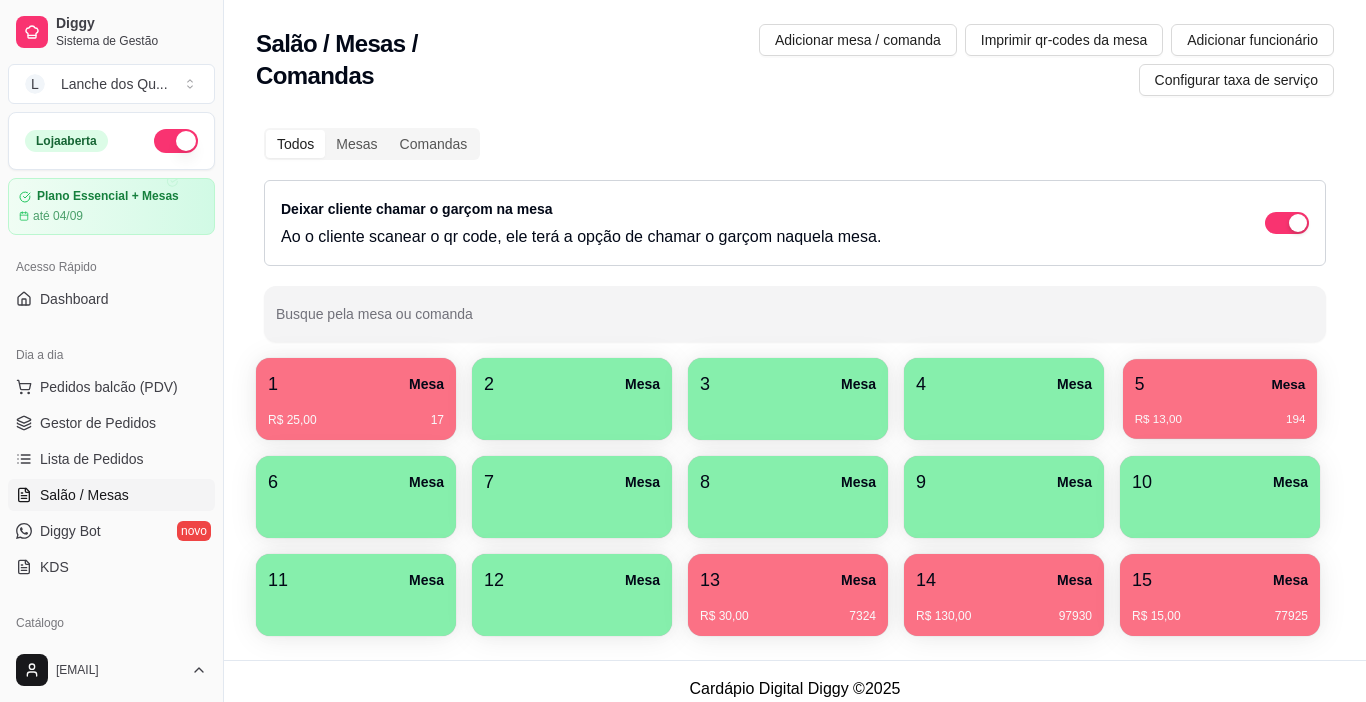 click on "R$ 13,00 194" at bounding box center [1220, 412] 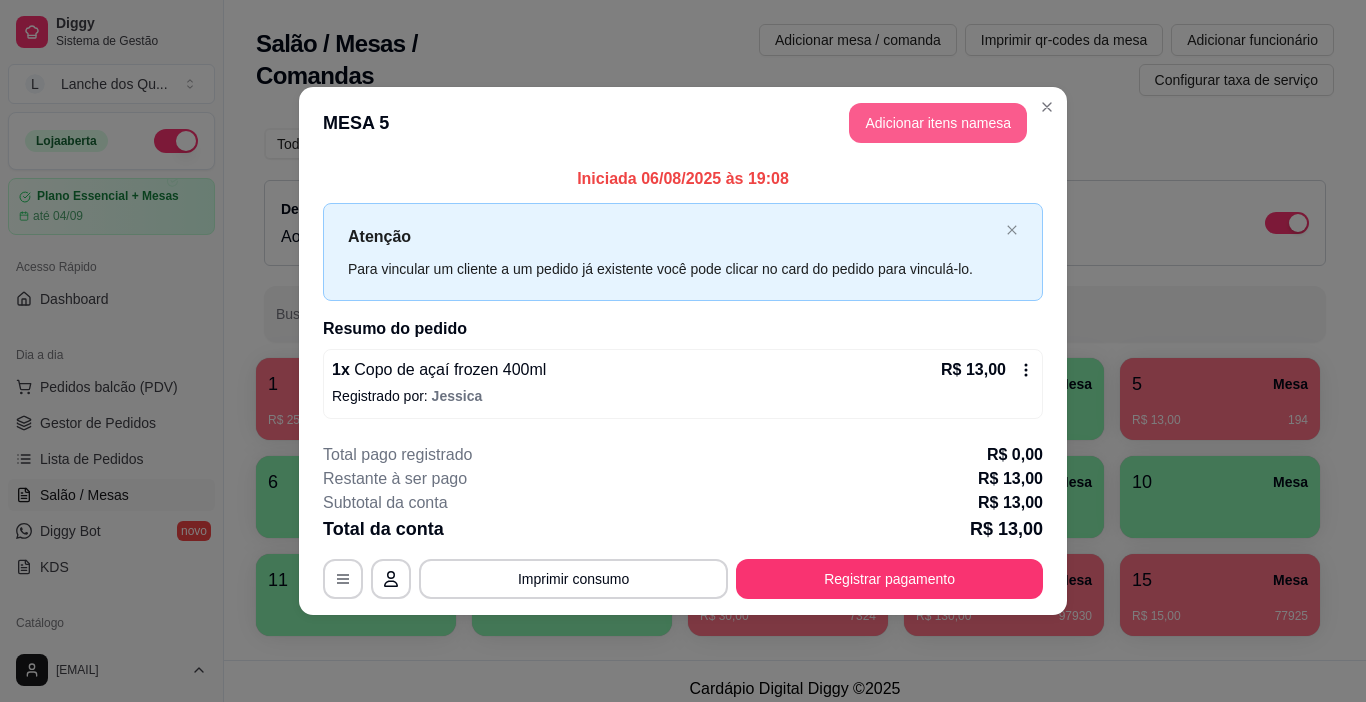 click on "Adicionar itens na  mesa" at bounding box center [938, 123] 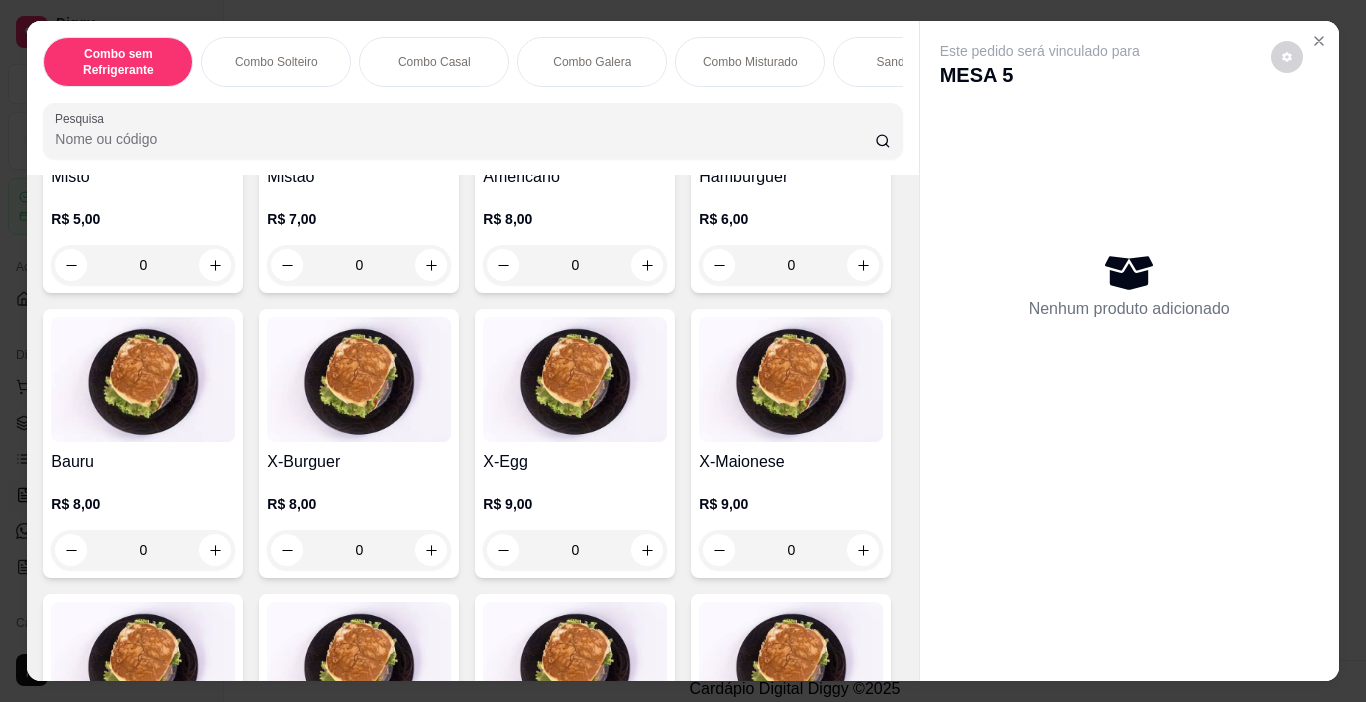 scroll, scrollTop: 2600, scrollLeft: 0, axis: vertical 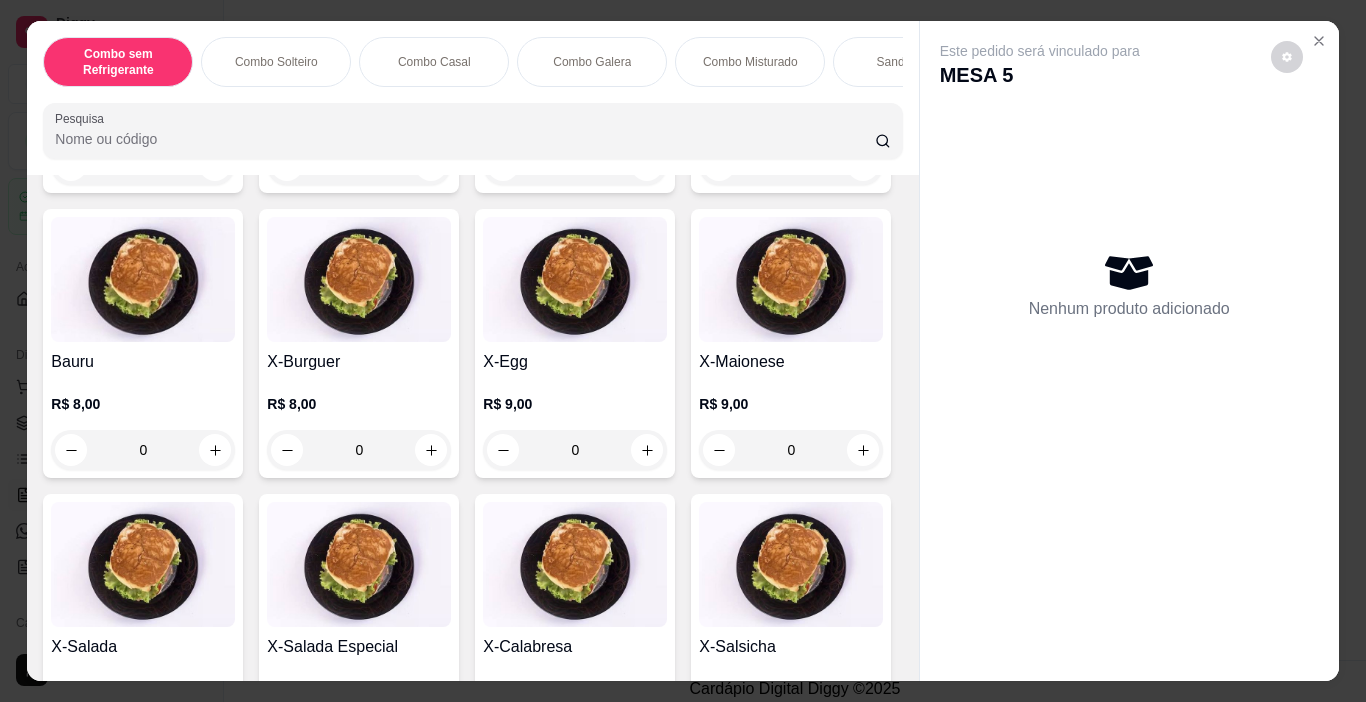 click at bounding box center [359, -6] 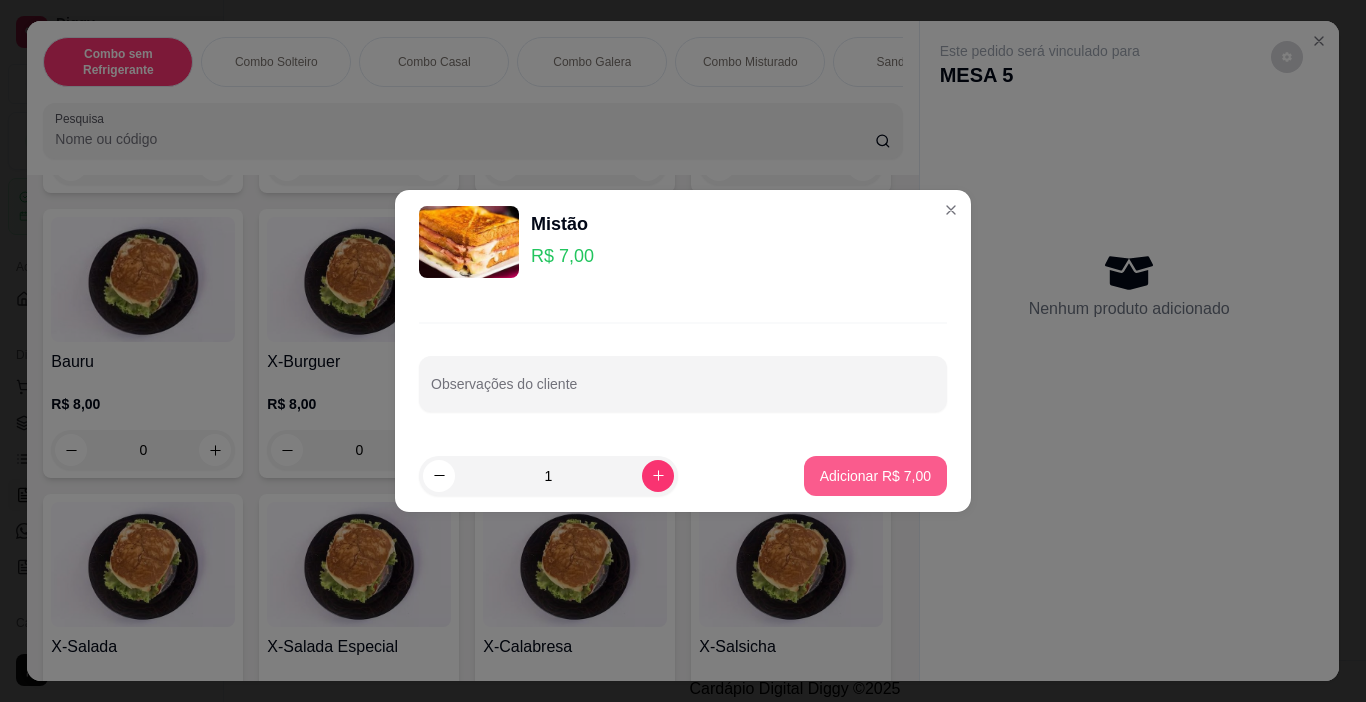 click on "Adicionar   R$ 7,00" at bounding box center (875, 476) 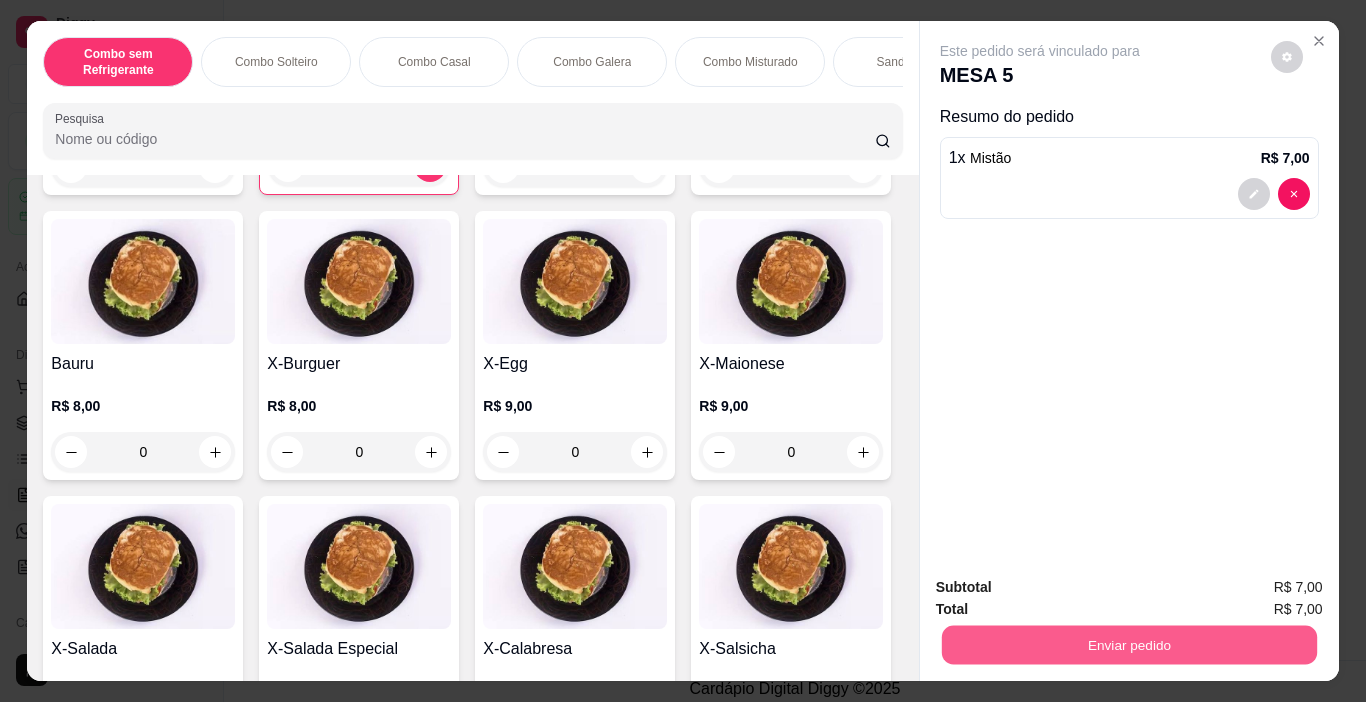 click on "Enviar pedido" at bounding box center (1128, 645) 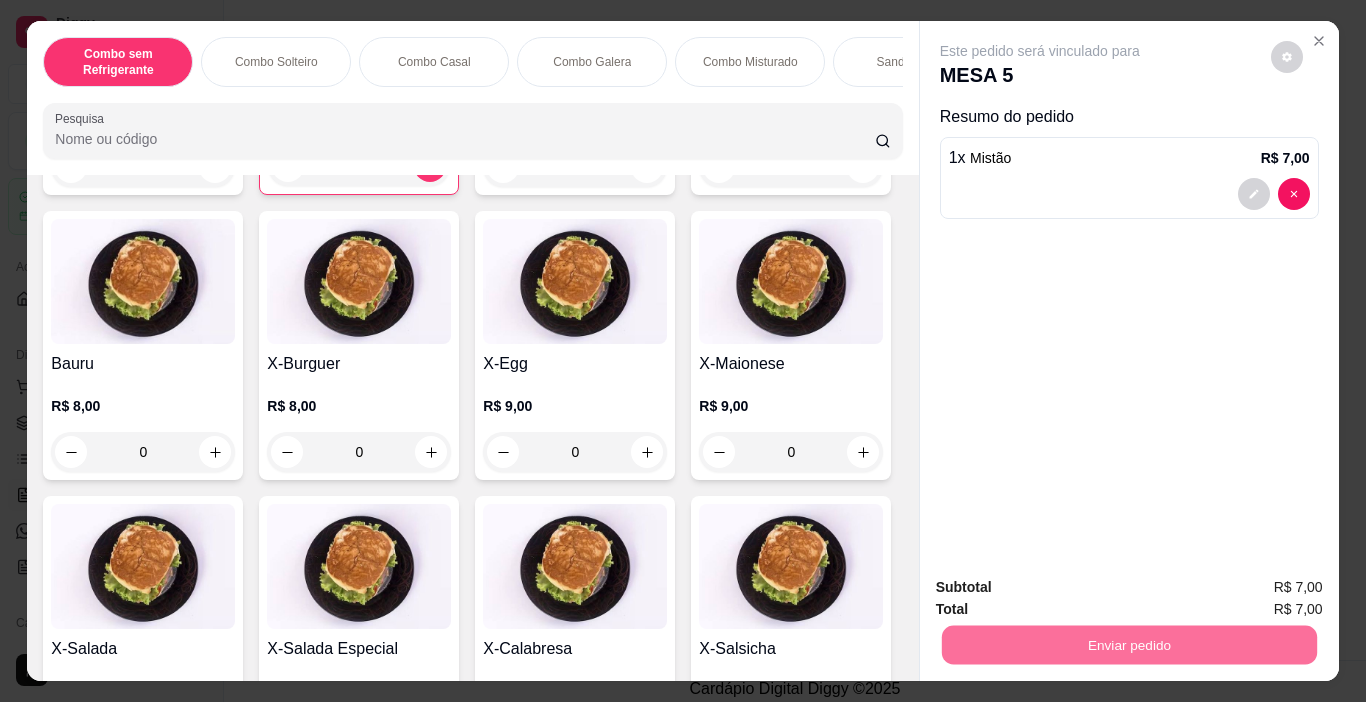 click on "Não registrar e enviar pedido" at bounding box center (1063, 588) 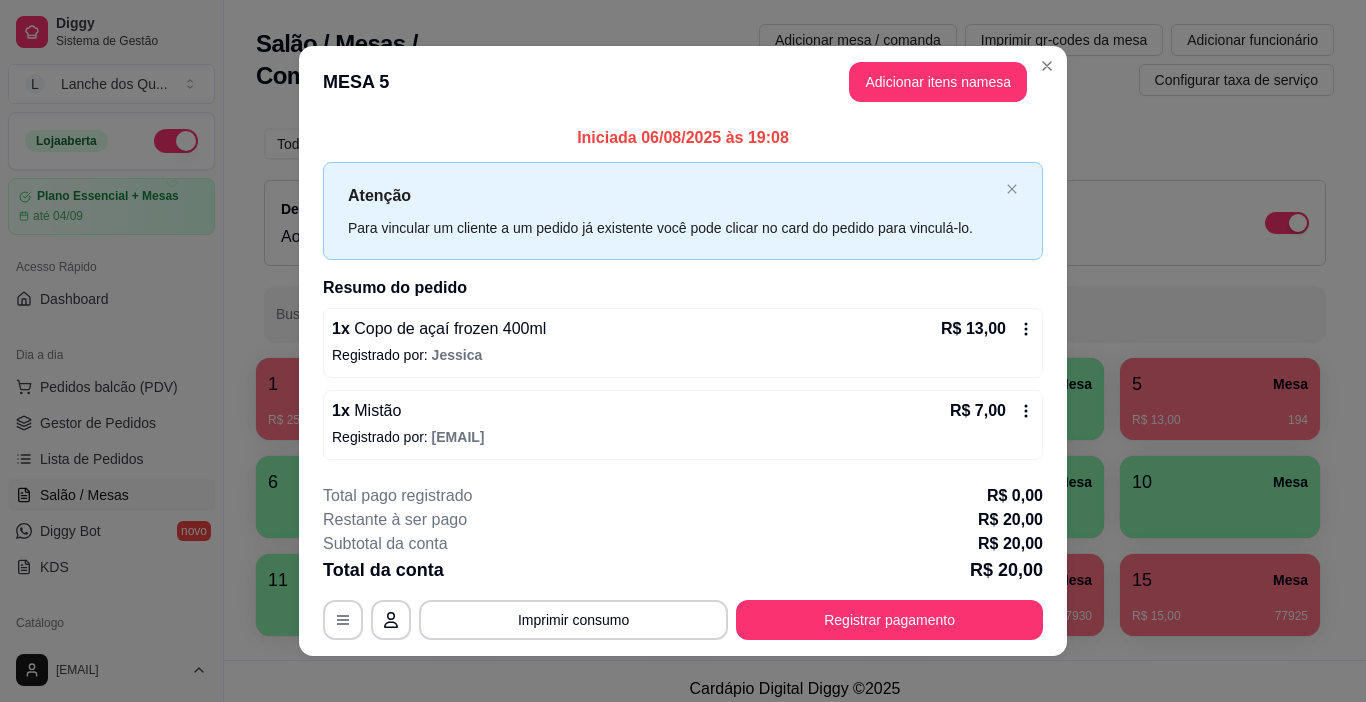 scroll, scrollTop: 18, scrollLeft: 0, axis: vertical 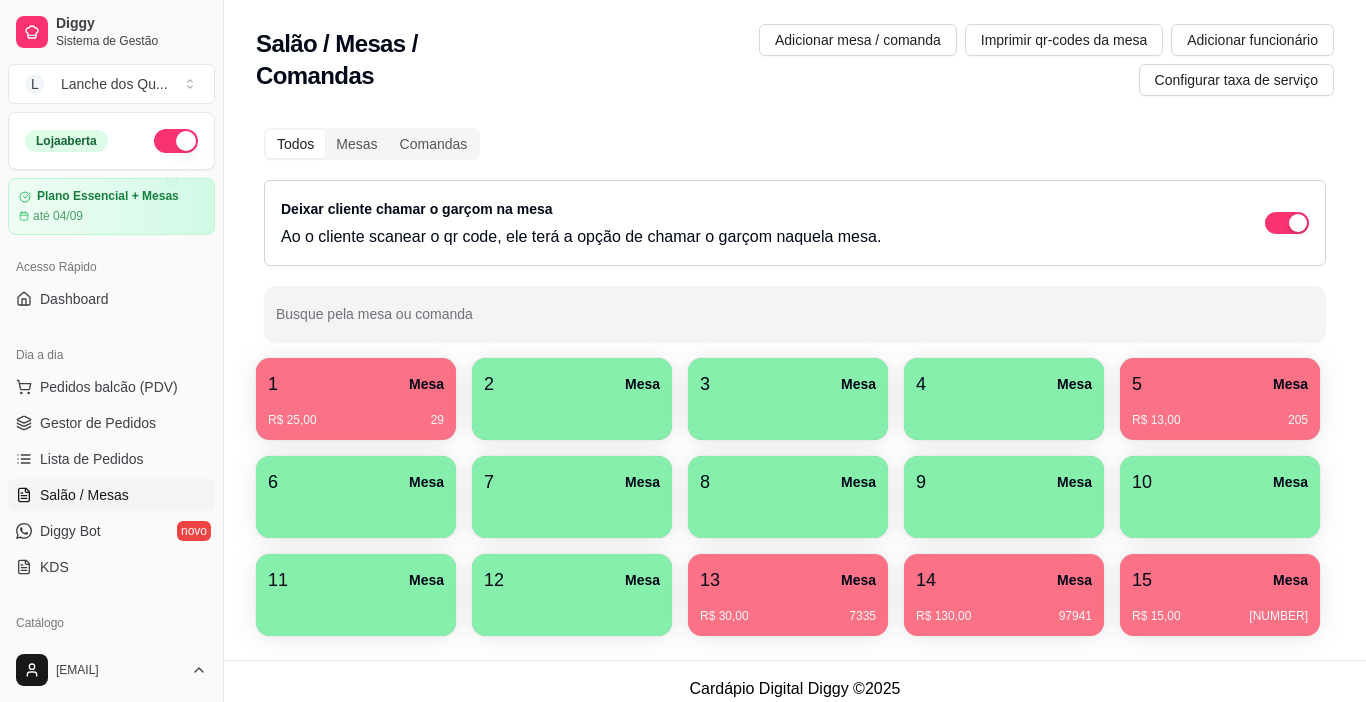 type 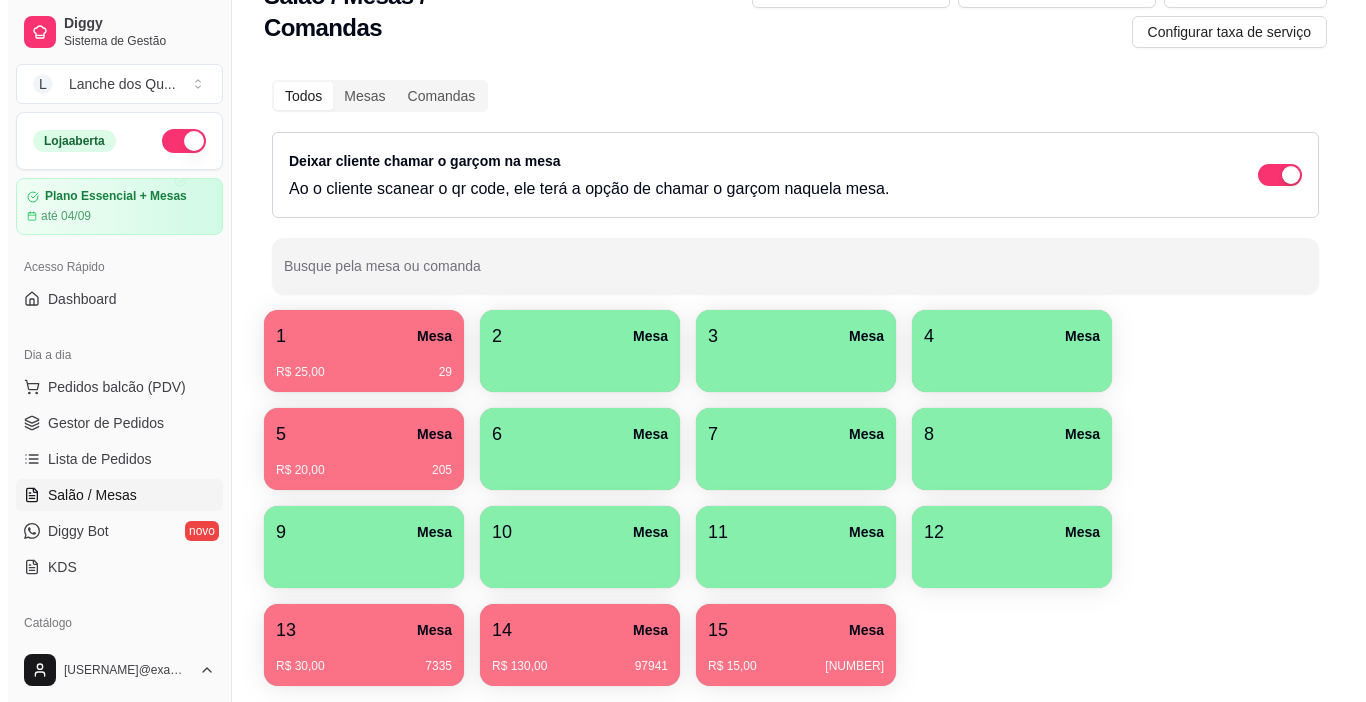scroll, scrollTop: 113, scrollLeft: 0, axis: vertical 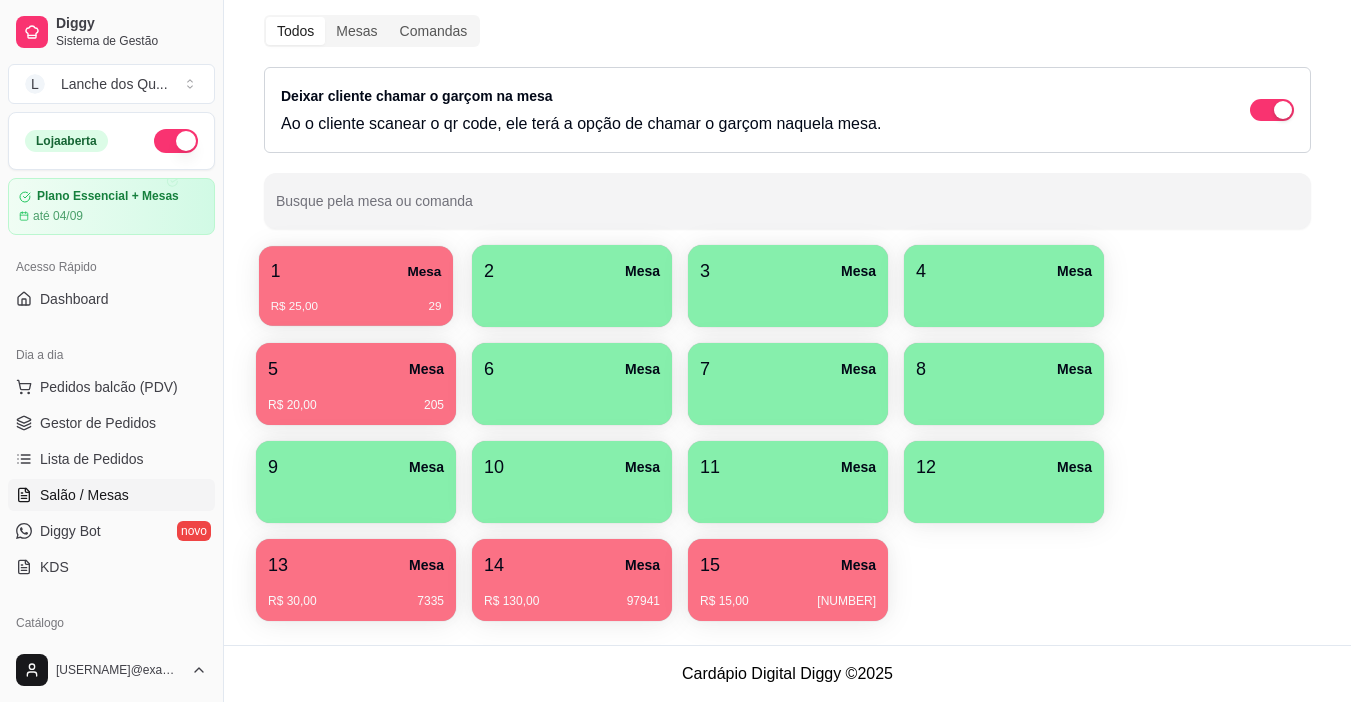 click on "1 Mesa" at bounding box center (356, 271) 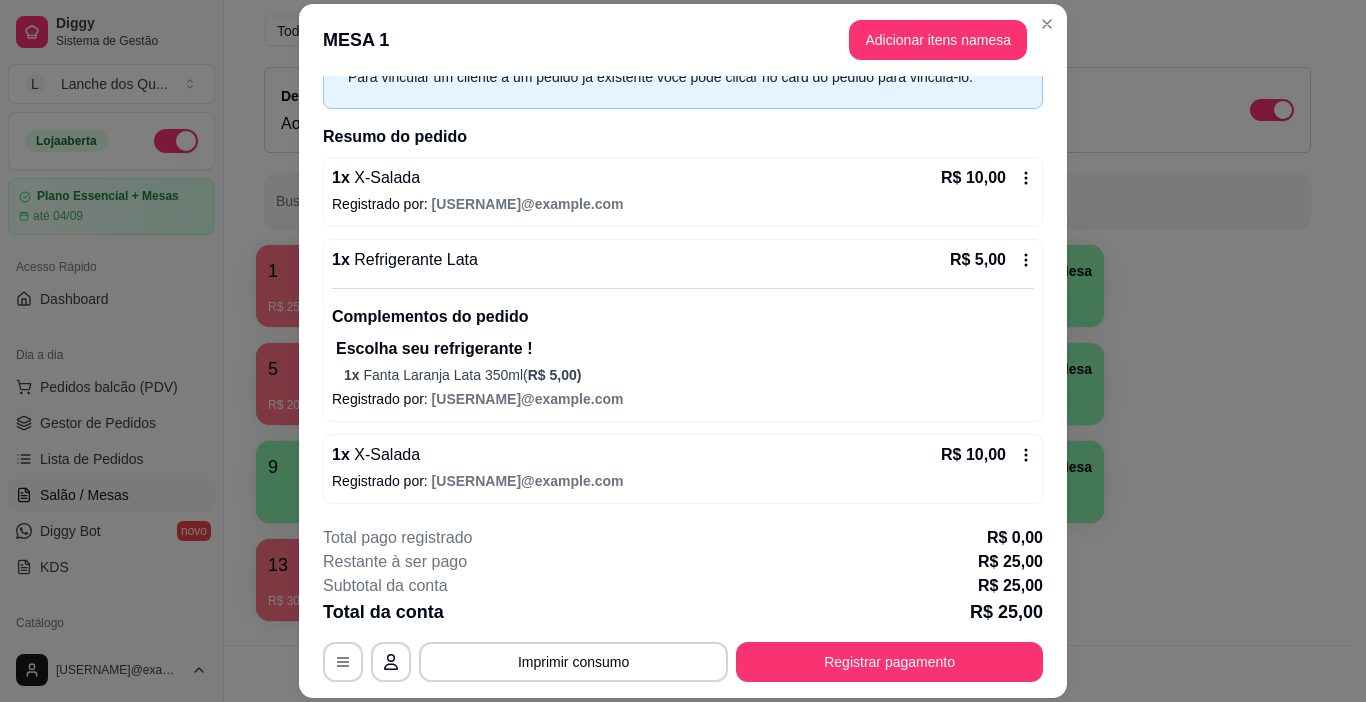 scroll, scrollTop: 109, scrollLeft: 0, axis: vertical 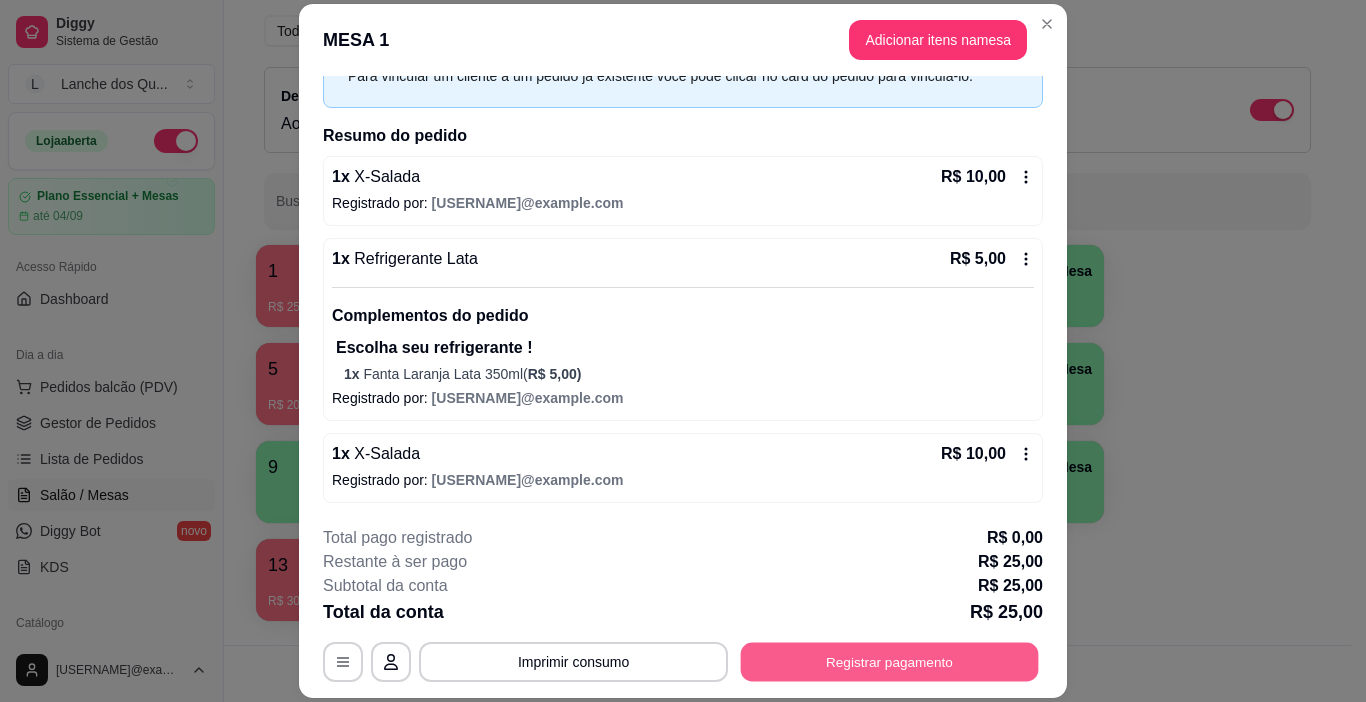 click on "Registrar pagamento" at bounding box center (890, 662) 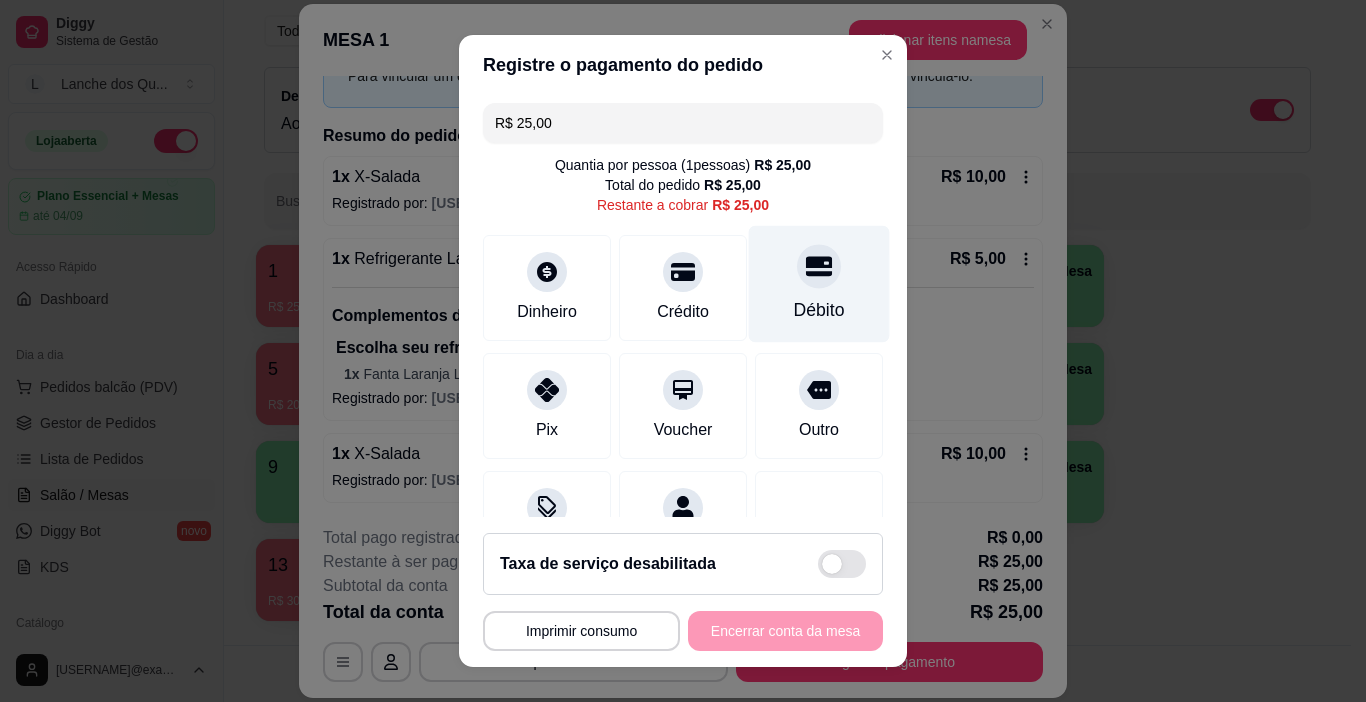 click on "Débito" at bounding box center [819, 284] 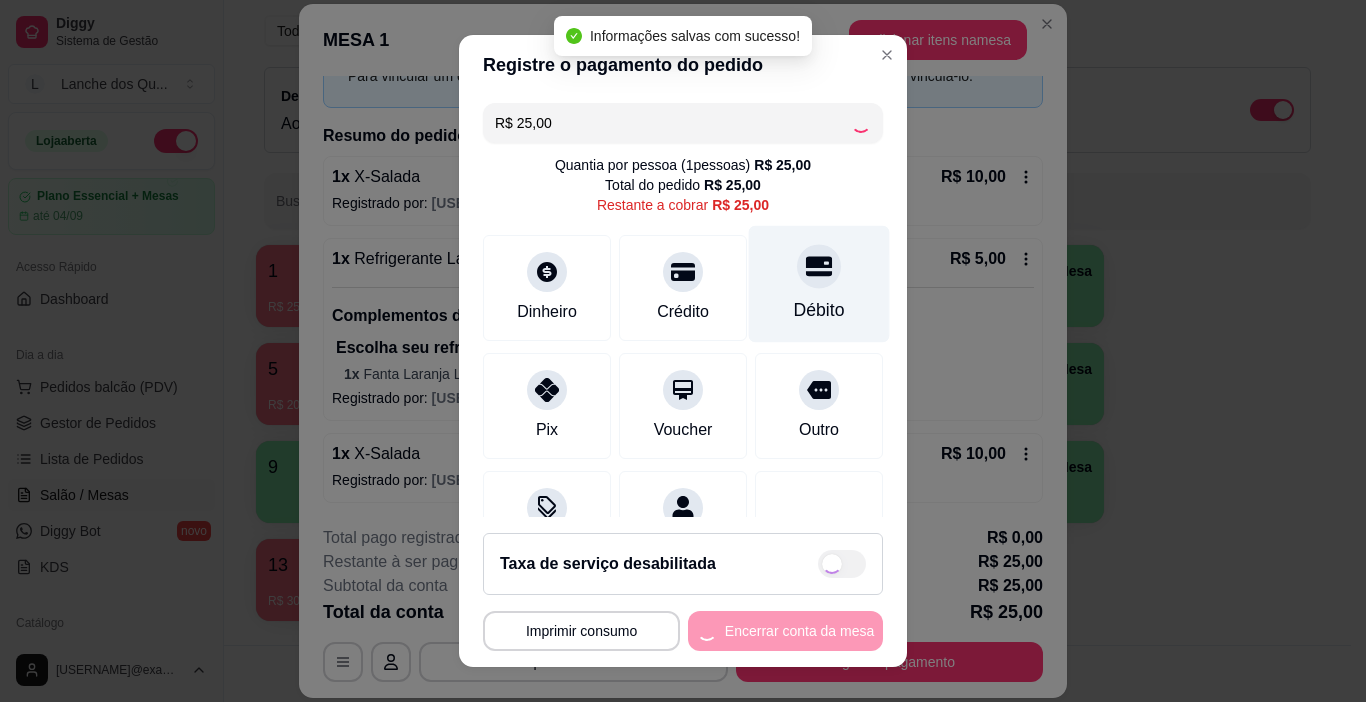 type on "R$ 0,00" 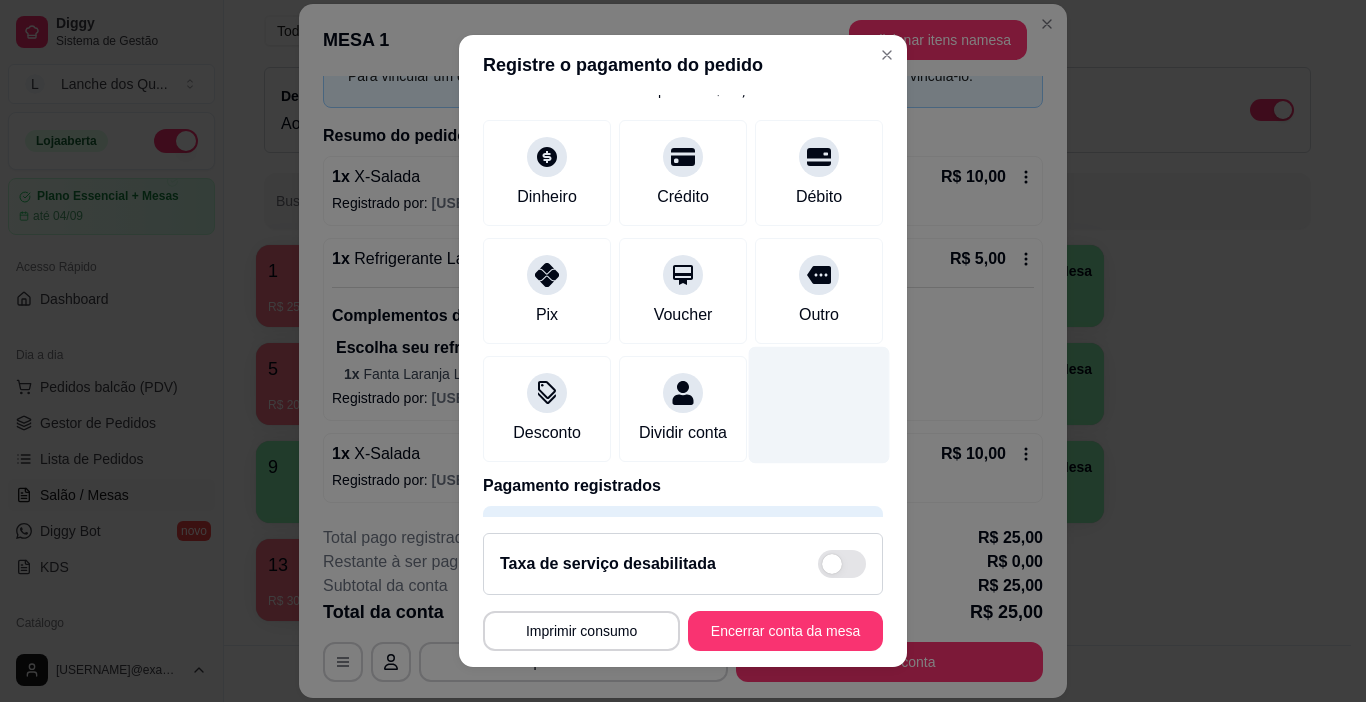 scroll, scrollTop: 176, scrollLeft: 0, axis: vertical 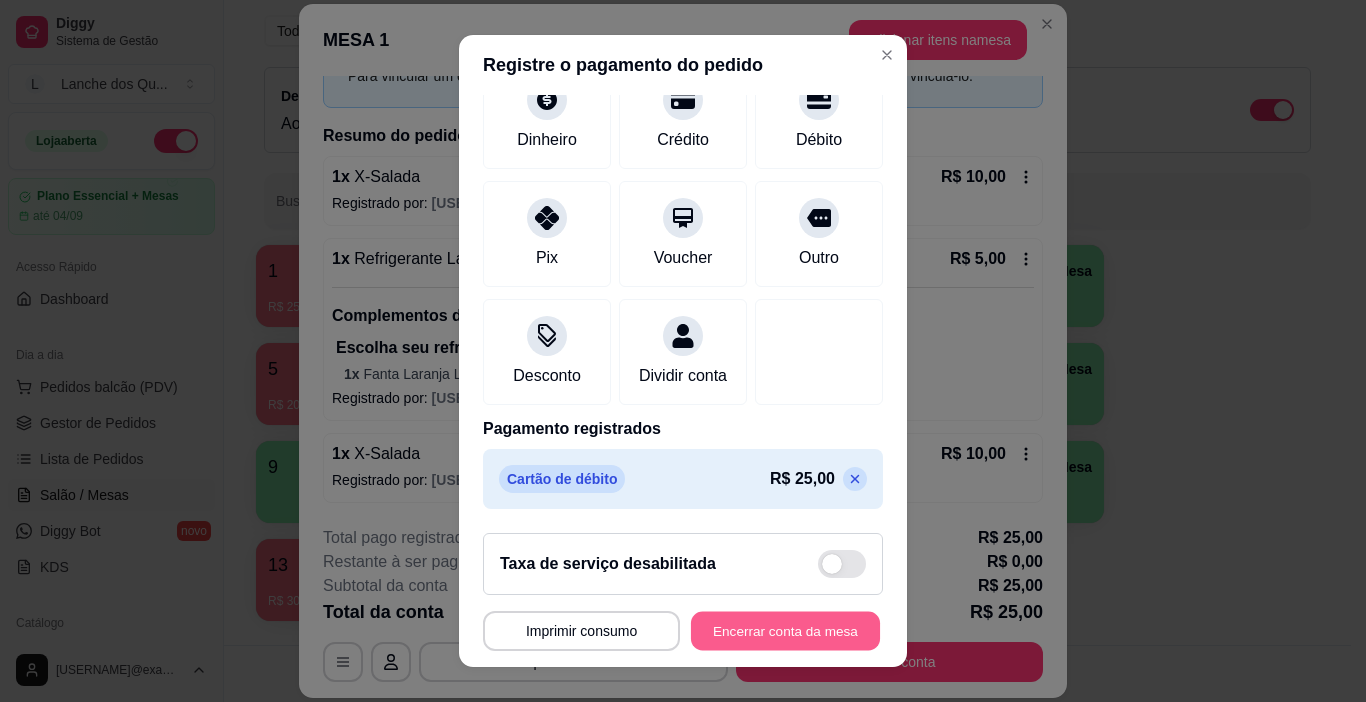 click on "Encerrar conta da mesa" at bounding box center [785, 631] 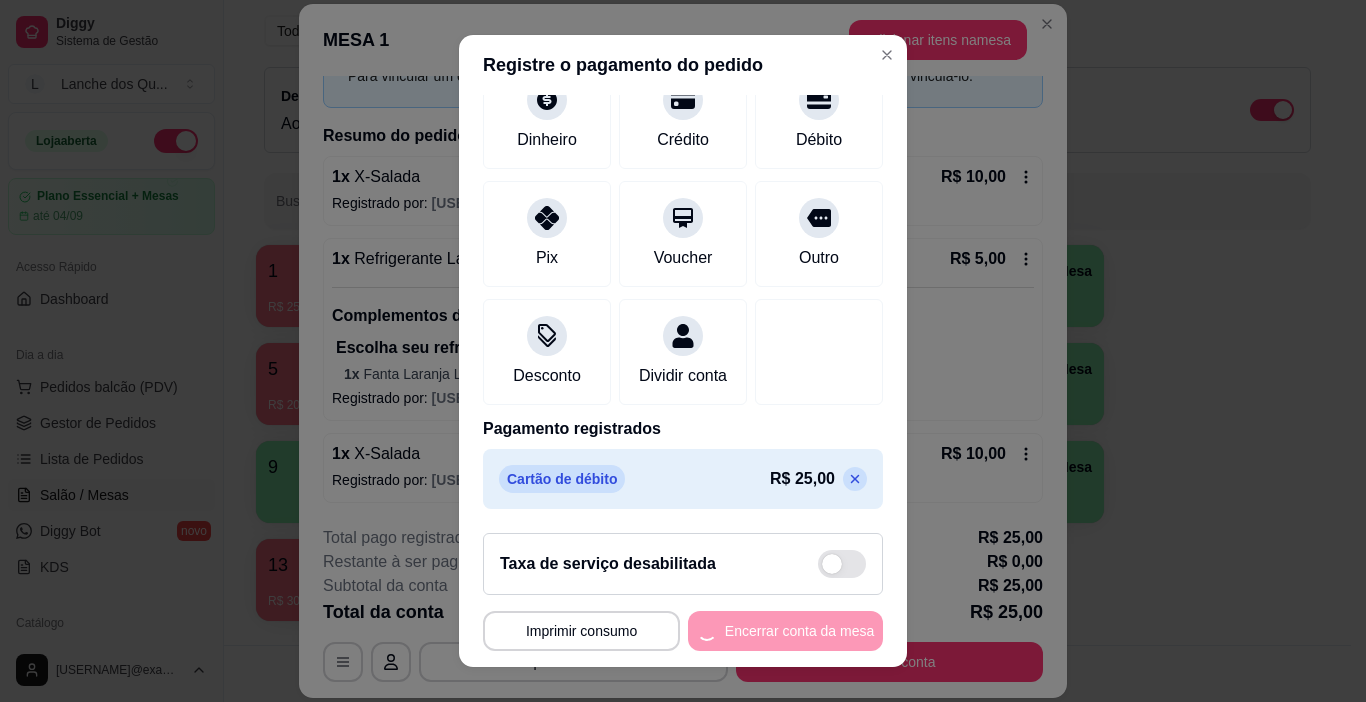 scroll, scrollTop: 0, scrollLeft: 0, axis: both 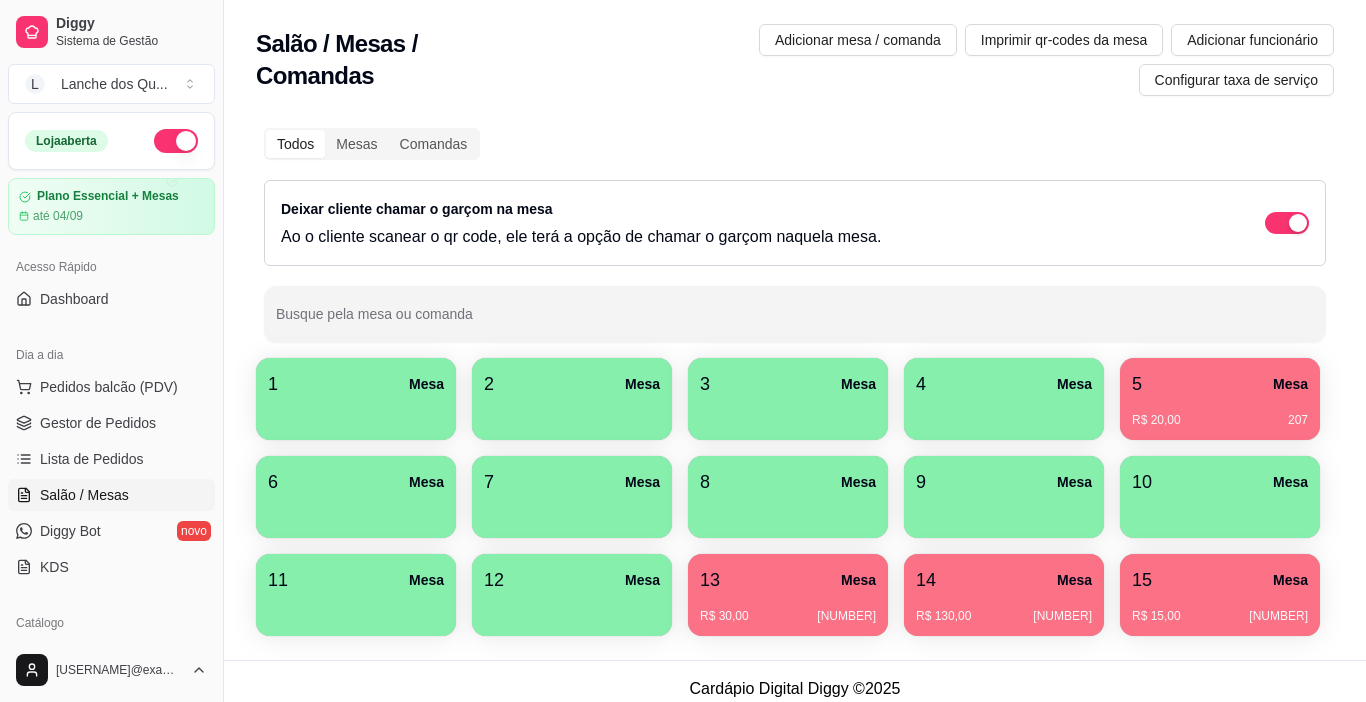click on "R$ 20,00 [NUMBER]" at bounding box center (1220, 413) 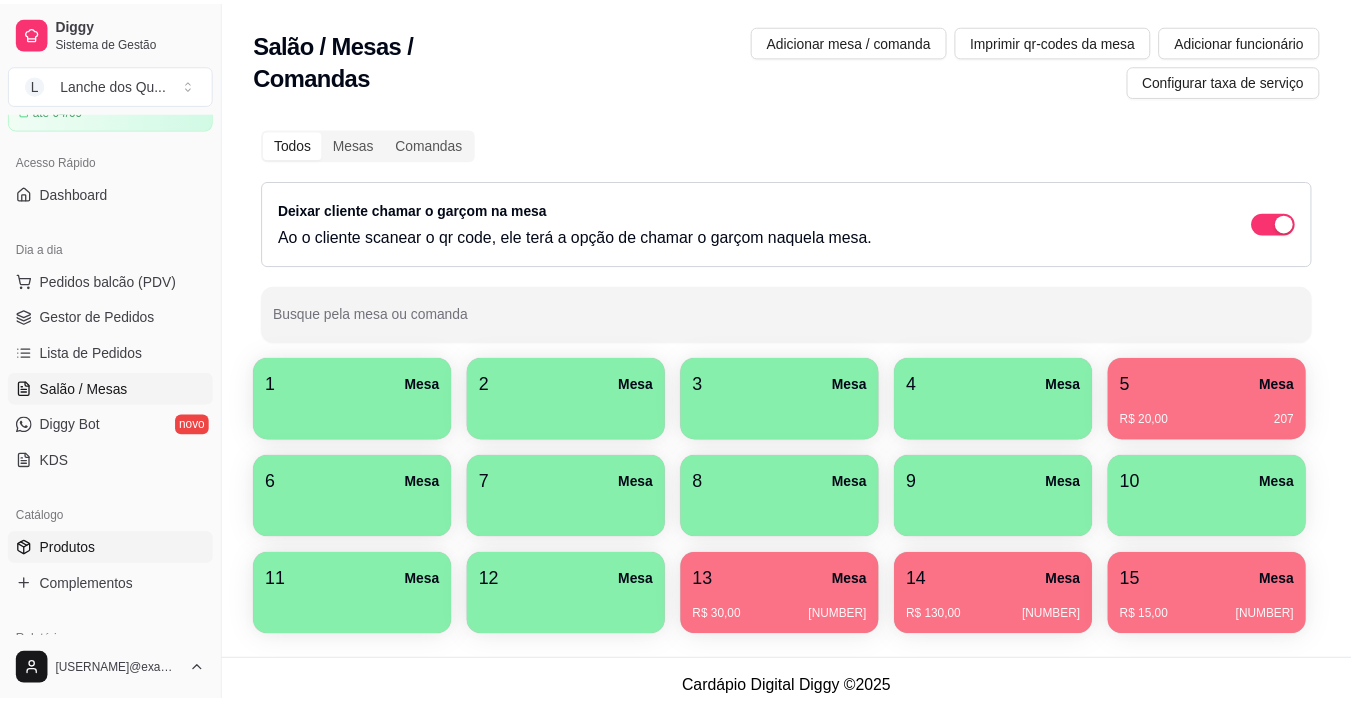 scroll, scrollTop: 200, scrollLeft: 0, axis: vertical 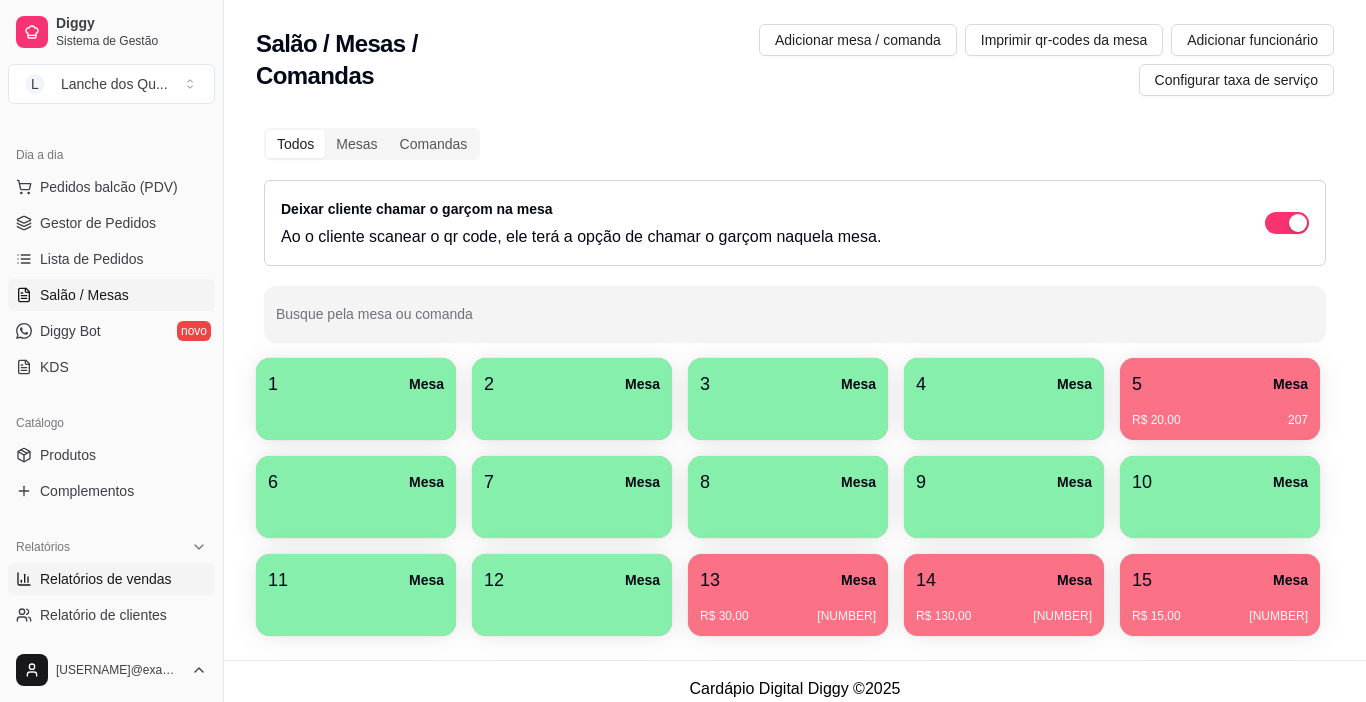 click on "Relatórios de vendas" at bounding box center (106, 579) 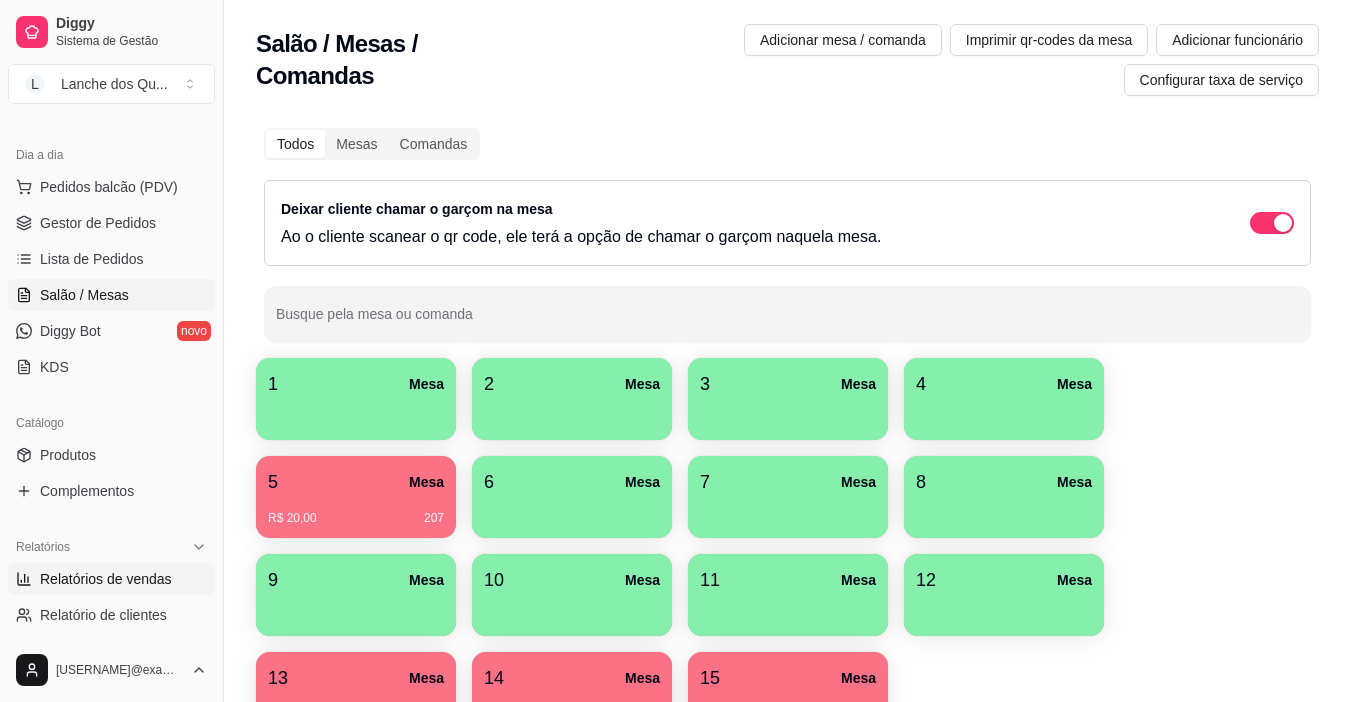 select on "ALL" 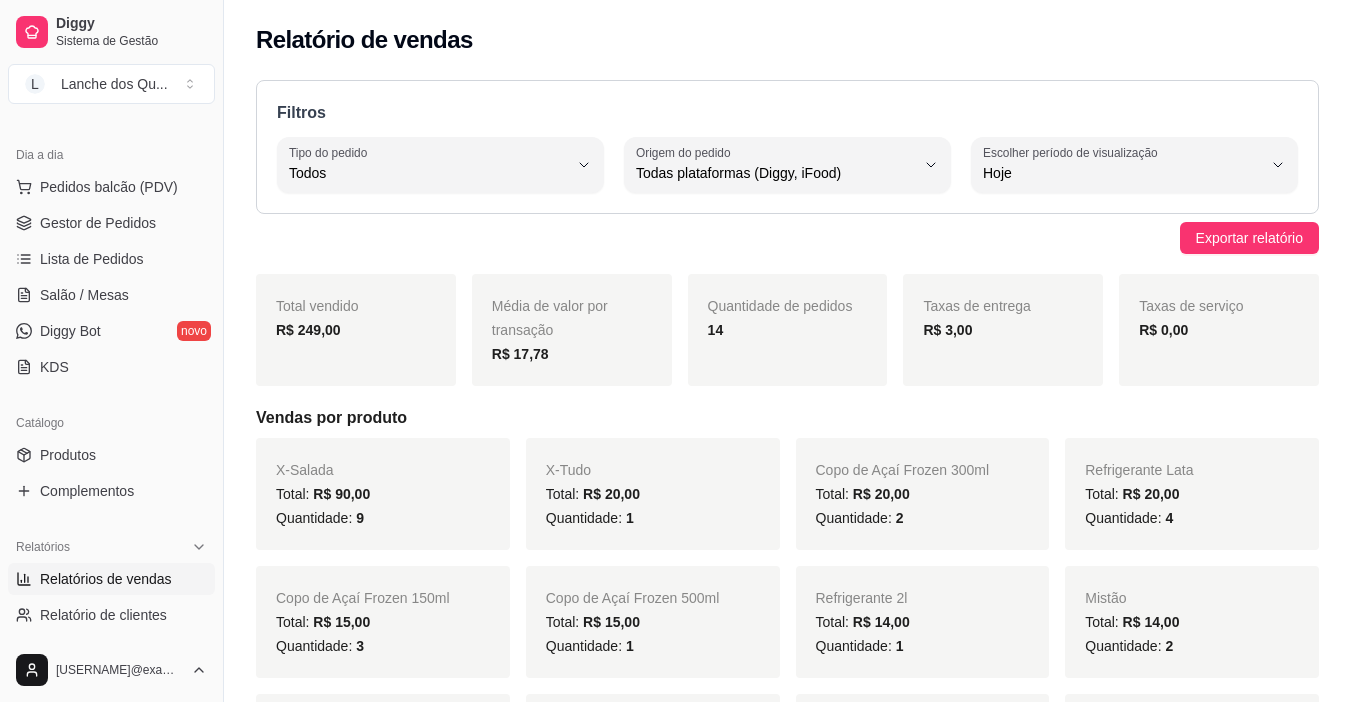 drag, startPoint x: 312, startPoint y: 323, endPoint x: 340, endPoint y: 321, distance: 28.071337 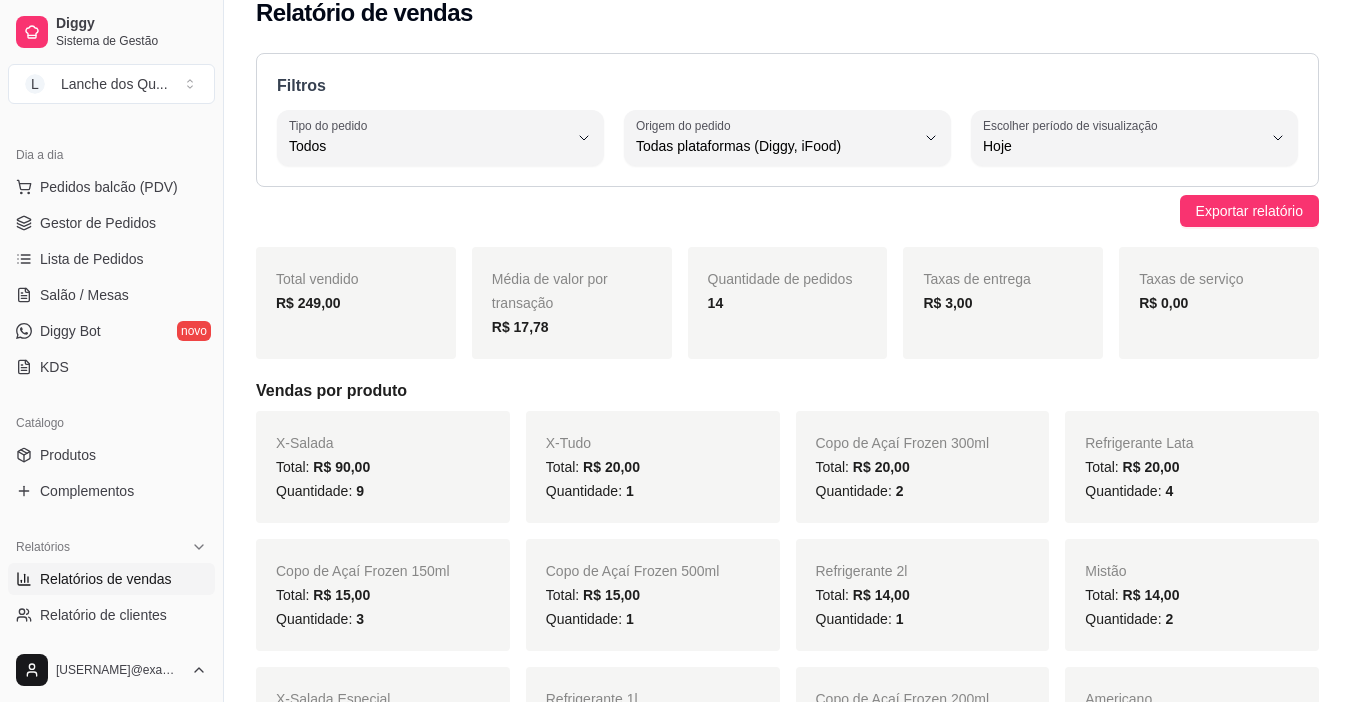 scroll, scrollTop: 0, scrollLeft: 0, axis: both 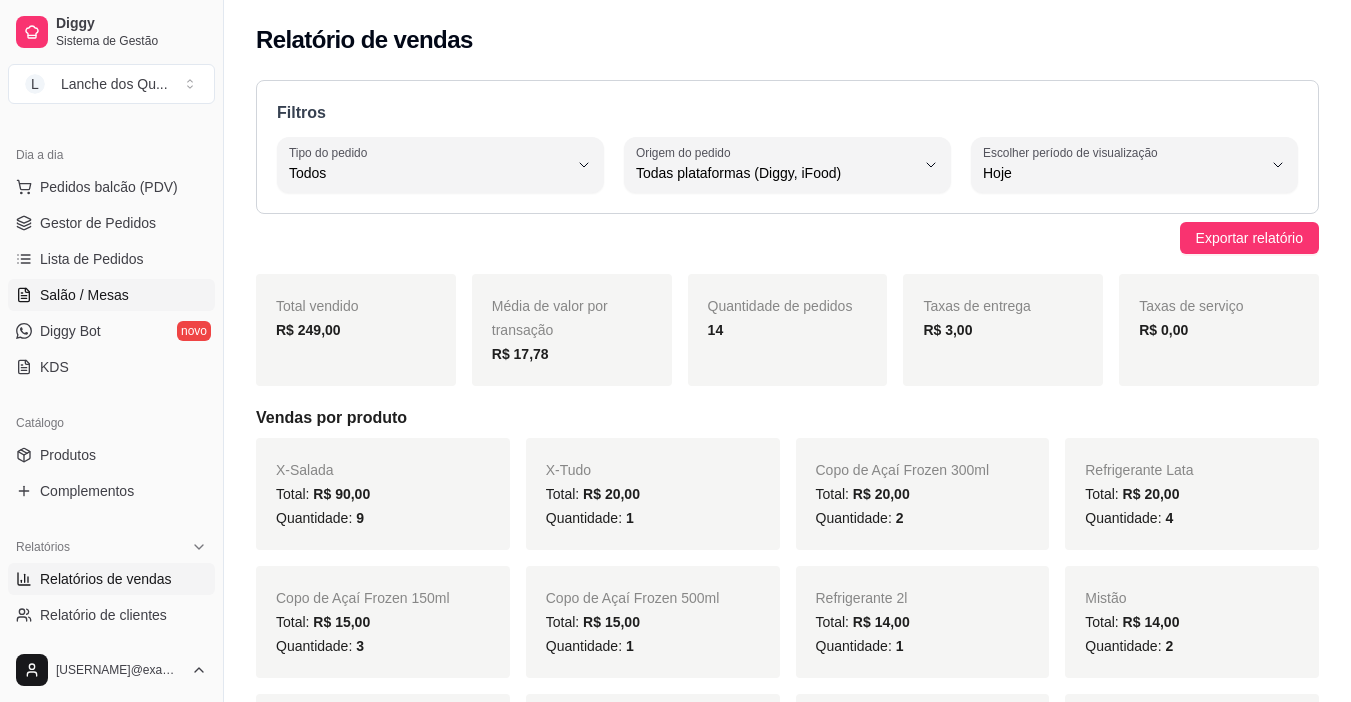 click on "Salão / Mesas" at bounding box center [84, 295] 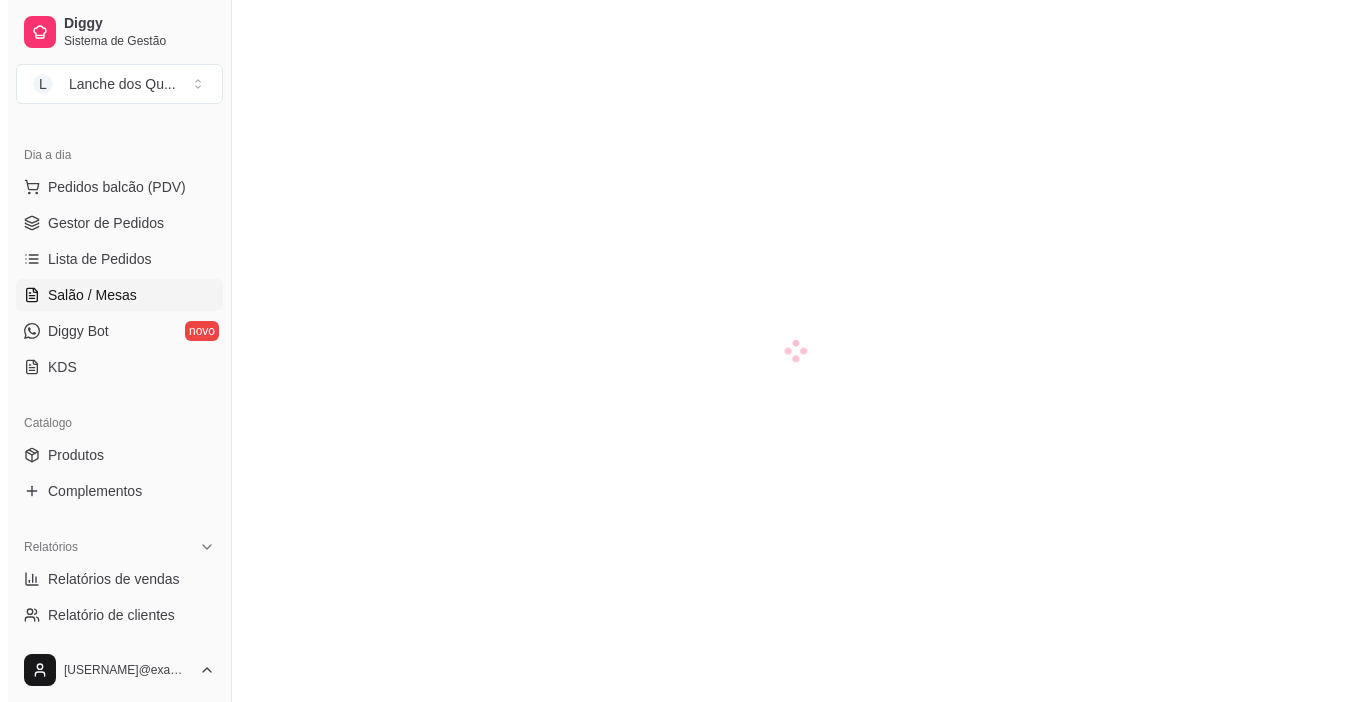 scroll, scrollTop: 57, scrollLeft: 0, axis: vertical 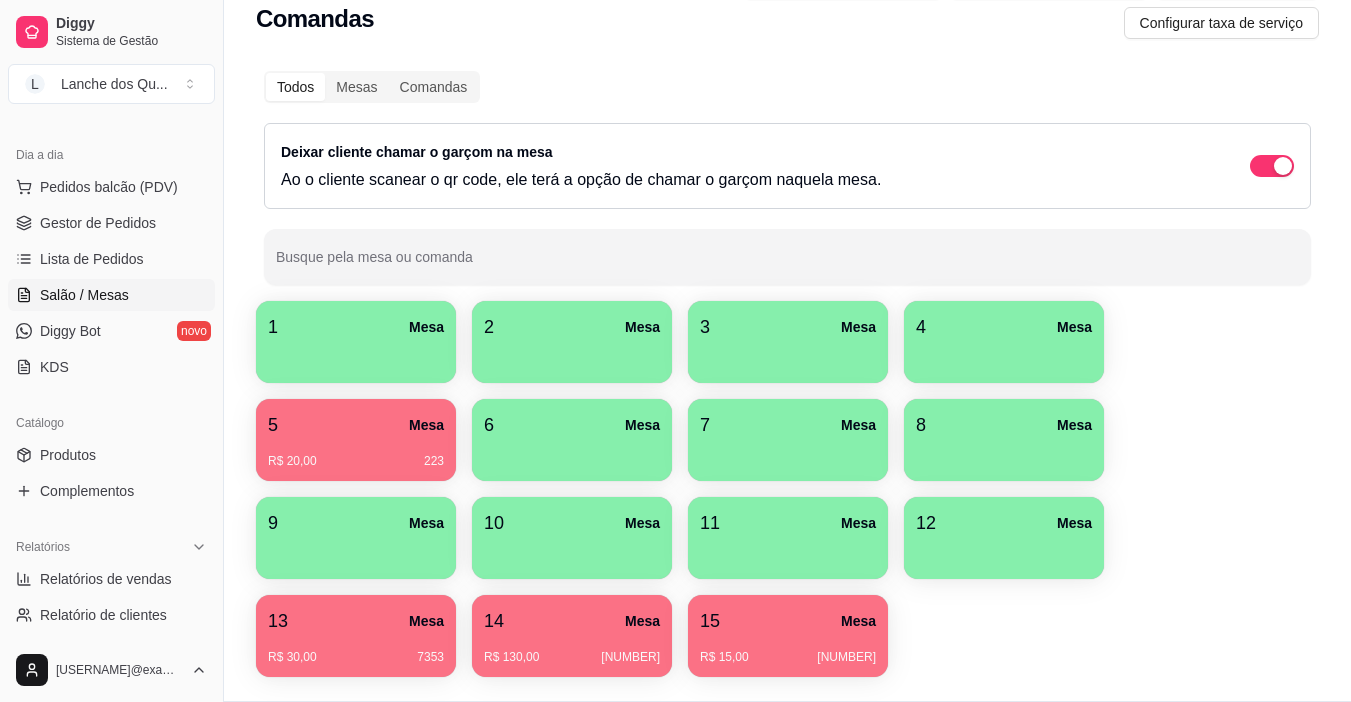 click on "R$ 20,00 [NUMBER]" at bounding box center (356, 461) 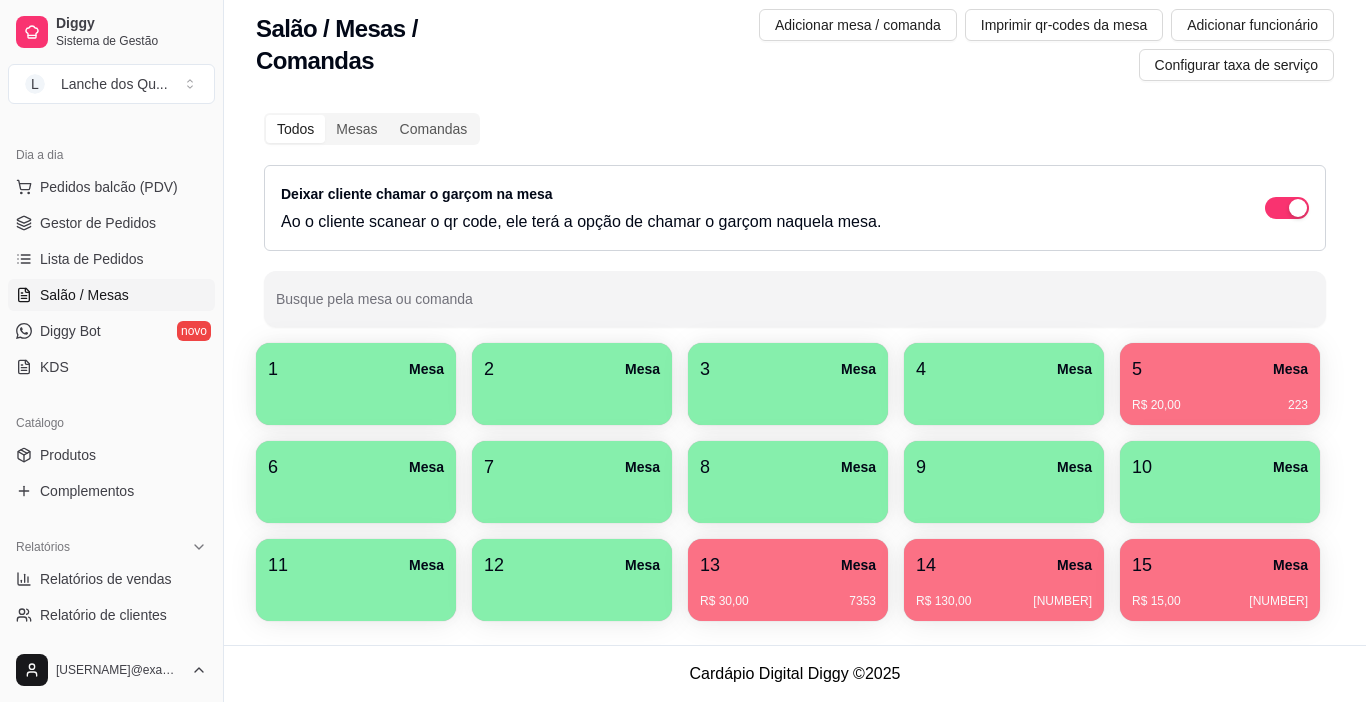 scroll, scrollTop: 0, scrollLeft: 0, axis: both 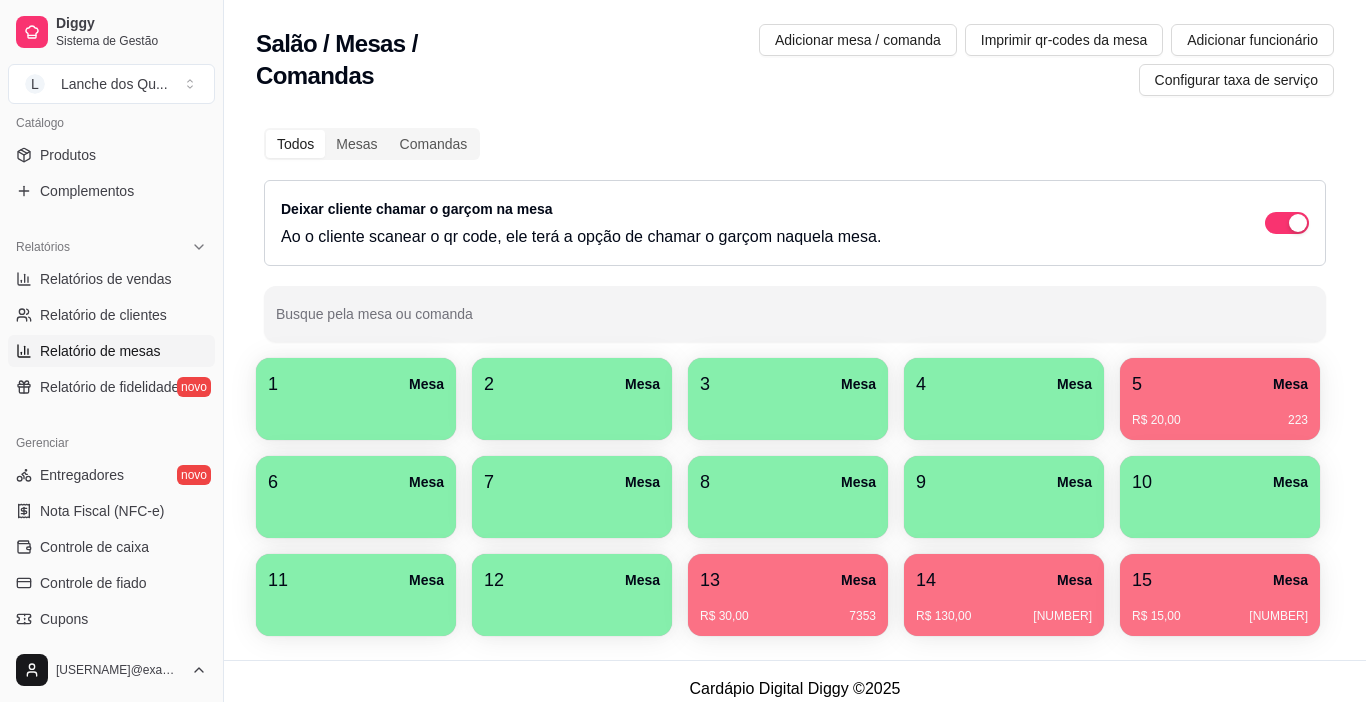 click on "Relatório de mesas" at bounding box center [100, 351] 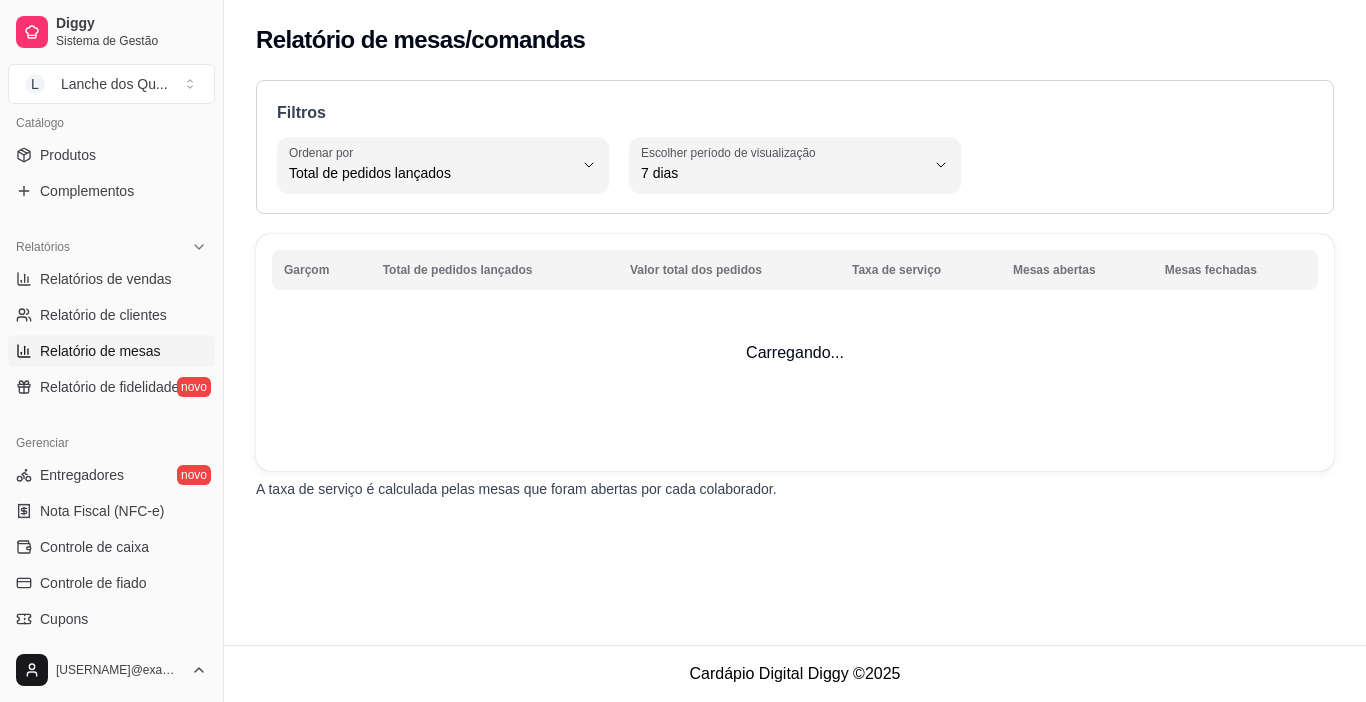 click on "Carregando..." at bounding box center [795, 352] 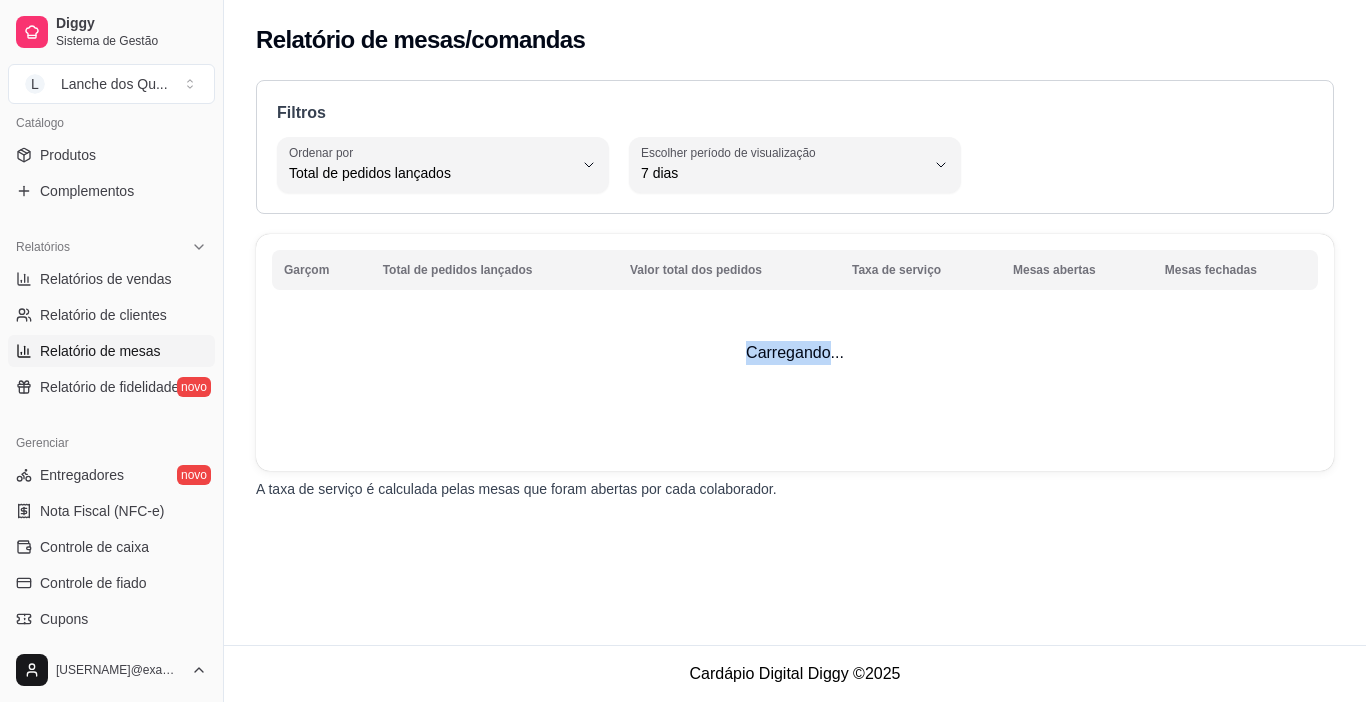 click on "Carregando..." at bounding box center (795, 352) 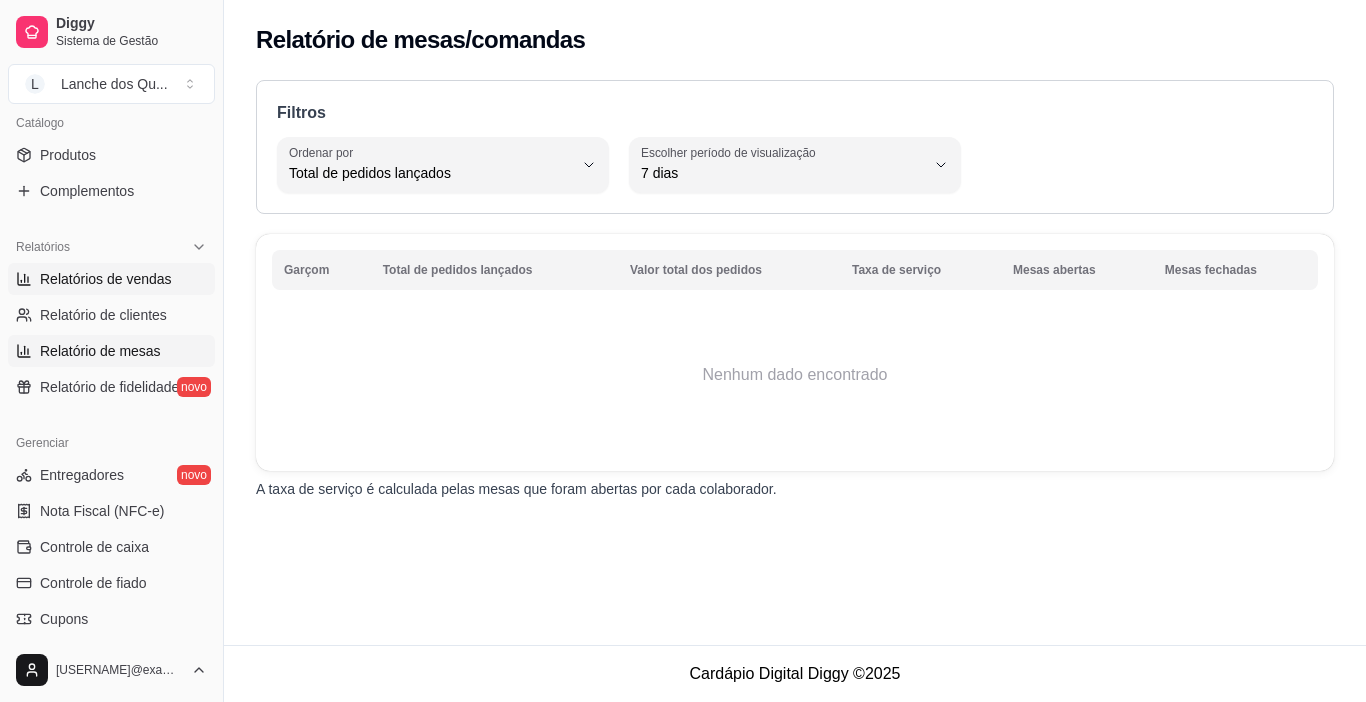 click on "Relatórios de vendas" at bounding box center [106, 279] 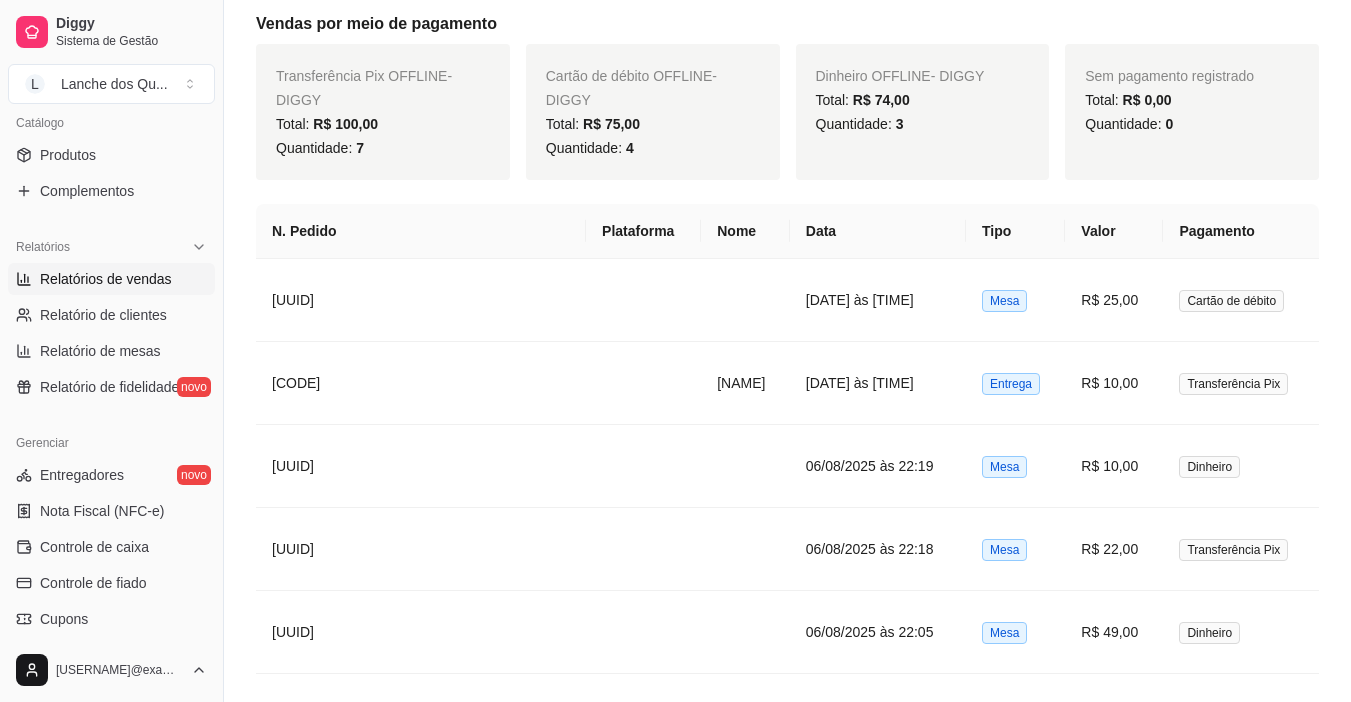 scroll, scrollTop: 600, scrollLeft: 0, axis: vertical 